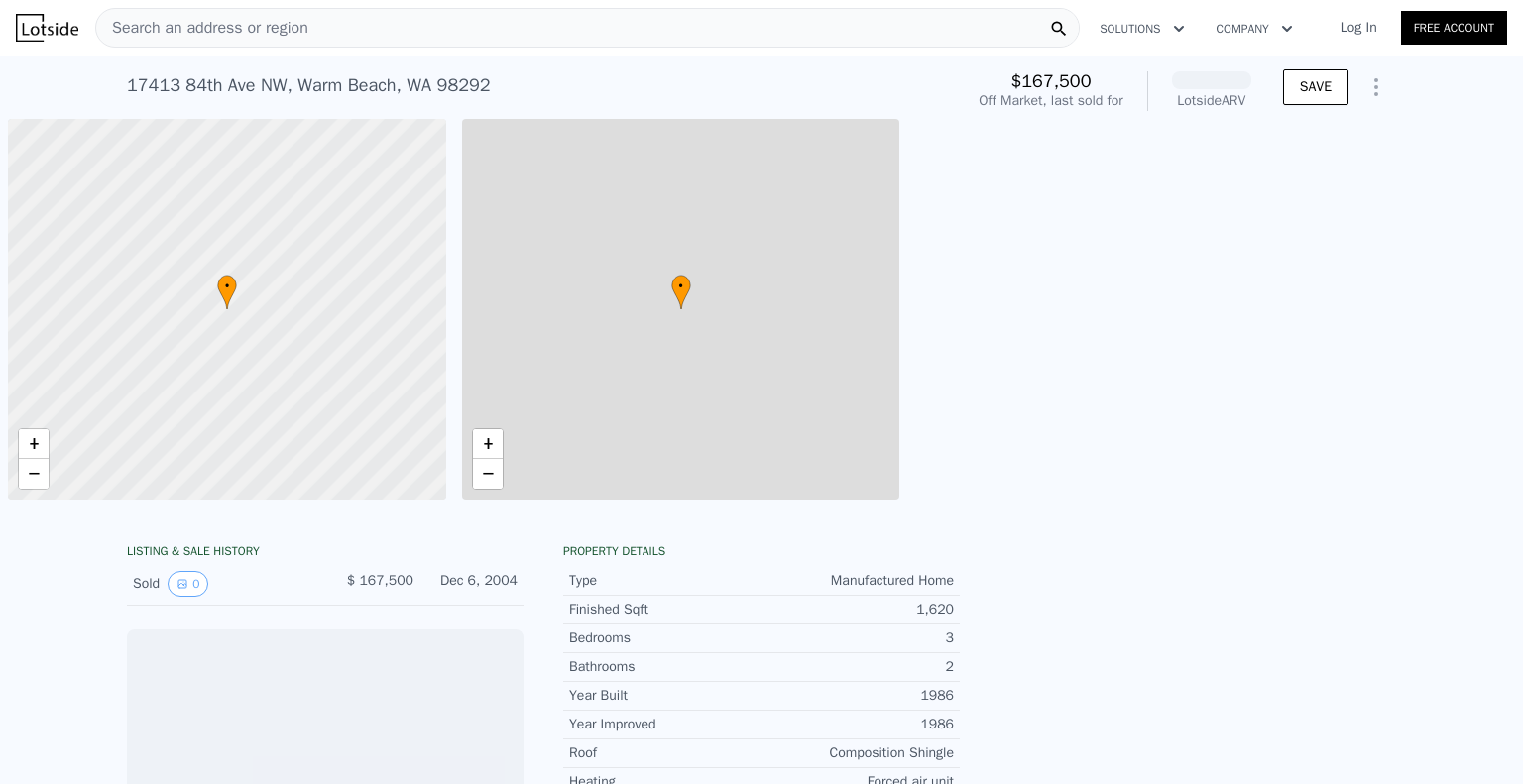 scroll, scrollTop: 0, scrollLeft: 0, axis: both 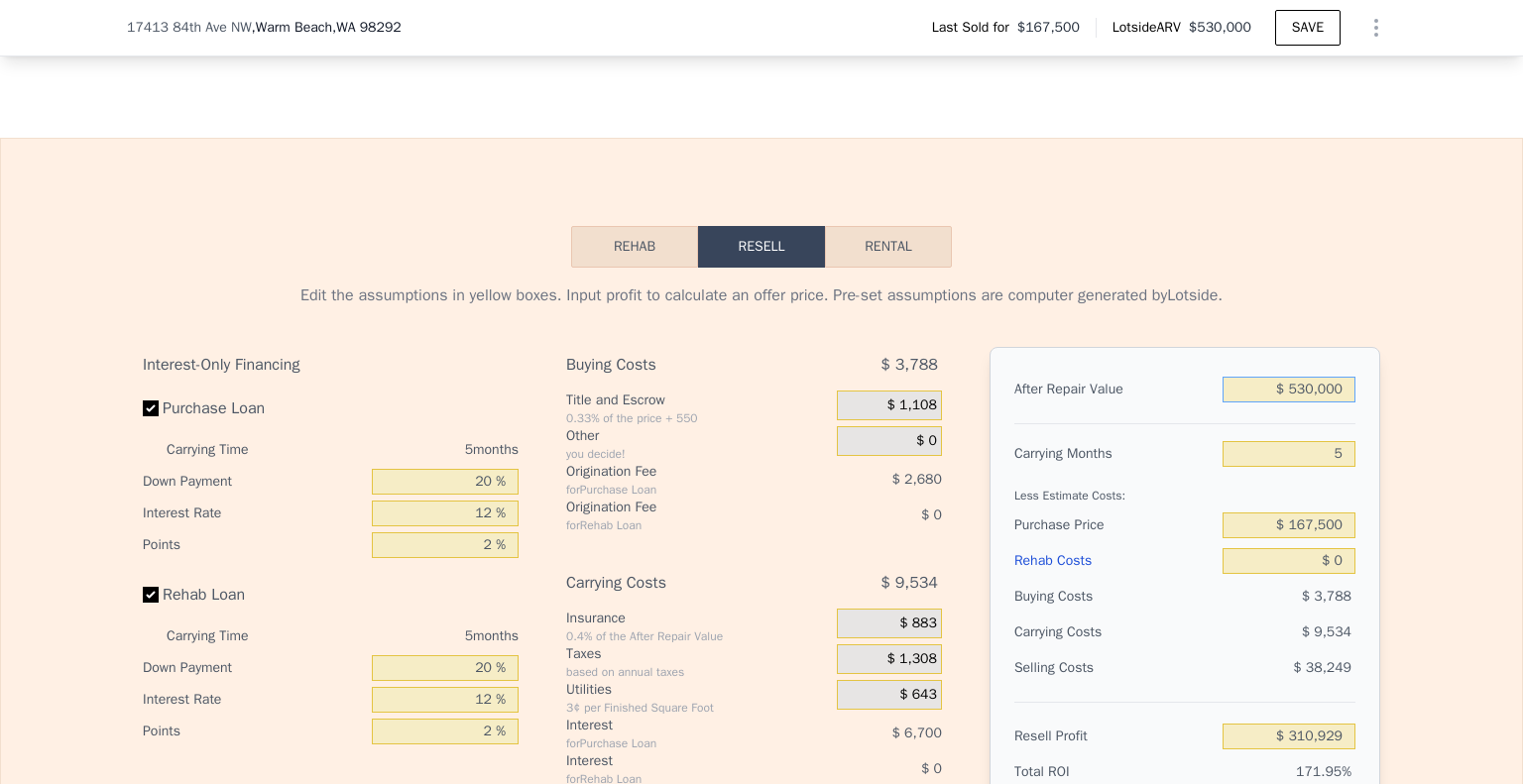 drag, startPoint x: 1346, startPoint y: 388, endPoint x: 1229, endPoint y: 392, distance: 117.06836 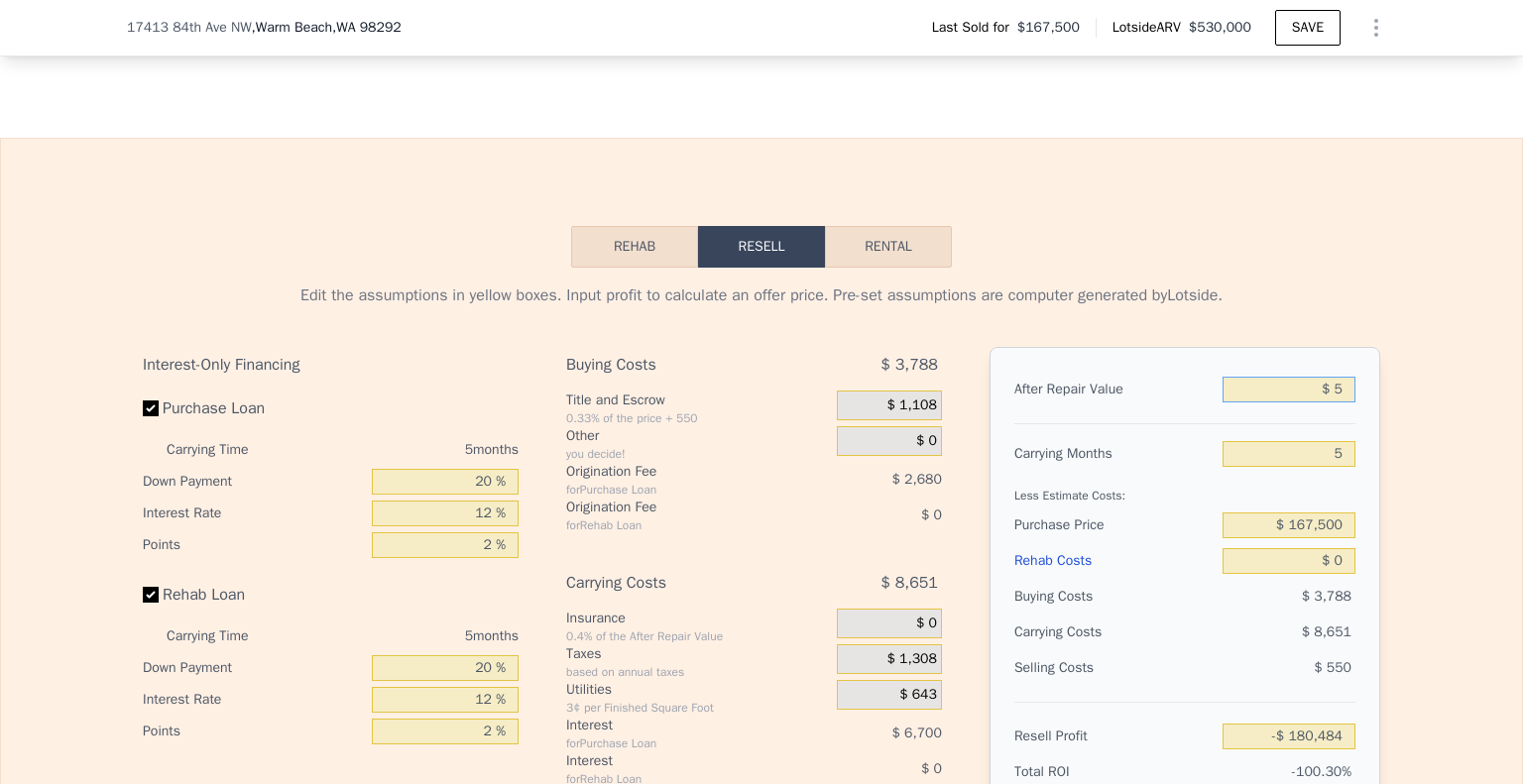 type on "-$ 180,484" 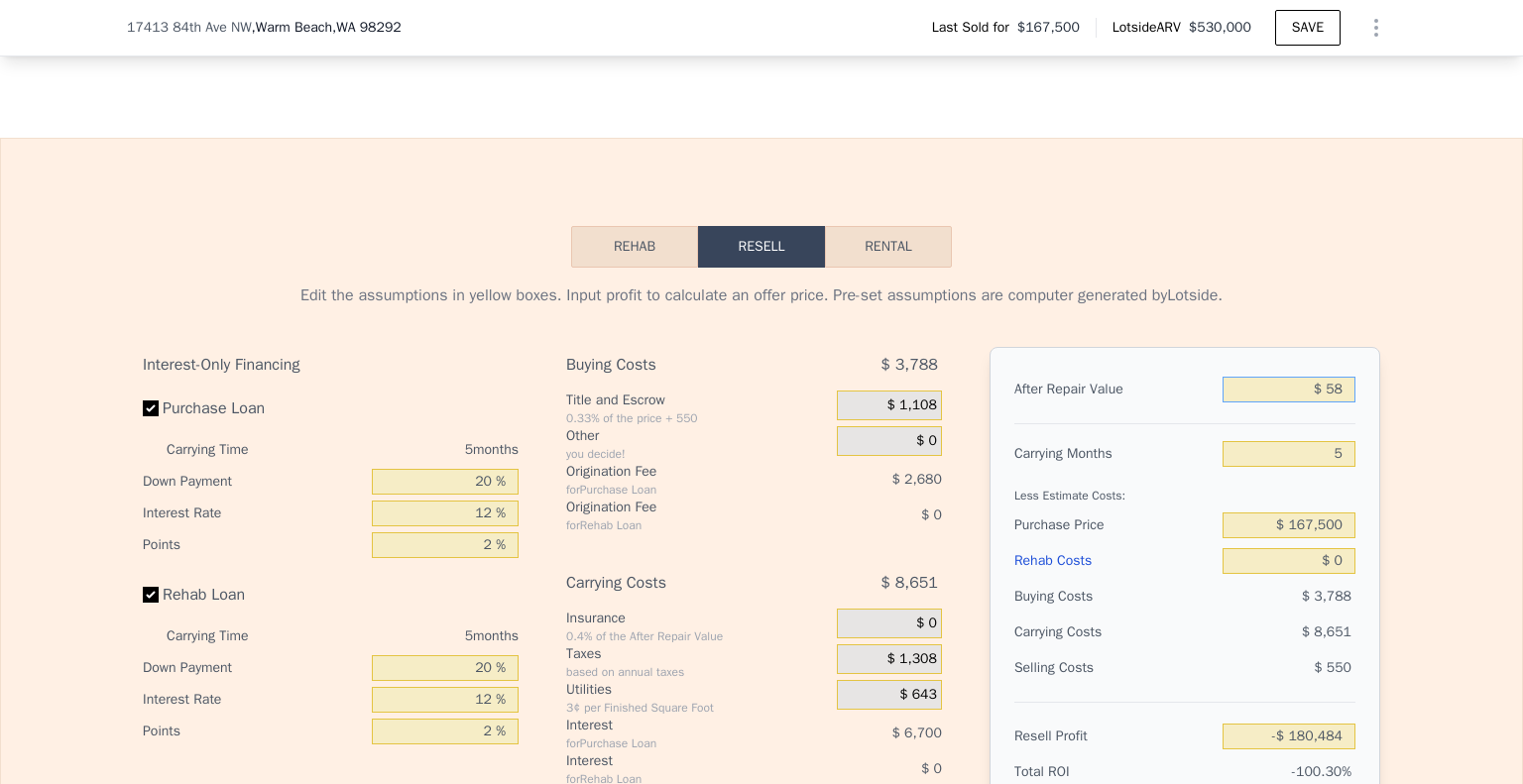 type on "-$ 180,434" 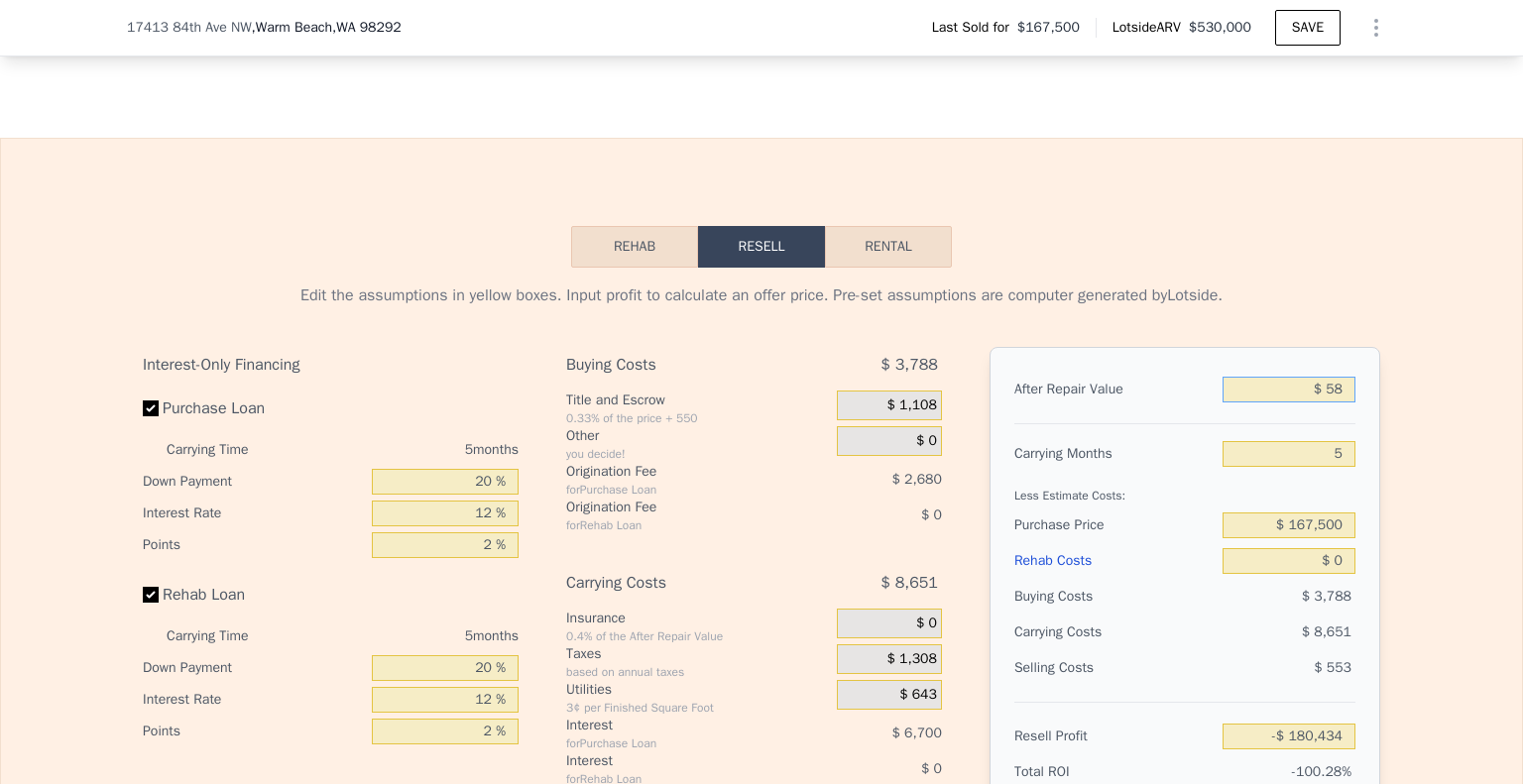type on "$ 589" 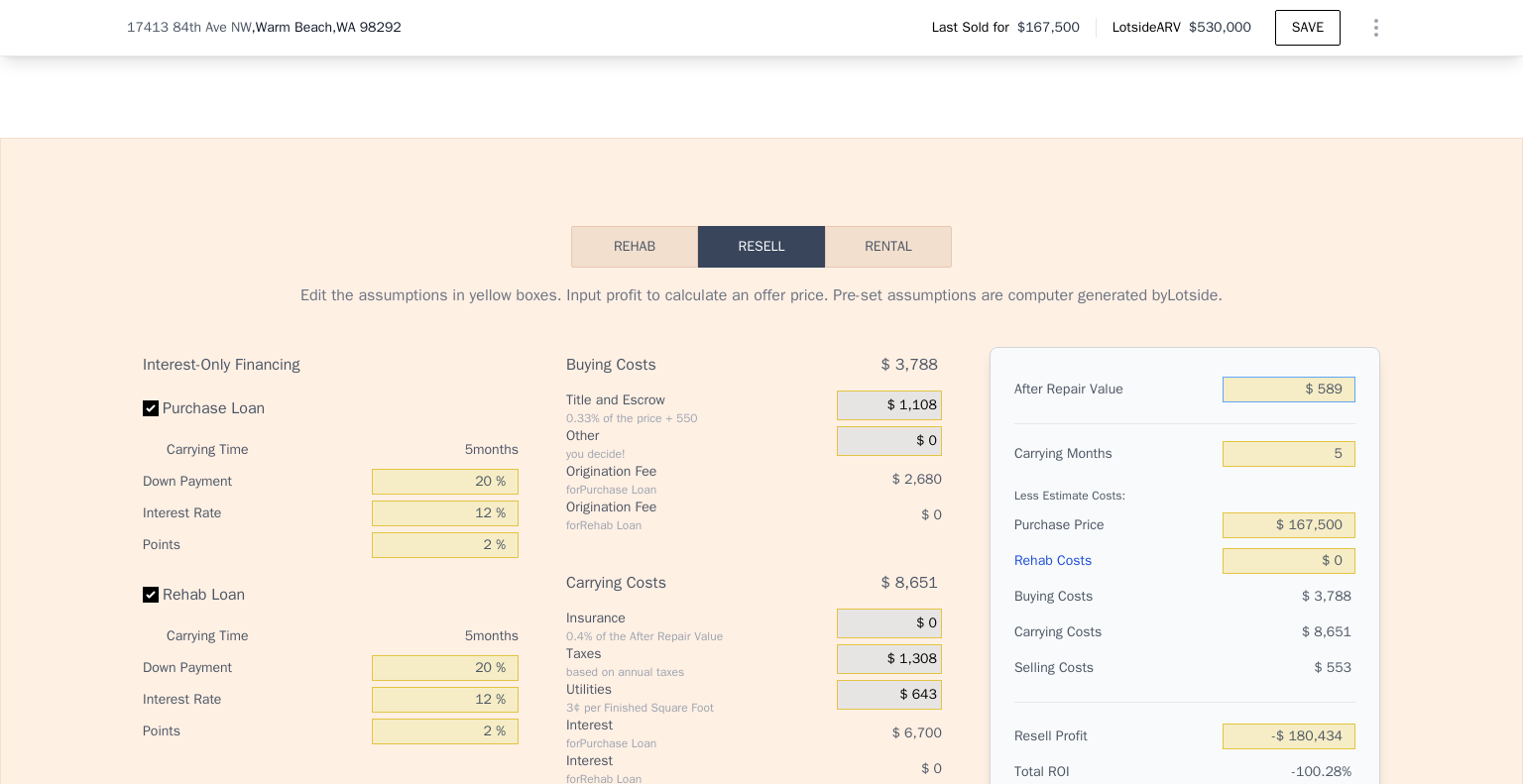 type on "-$ 179,943" 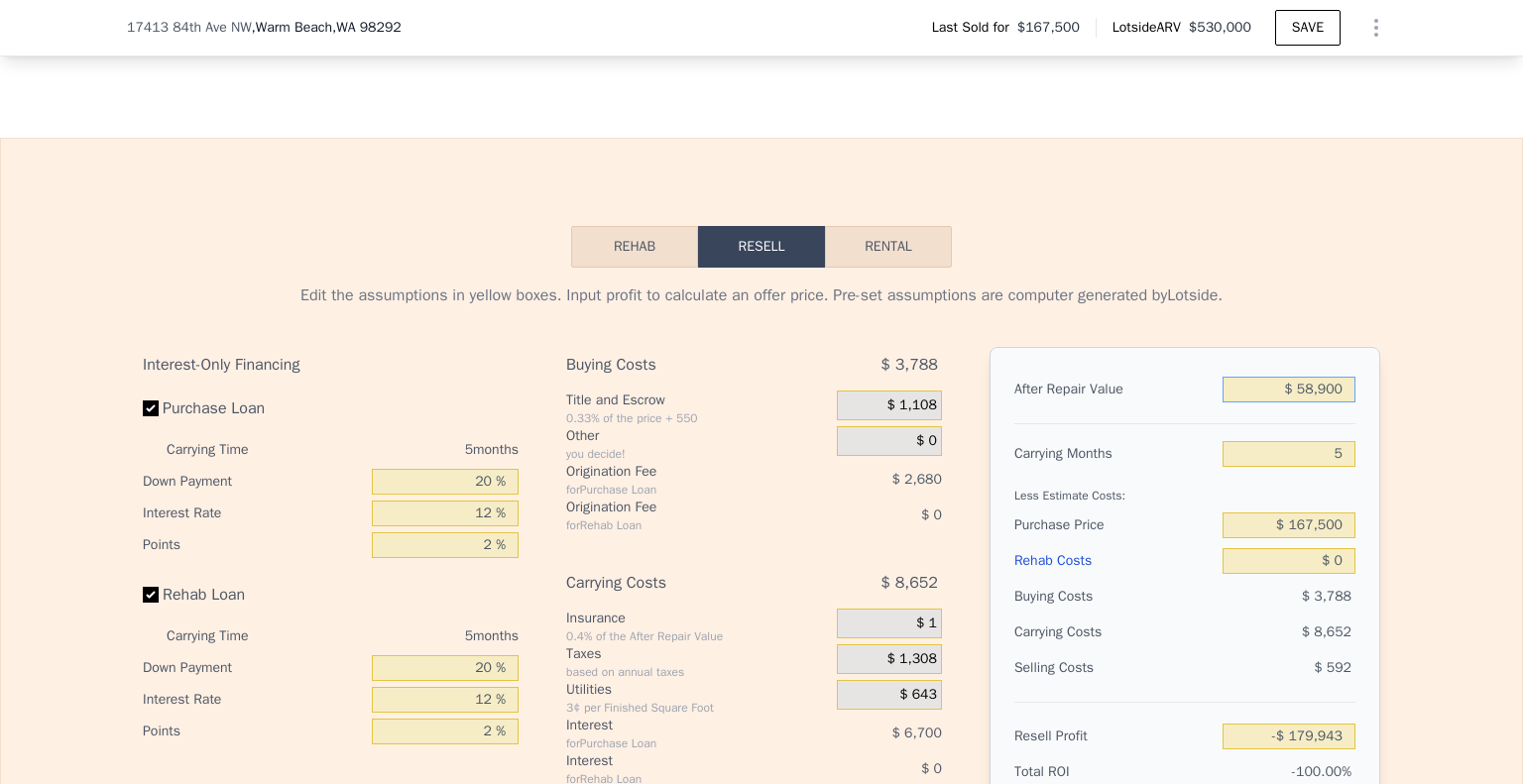 type on "$ 589,000" 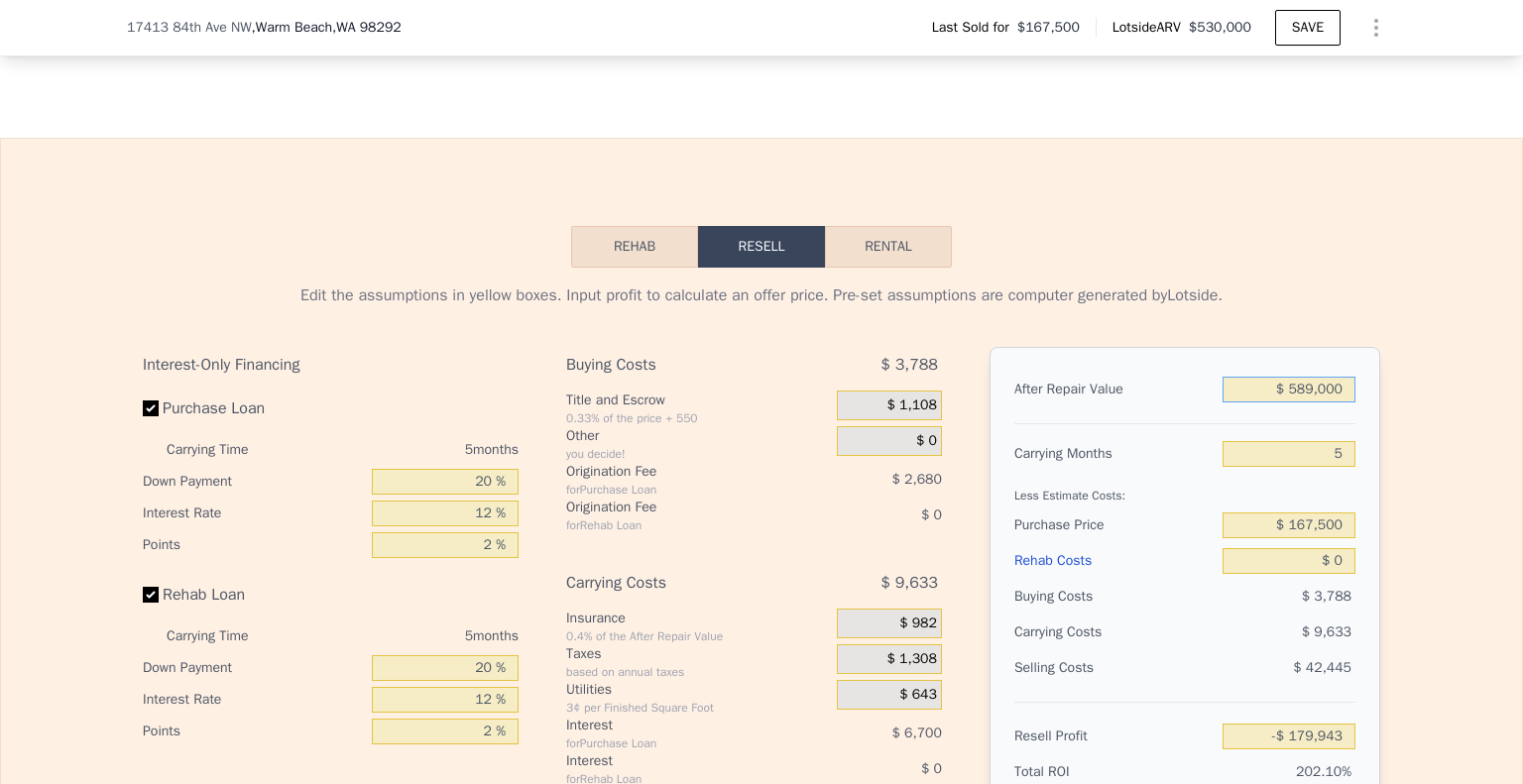 type on "$ 365,634" 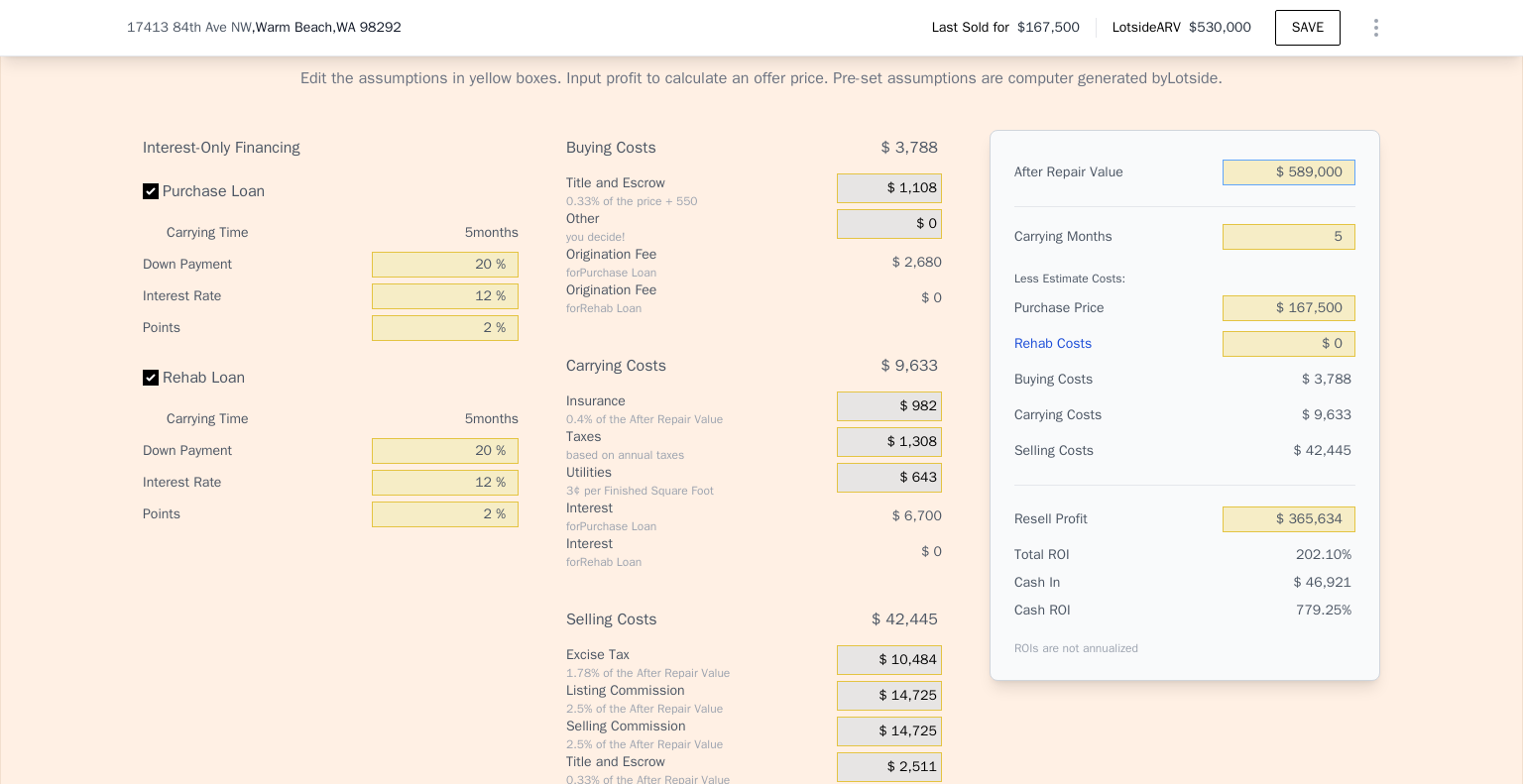 scroll, scrollTop: 3000, scrollLeft: 0, axis: vertical 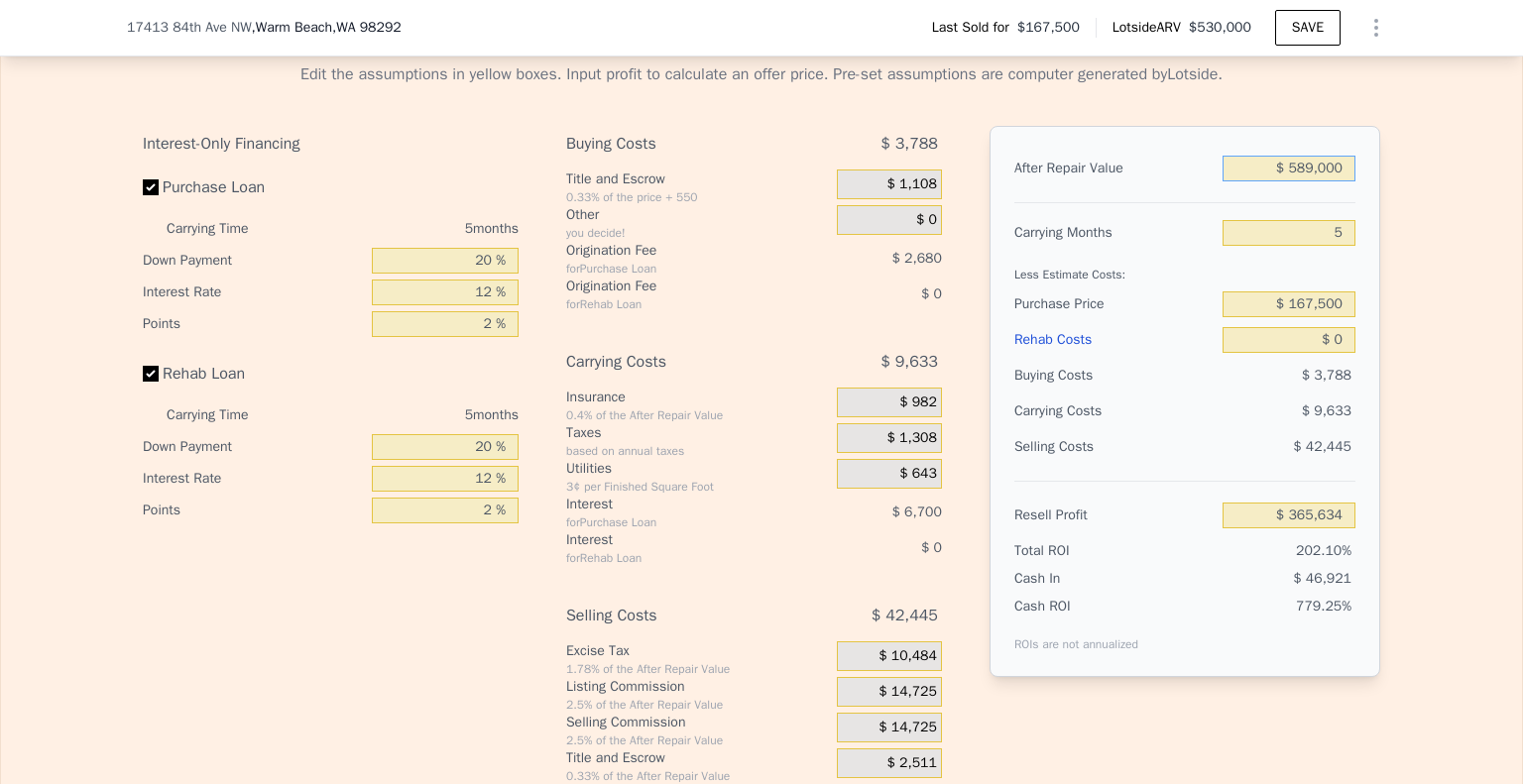 drag, startPoint x: 1334, startPoint y: 177, endPoint x: 1193, endPoint y: 194, distance: 142.02113 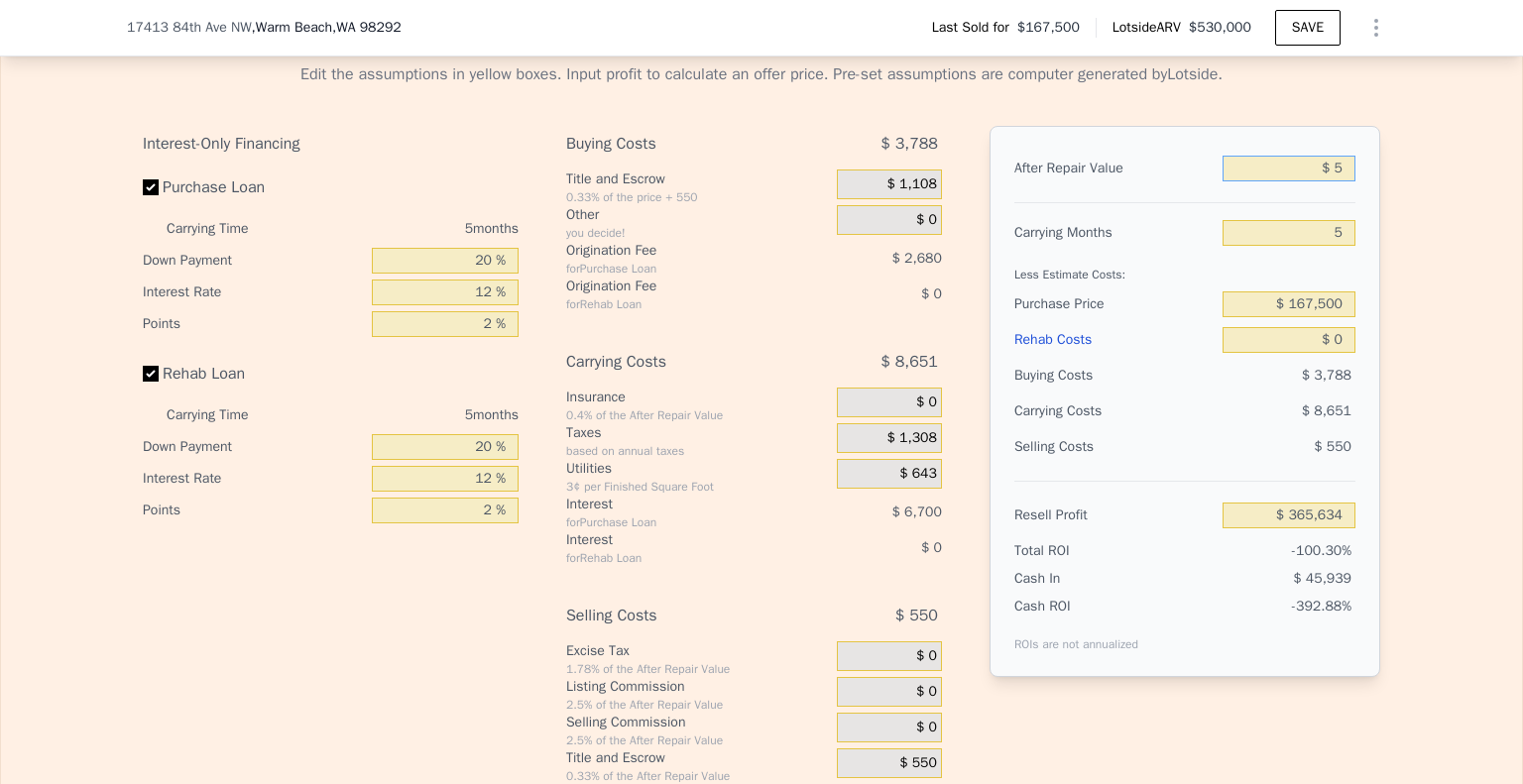 type on "-$ 180,484" 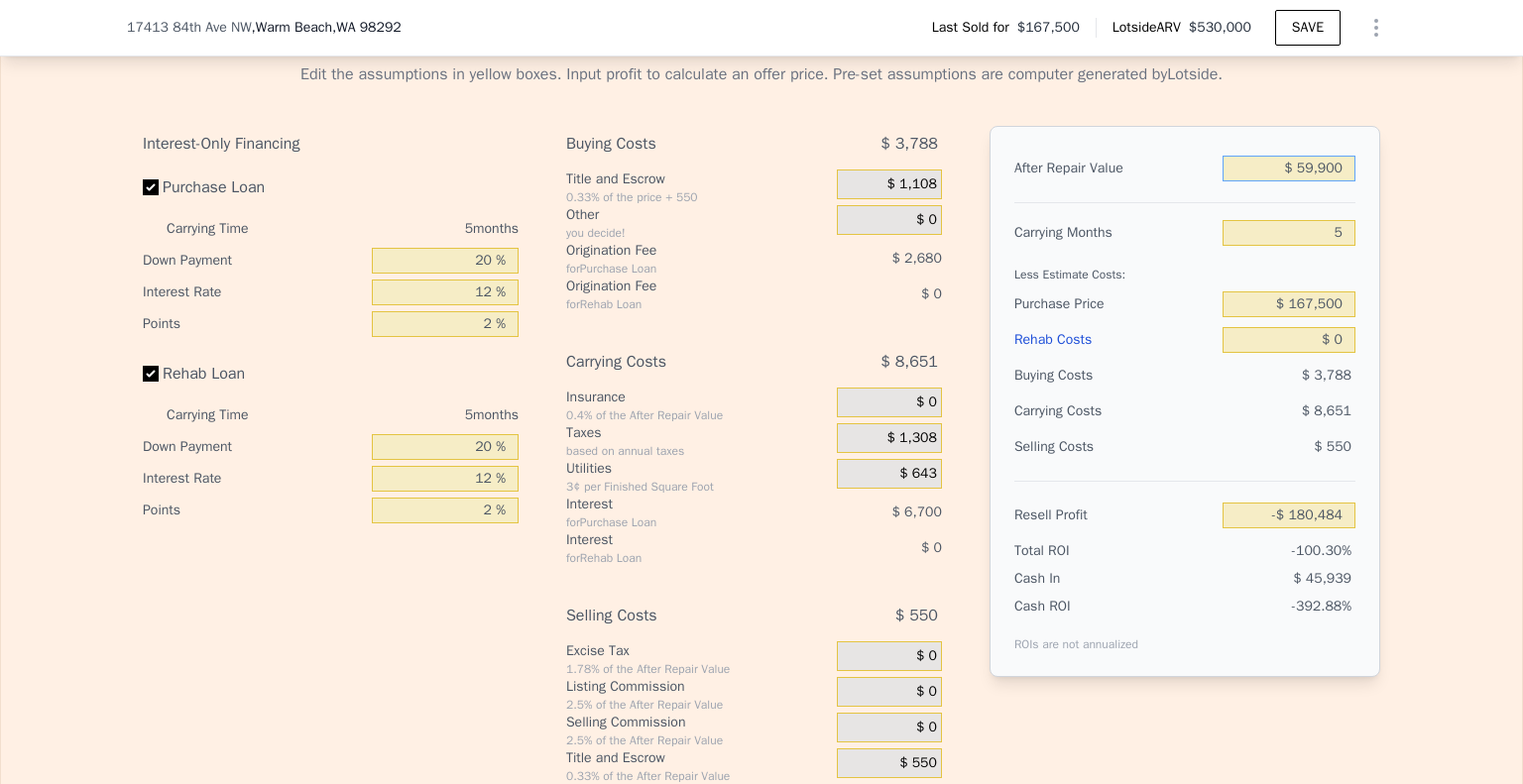 type on "$ 599,000" 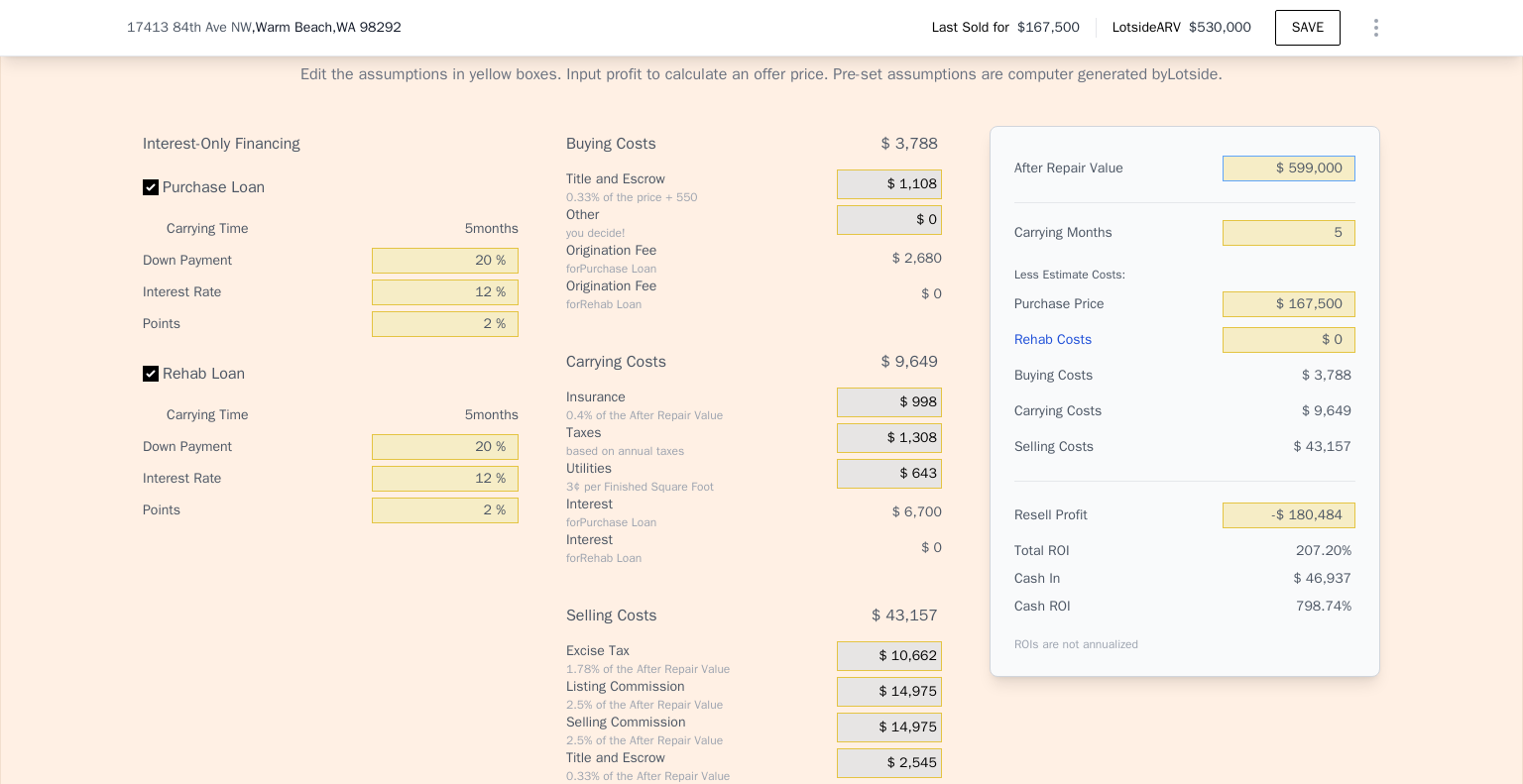 type on "$ 374,906" 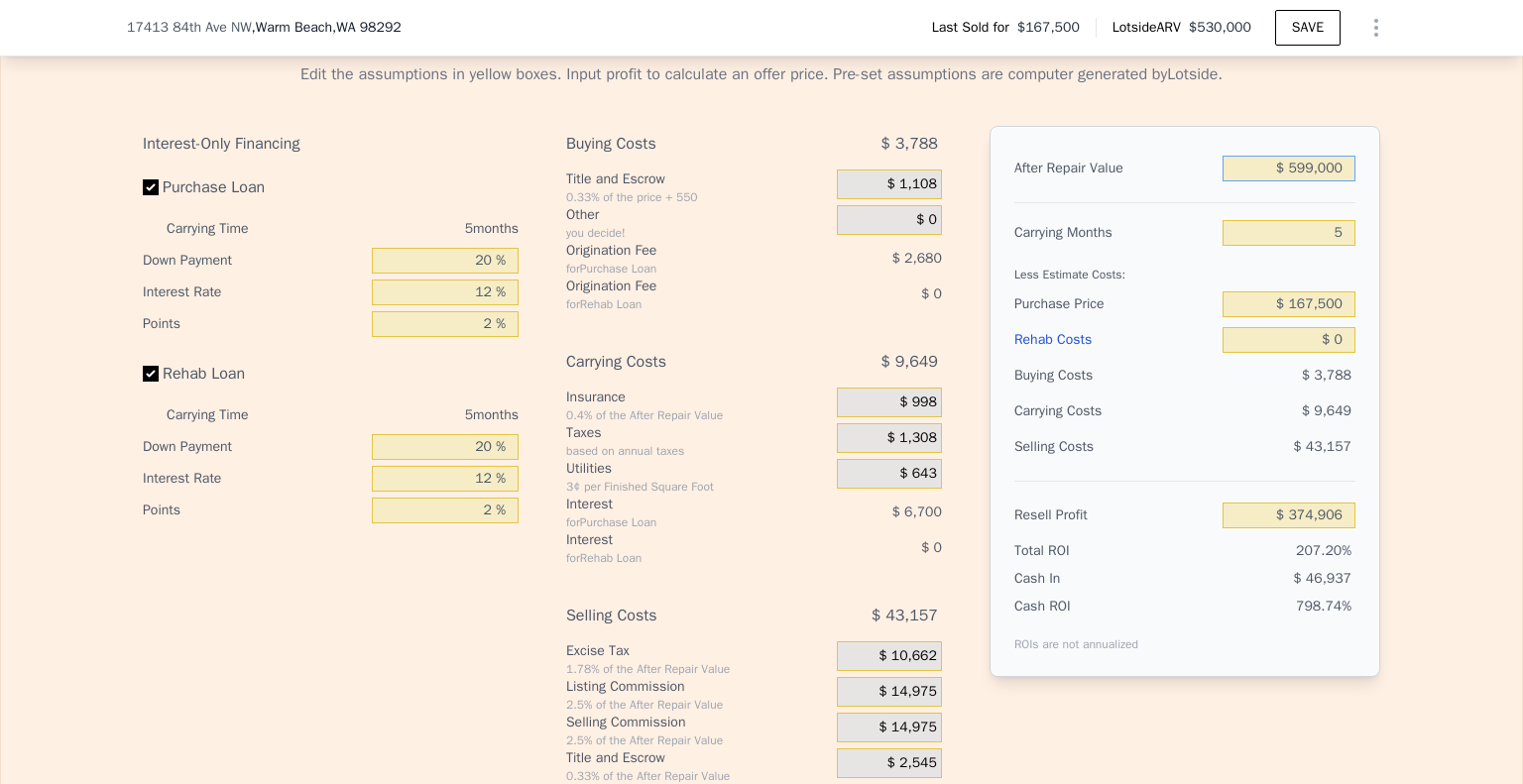 type on "$ 599,000" 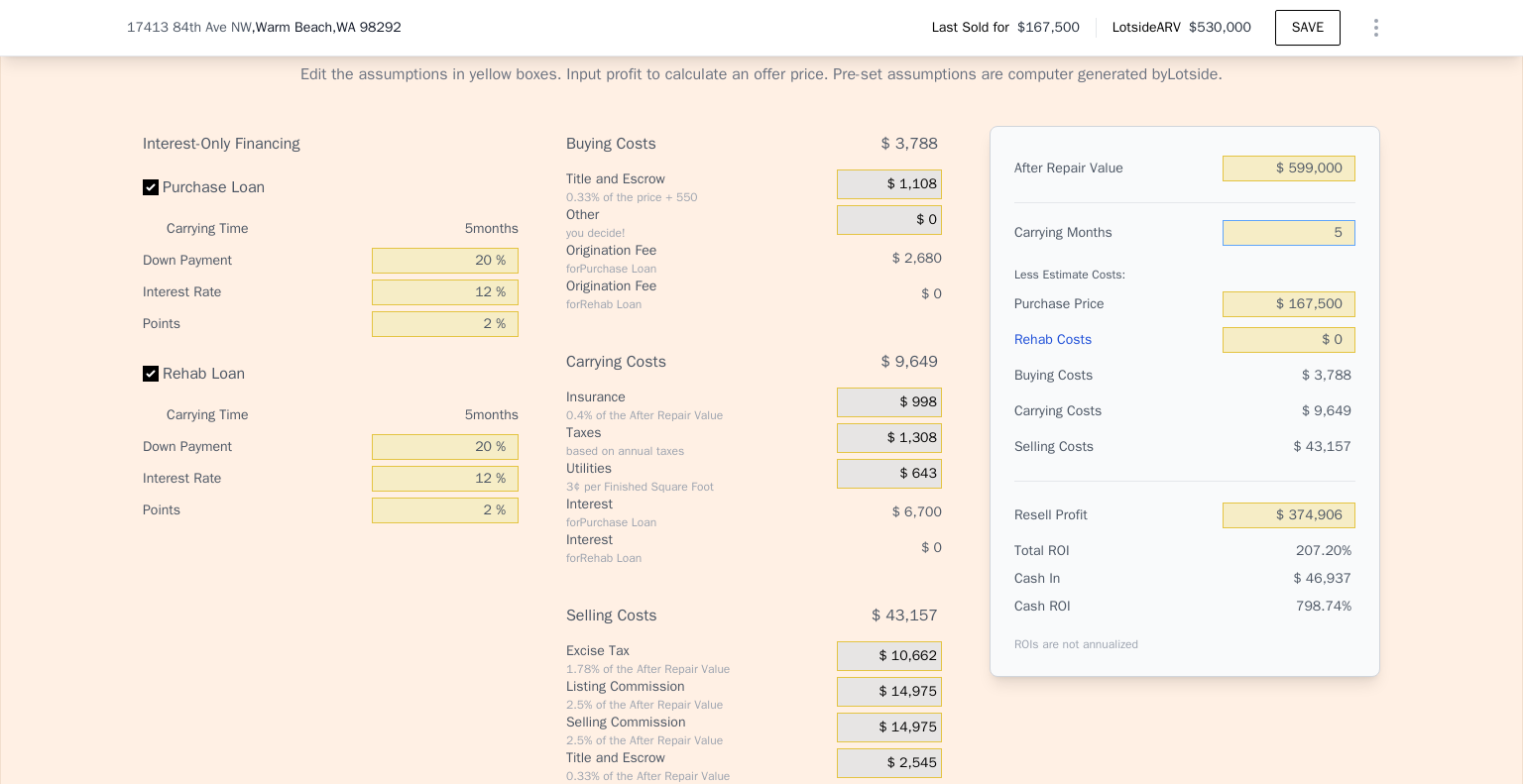 click on "5" at bounding box center [1289, 233] 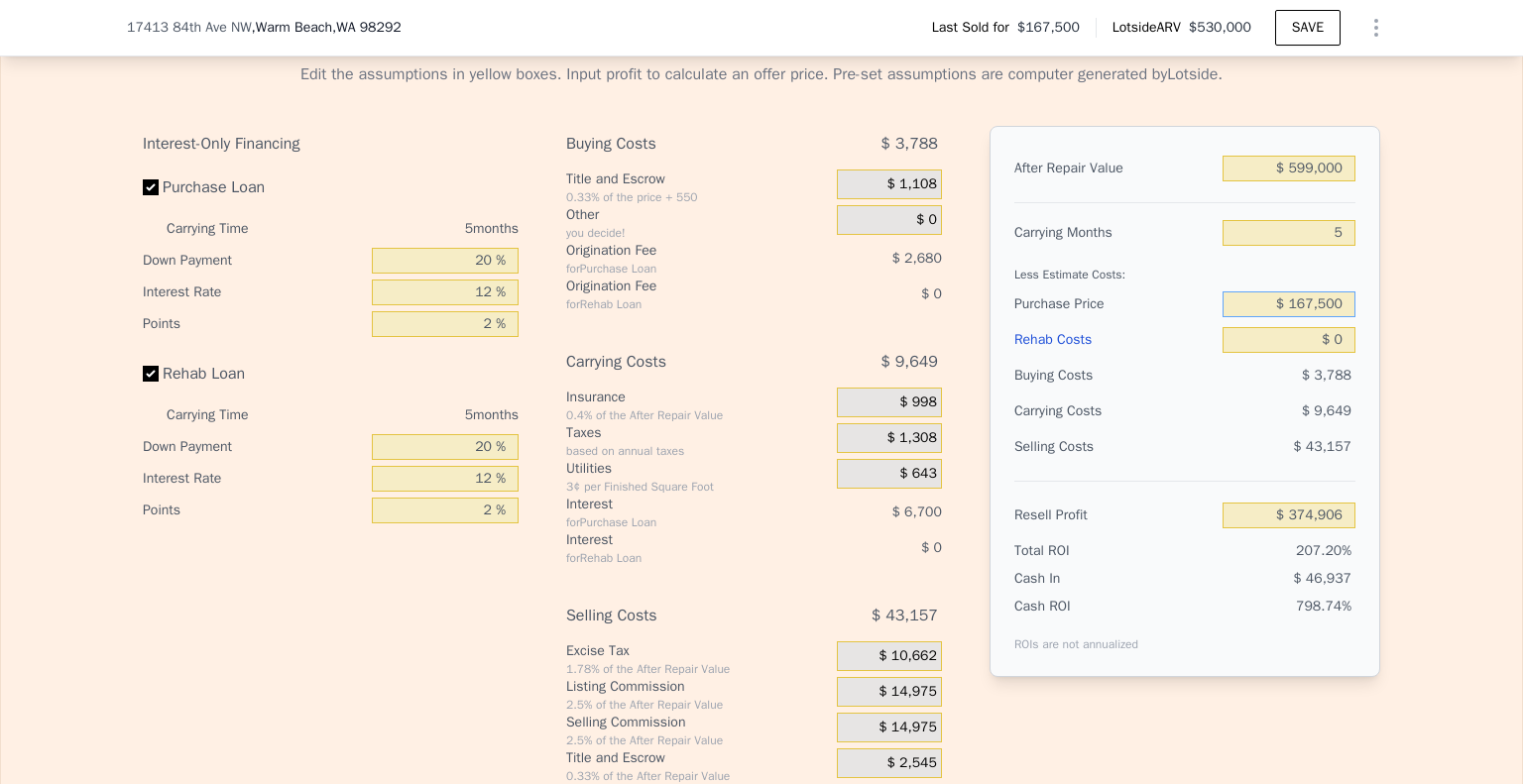 drag, startPoint x: 1338, startPoint y: 316, endPoint x: 1229, endPoint y: 316, distance: 109 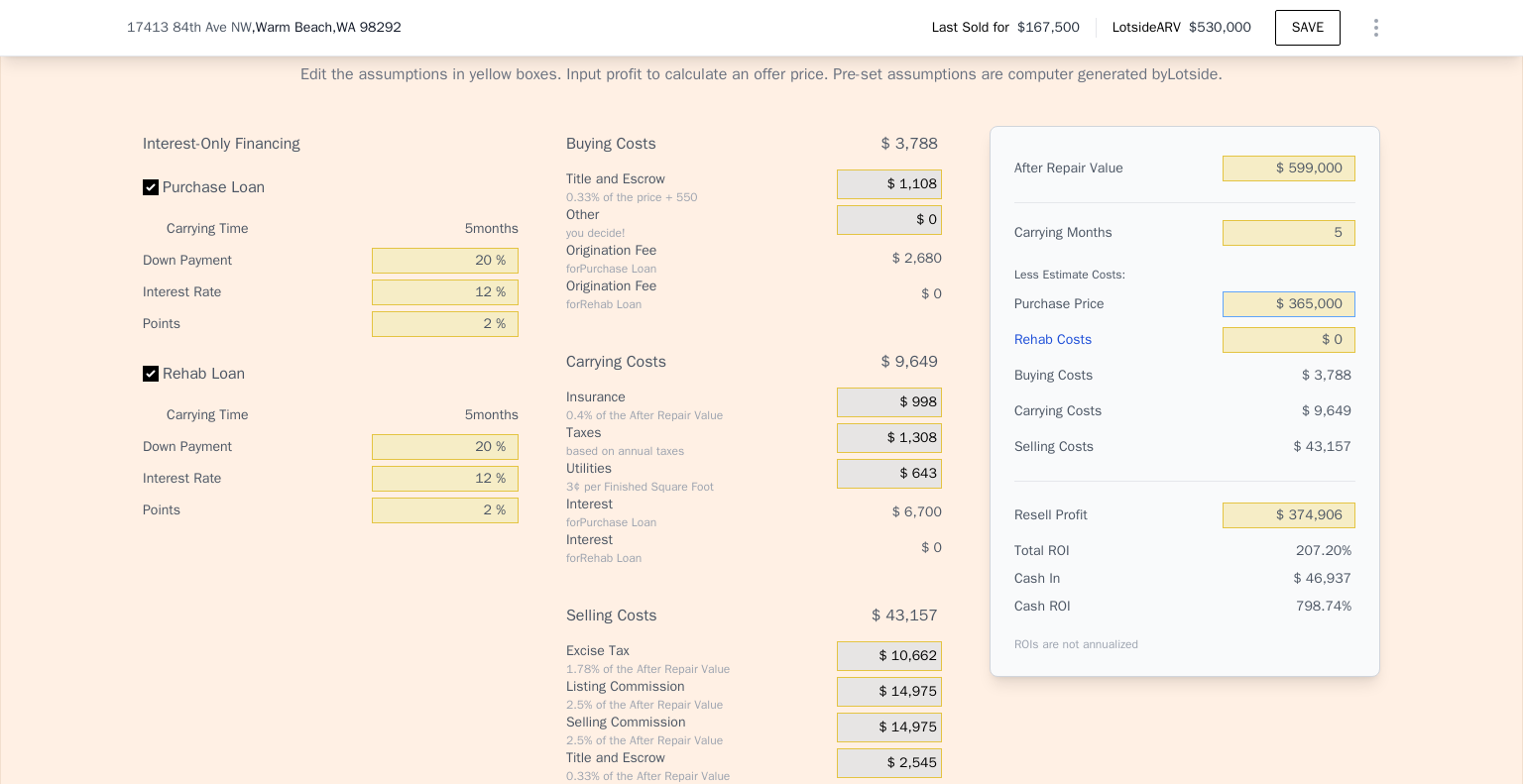 type on "$ 365,000" 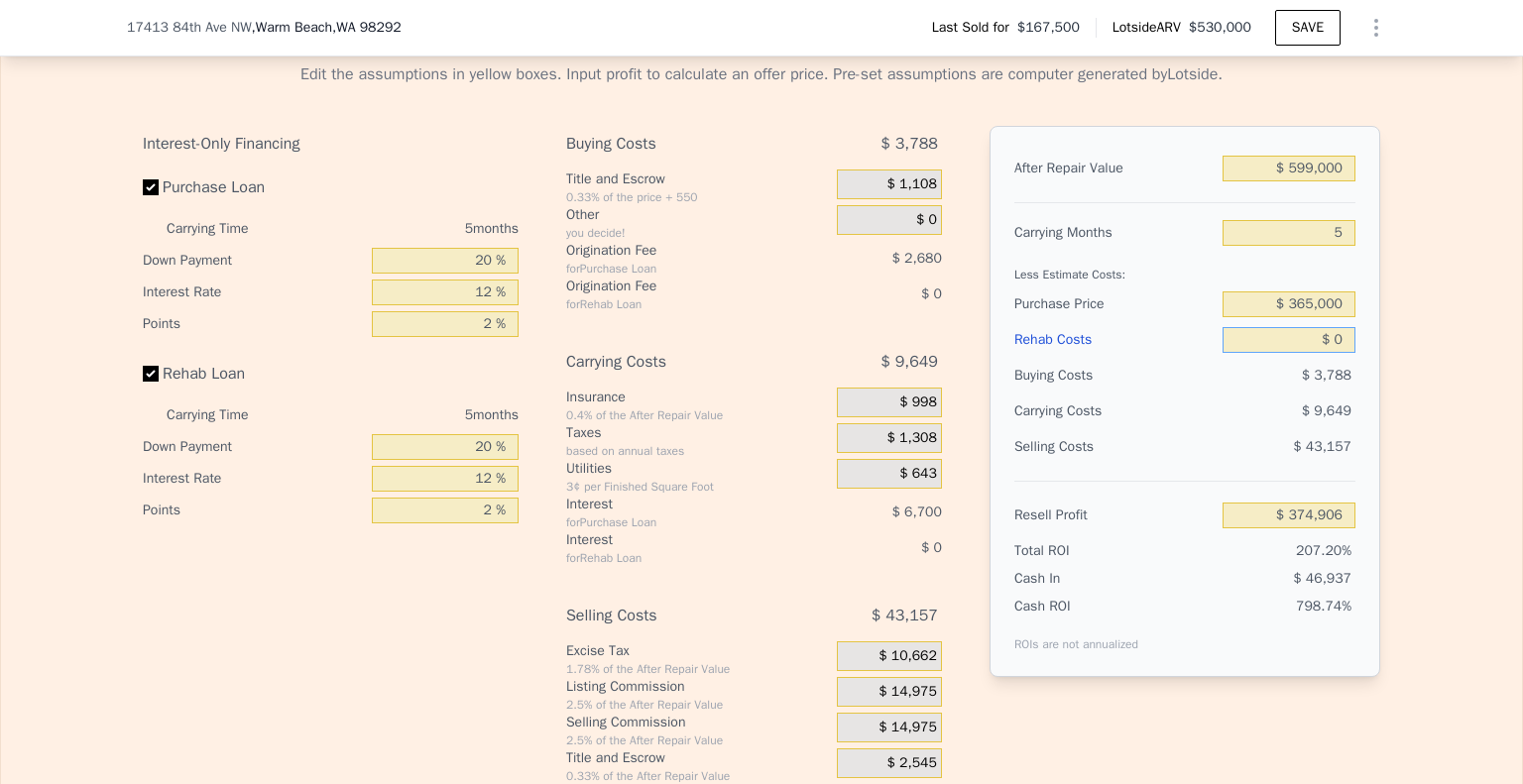 click on "$ 0" at bounding box center [1289, 340] 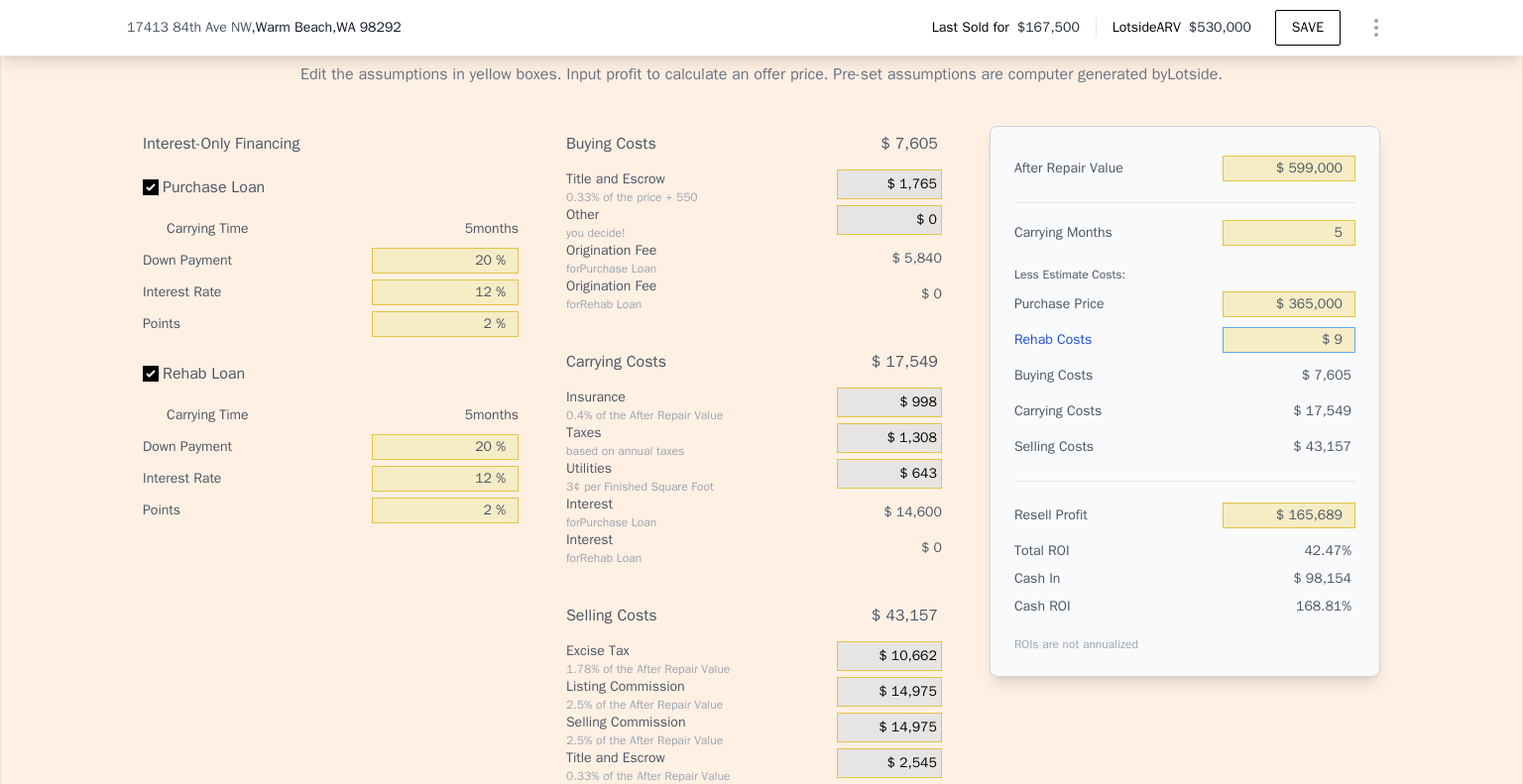 type on "$ 90" 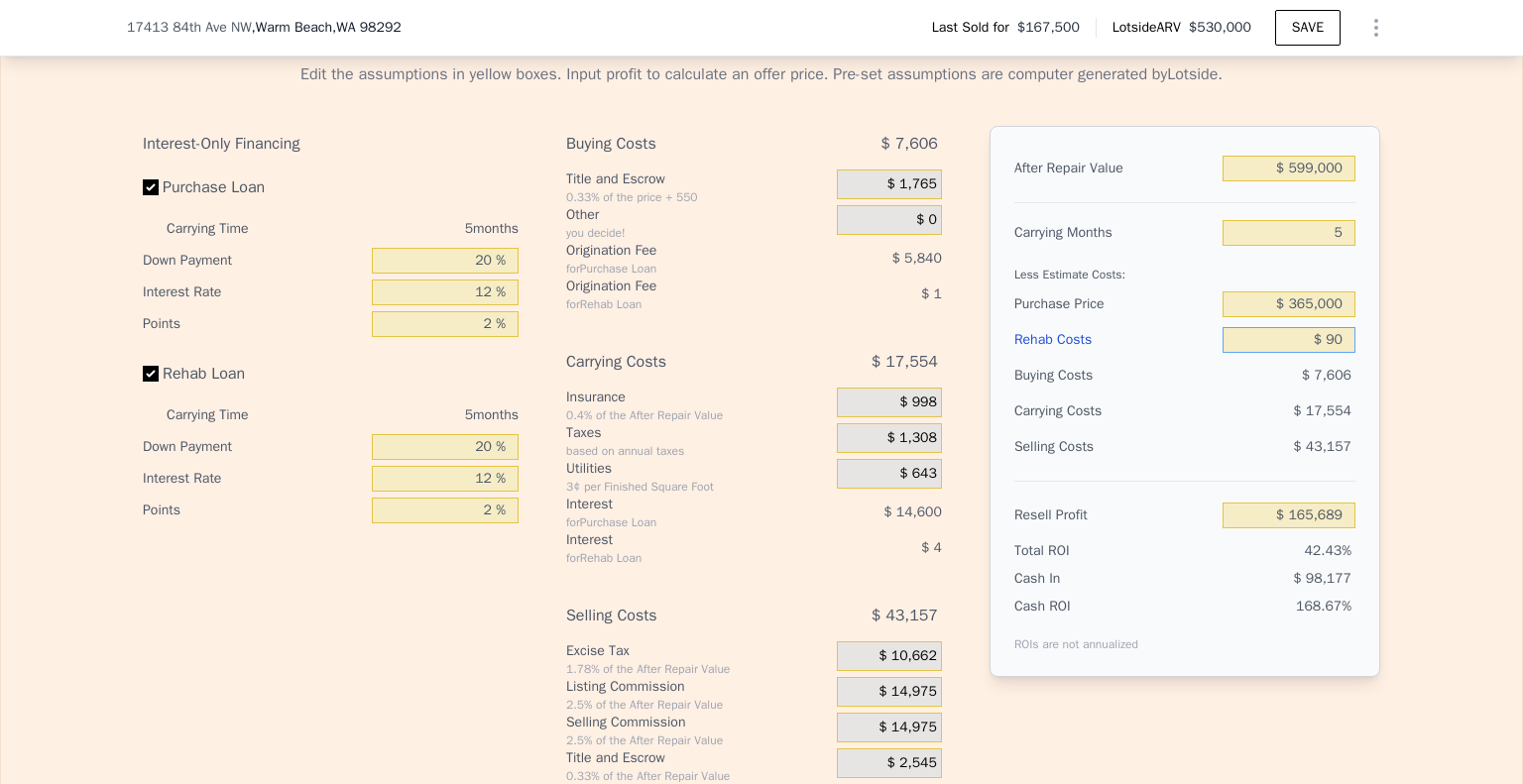 type on "$ 165,593" 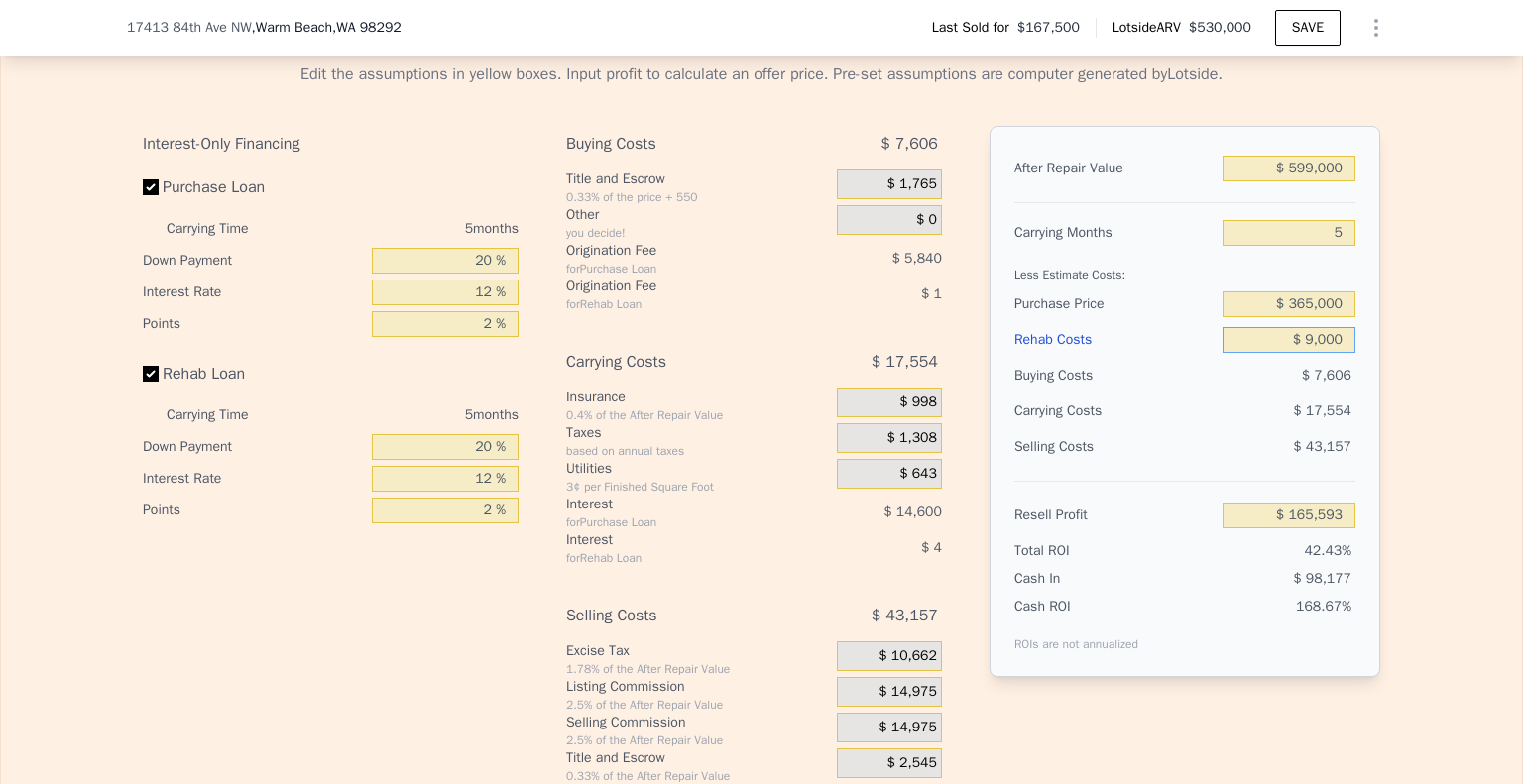 type on "$ 90,000" 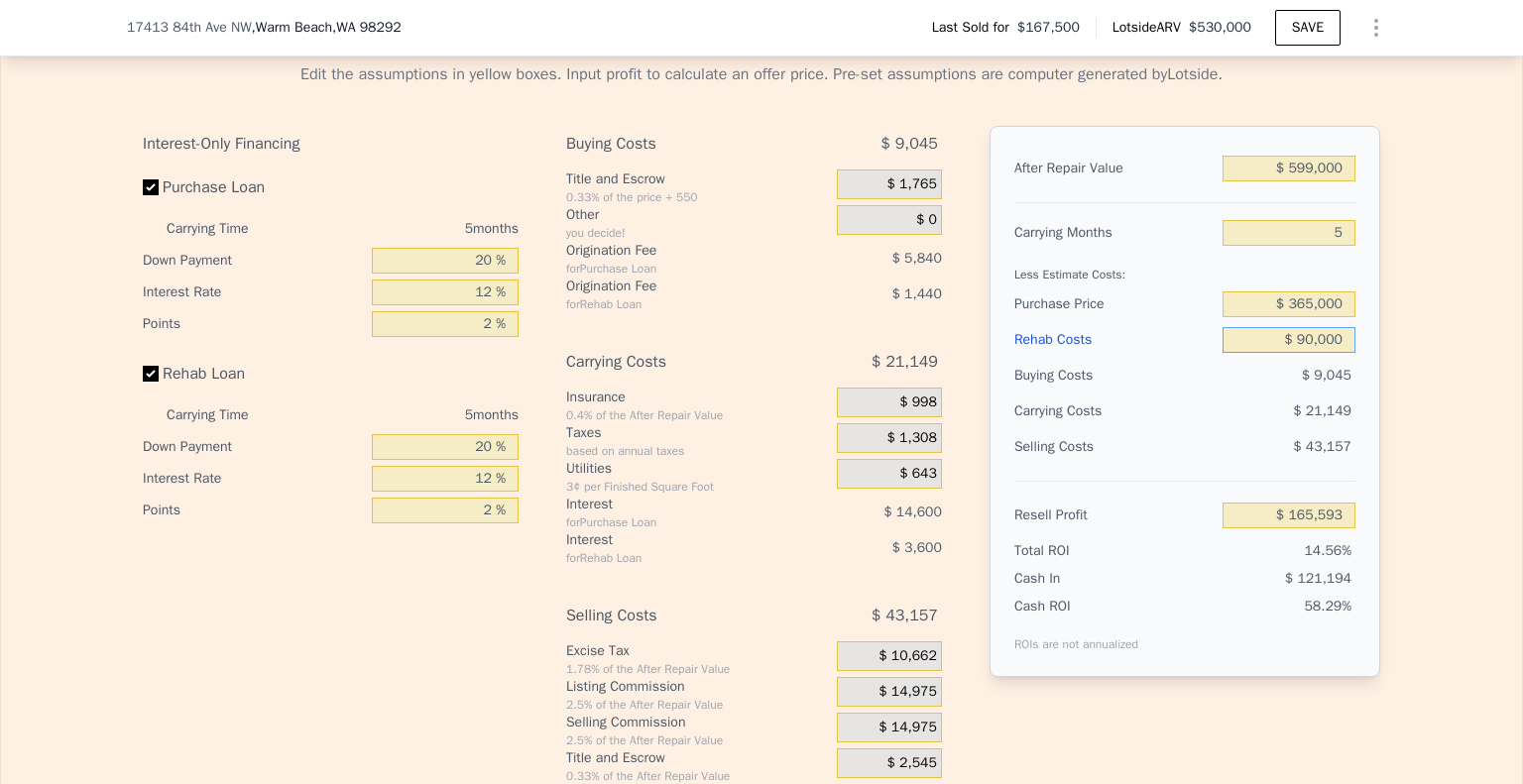 type on "$ 70,649" 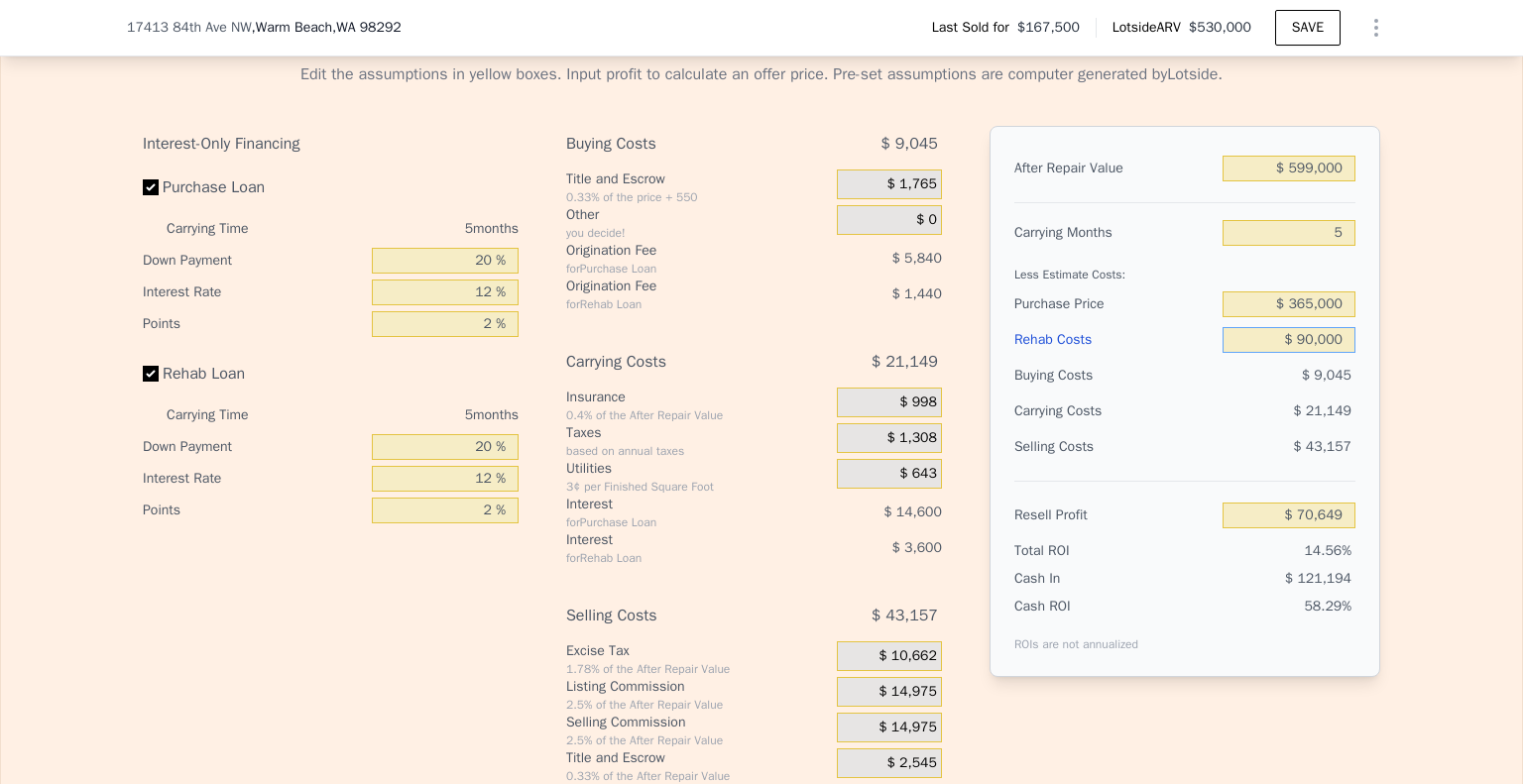 type on "$ 90,000" 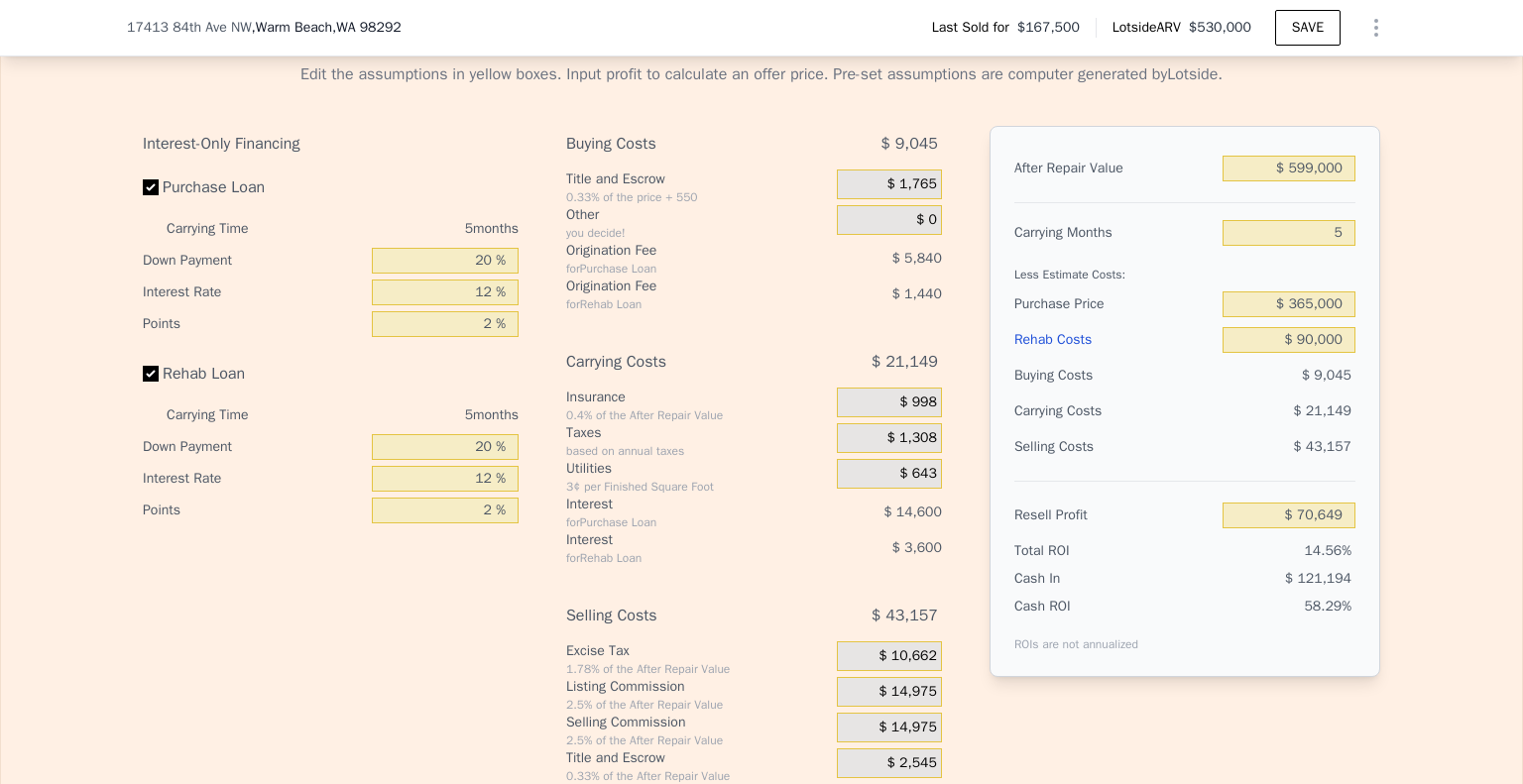 click on "$ 43,157" at bounding box center [1289, 447] 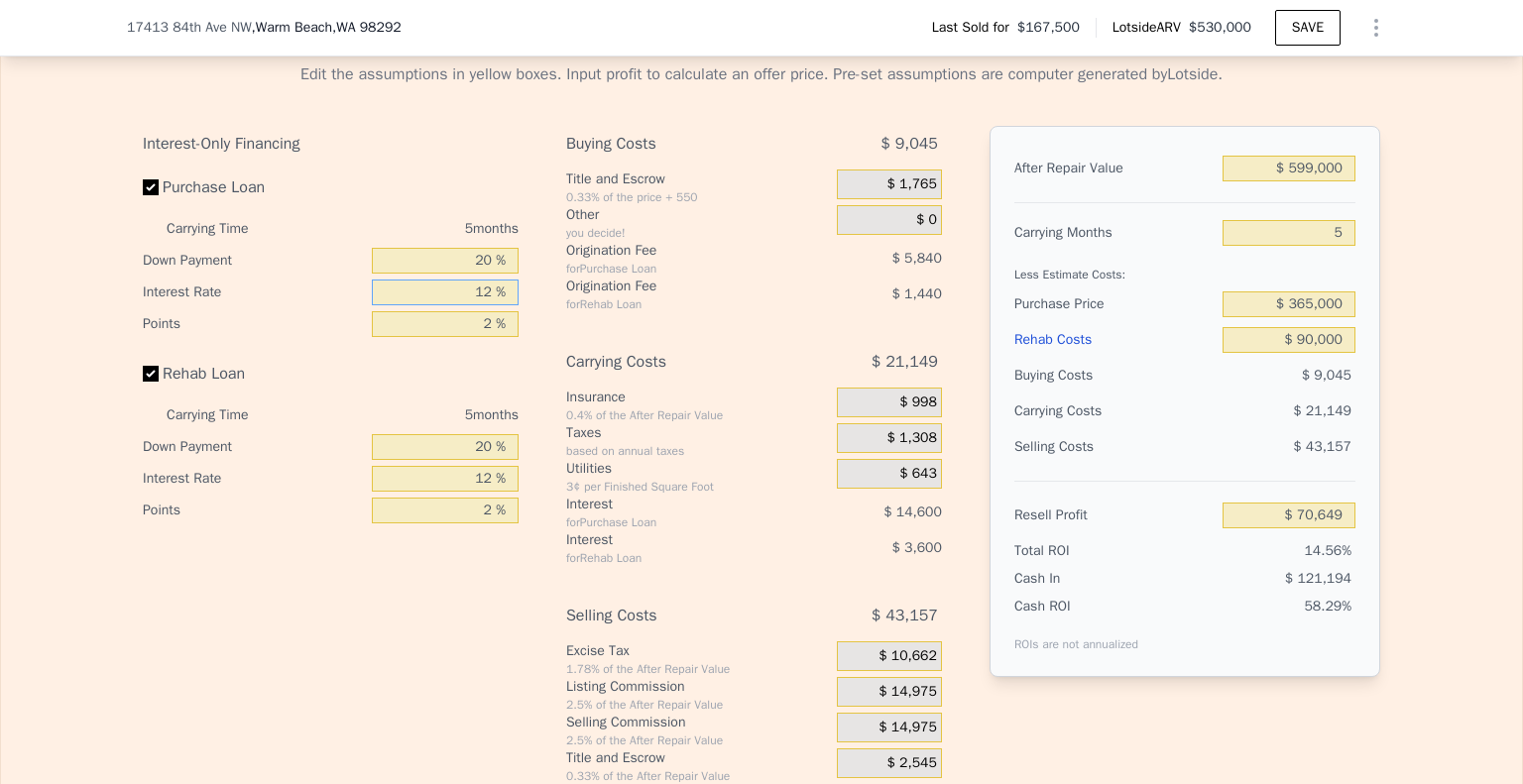 click on "12 %" at bounding box center [445, 292] 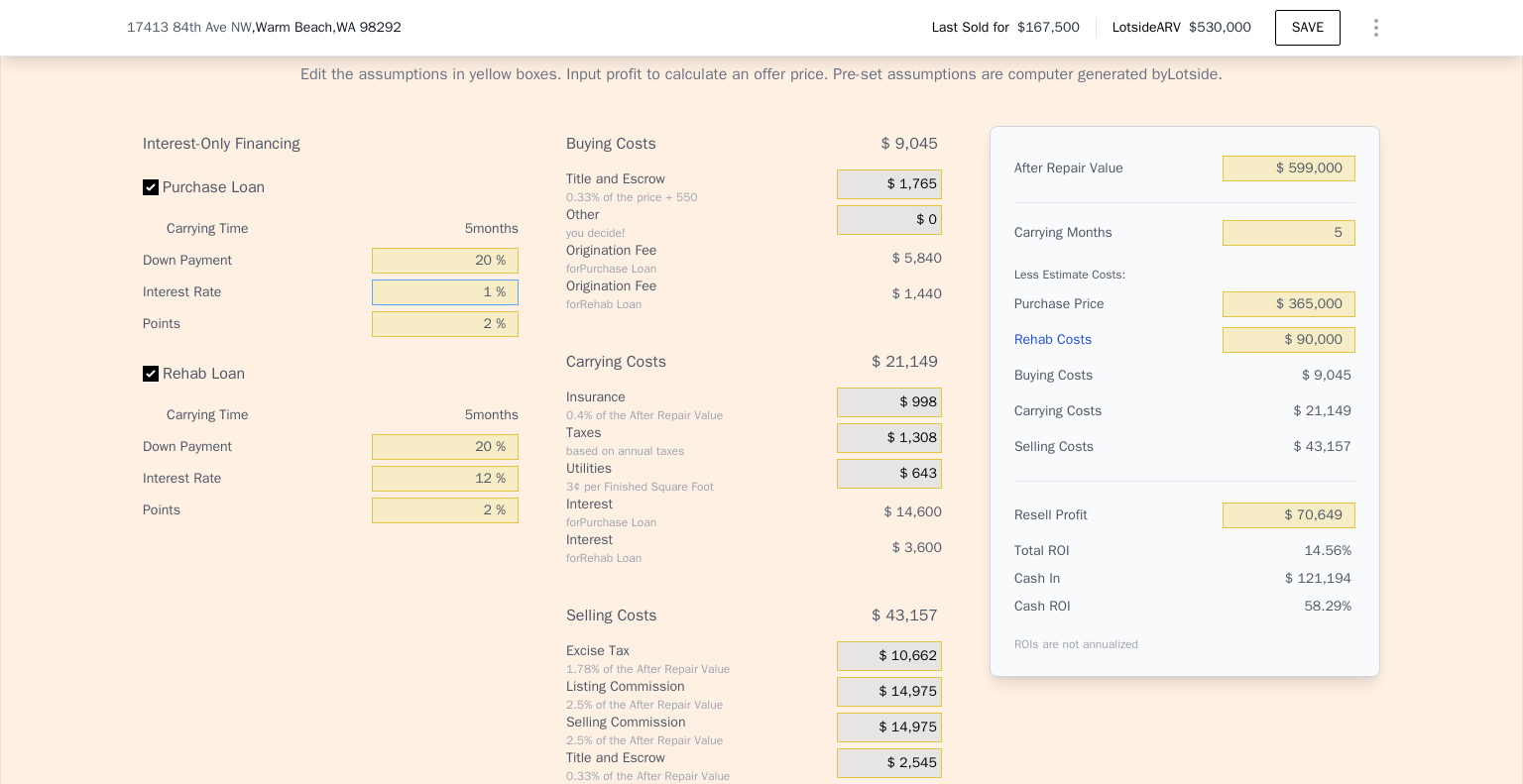 type 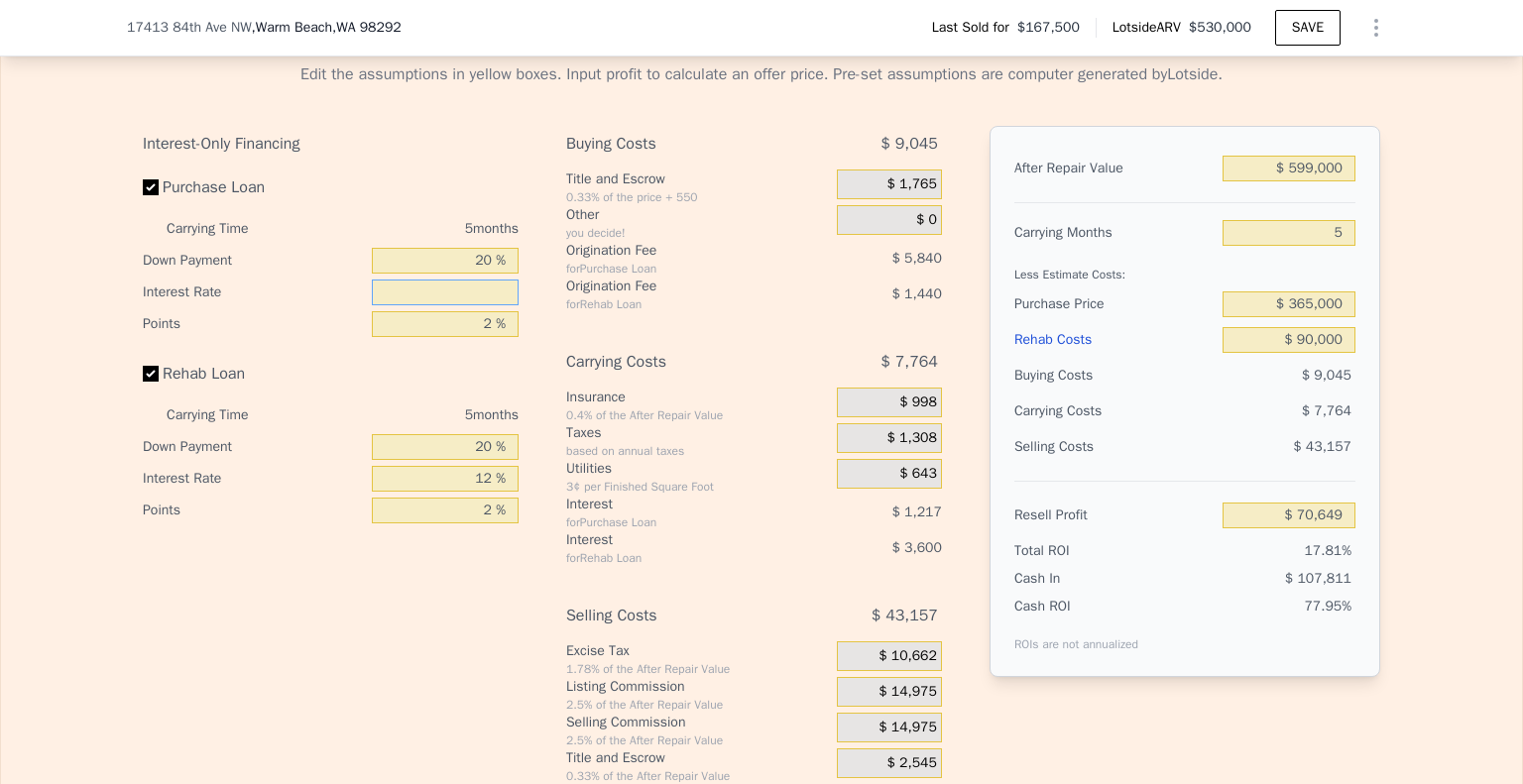 type on "$ 84,034" 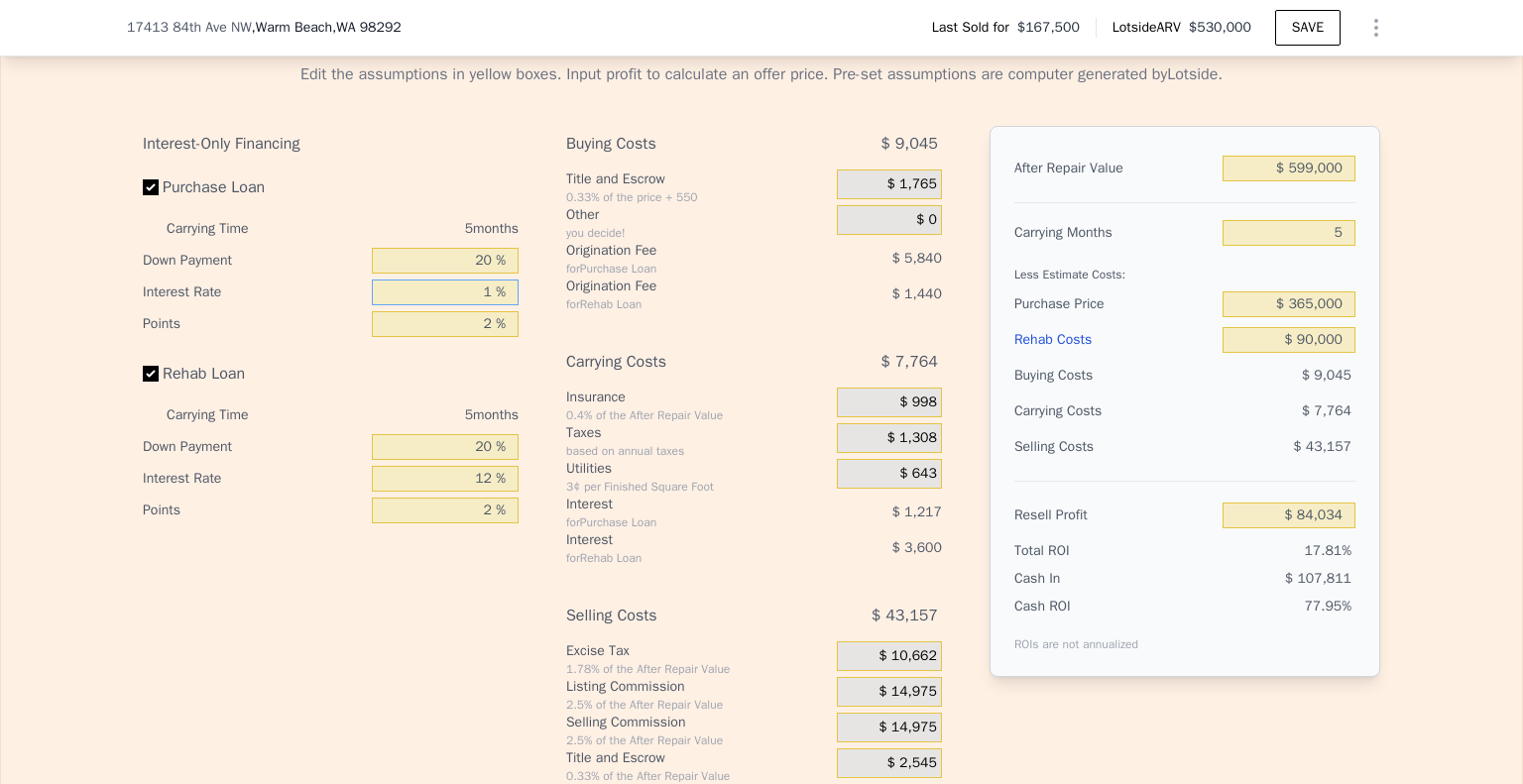 type on "10 %" 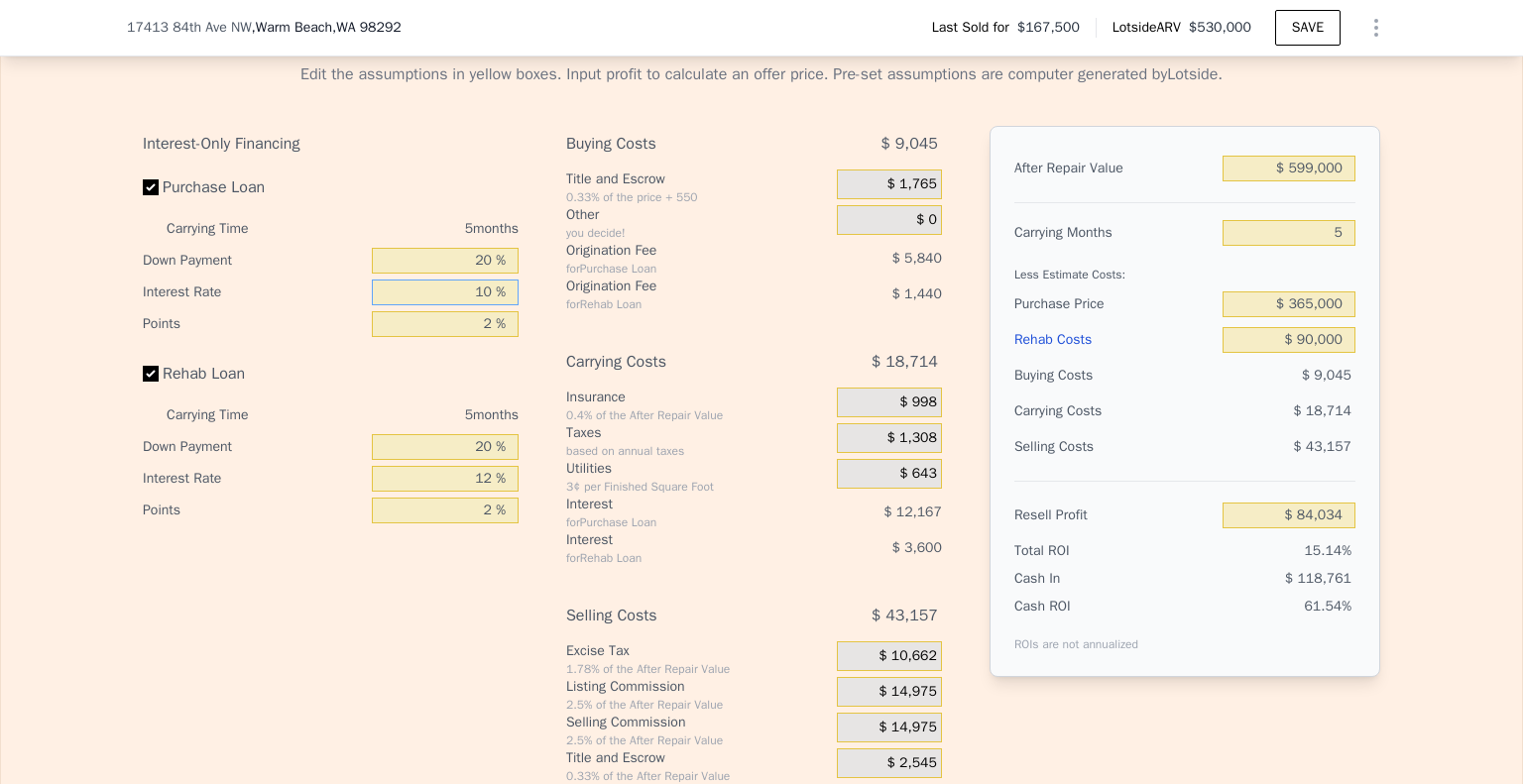 type on "$ 73,084" 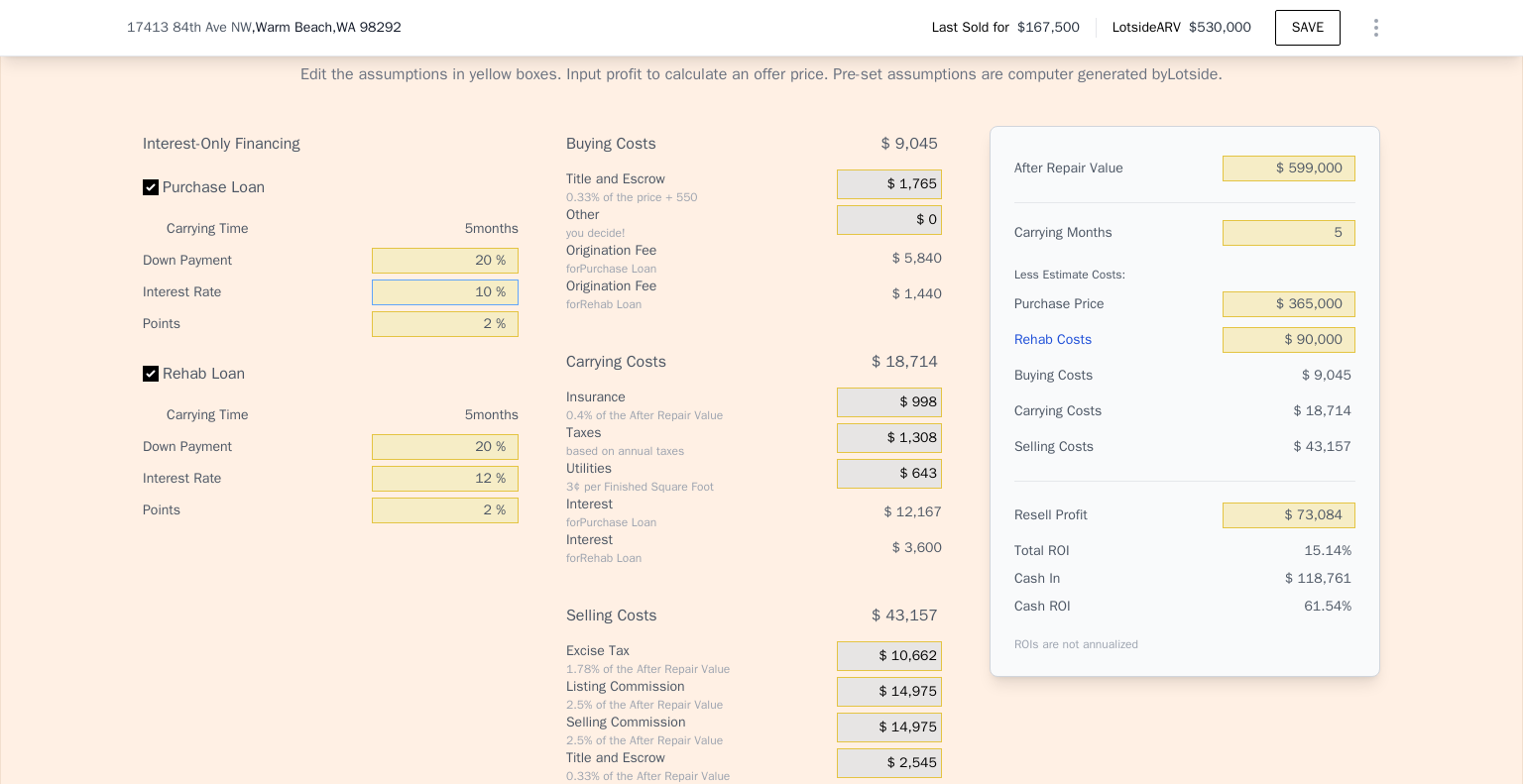 type on "10 %" 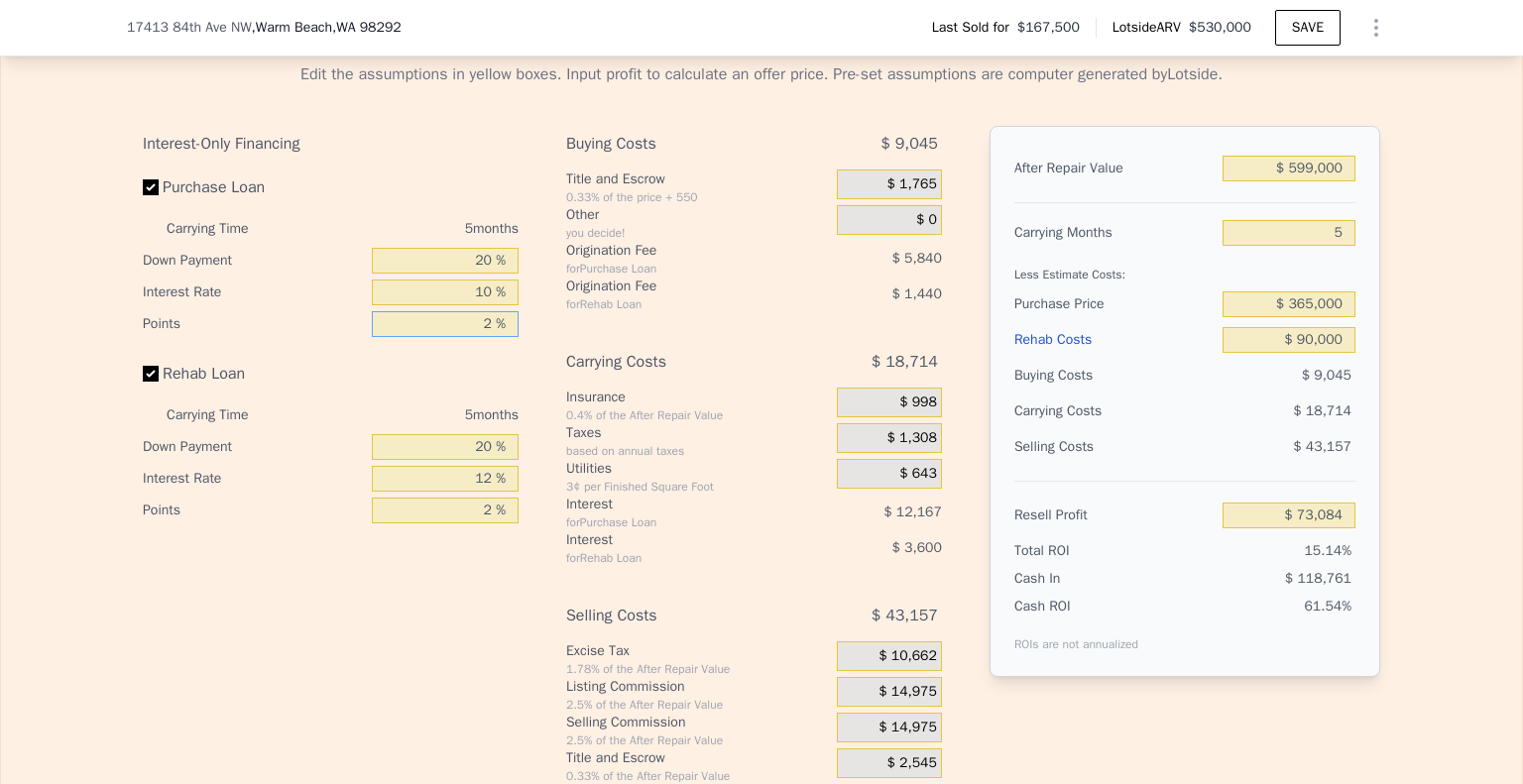 click on "2 %" at bounding box center [445, 324] 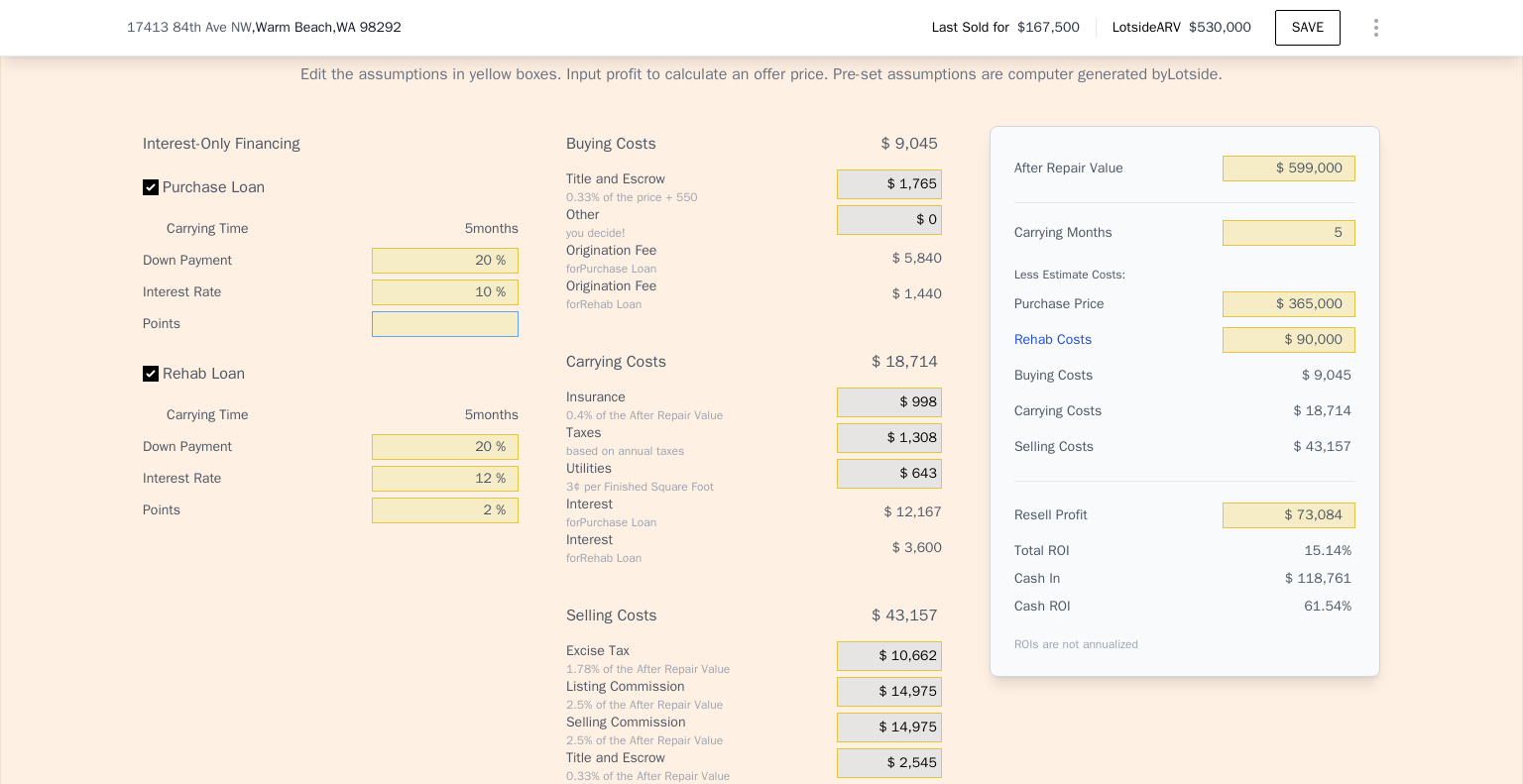 type on "1 %" 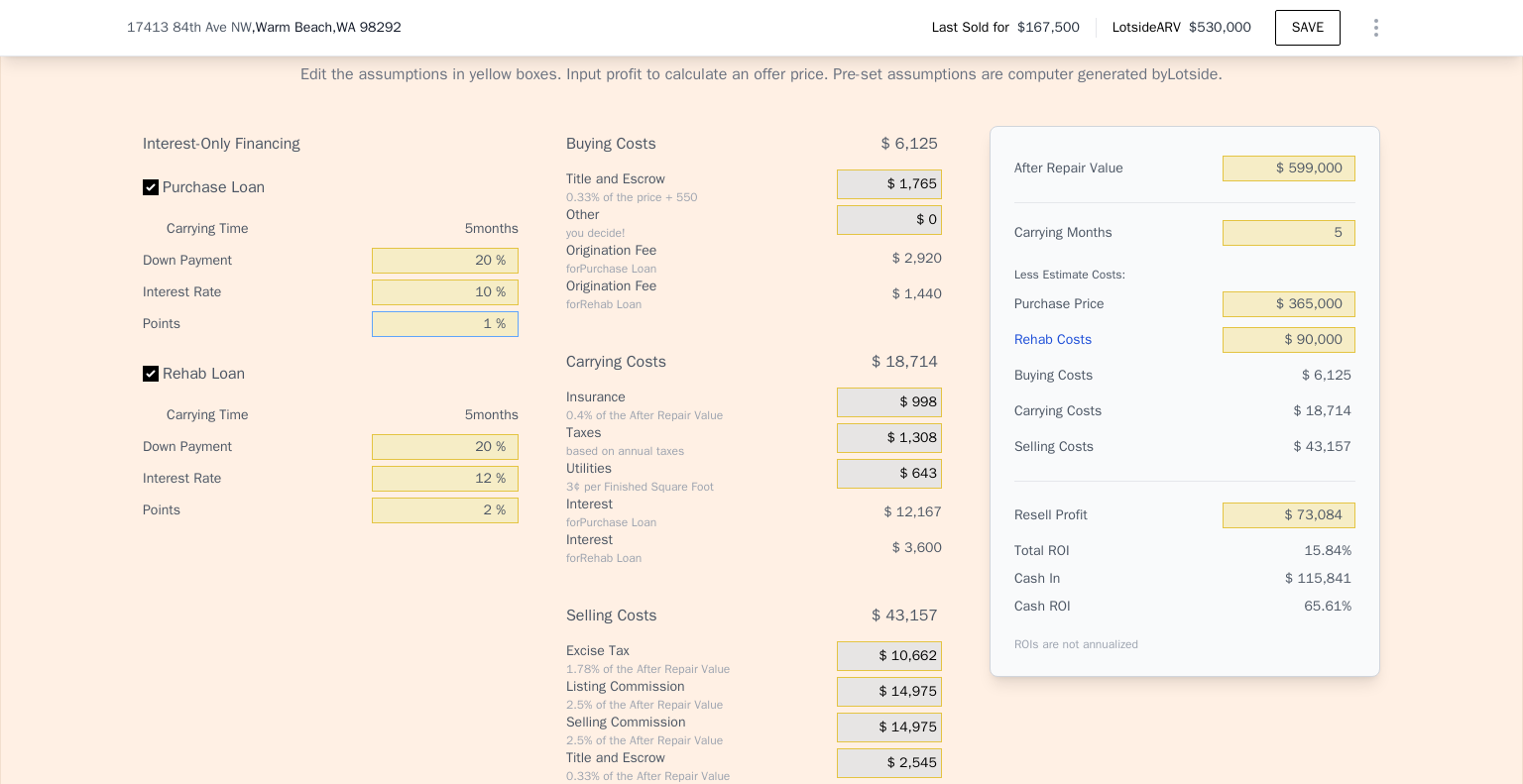 type on "$ 76,004" 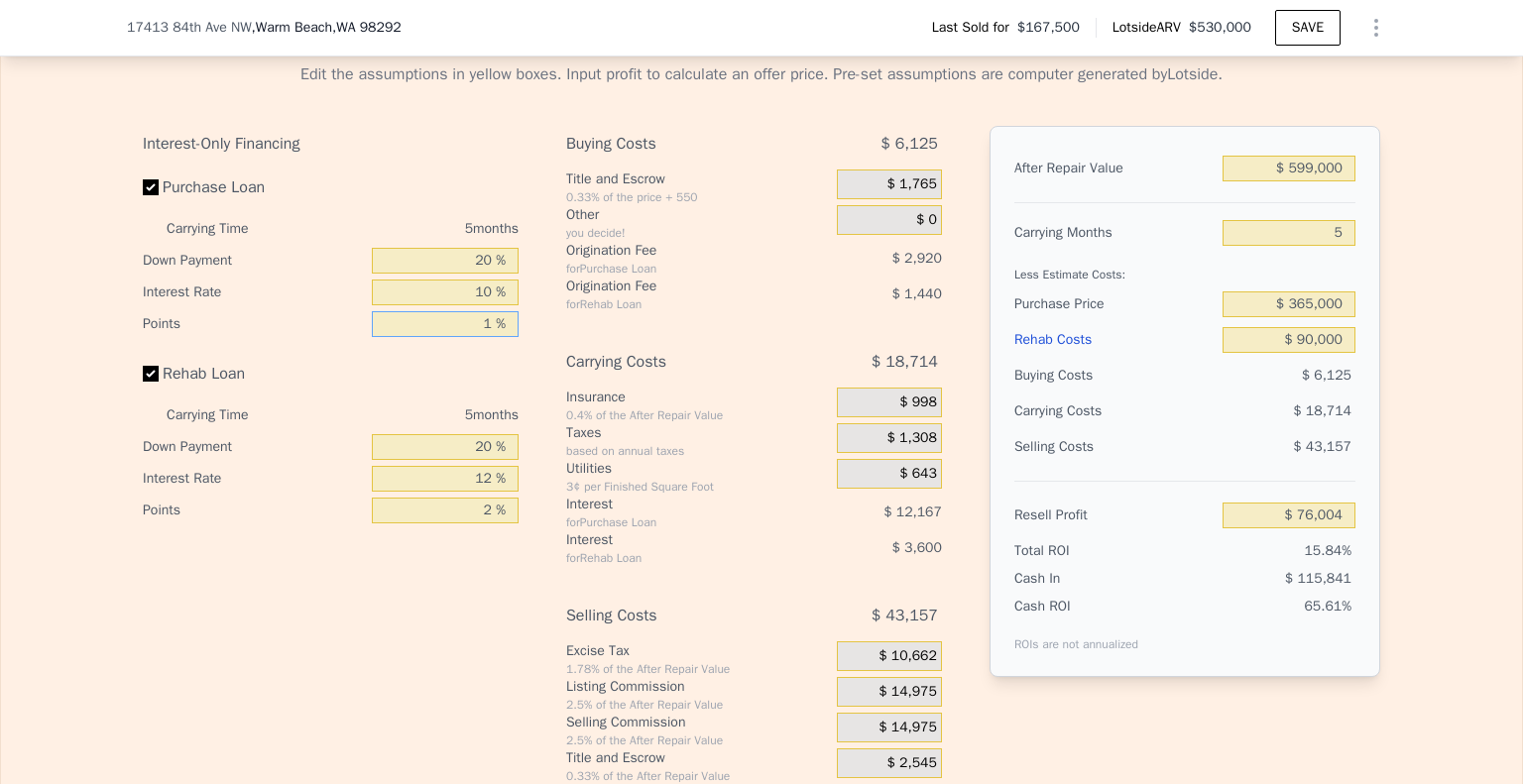 type on "1 %" 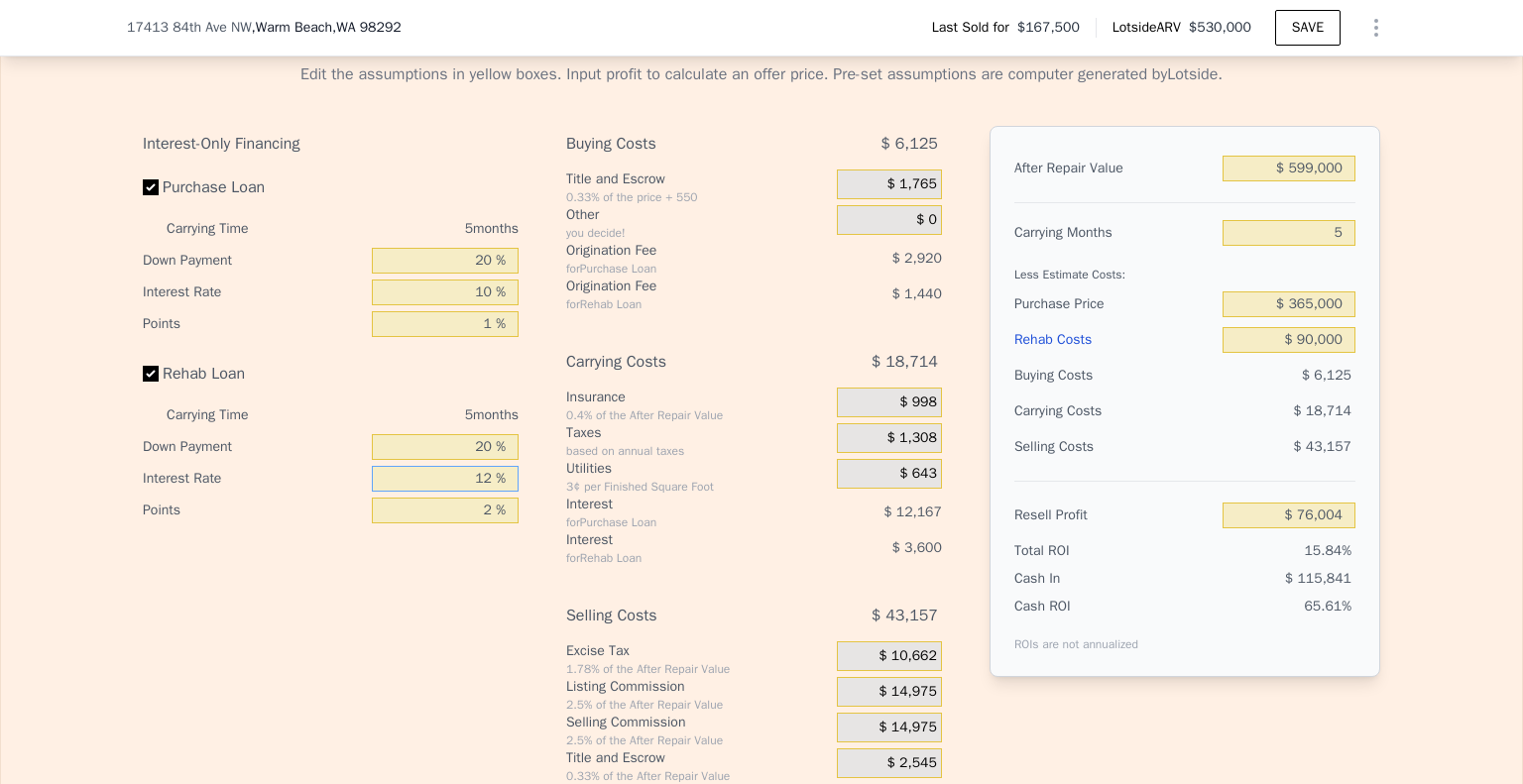 click on "12 %" at bounding box center [445, 479] 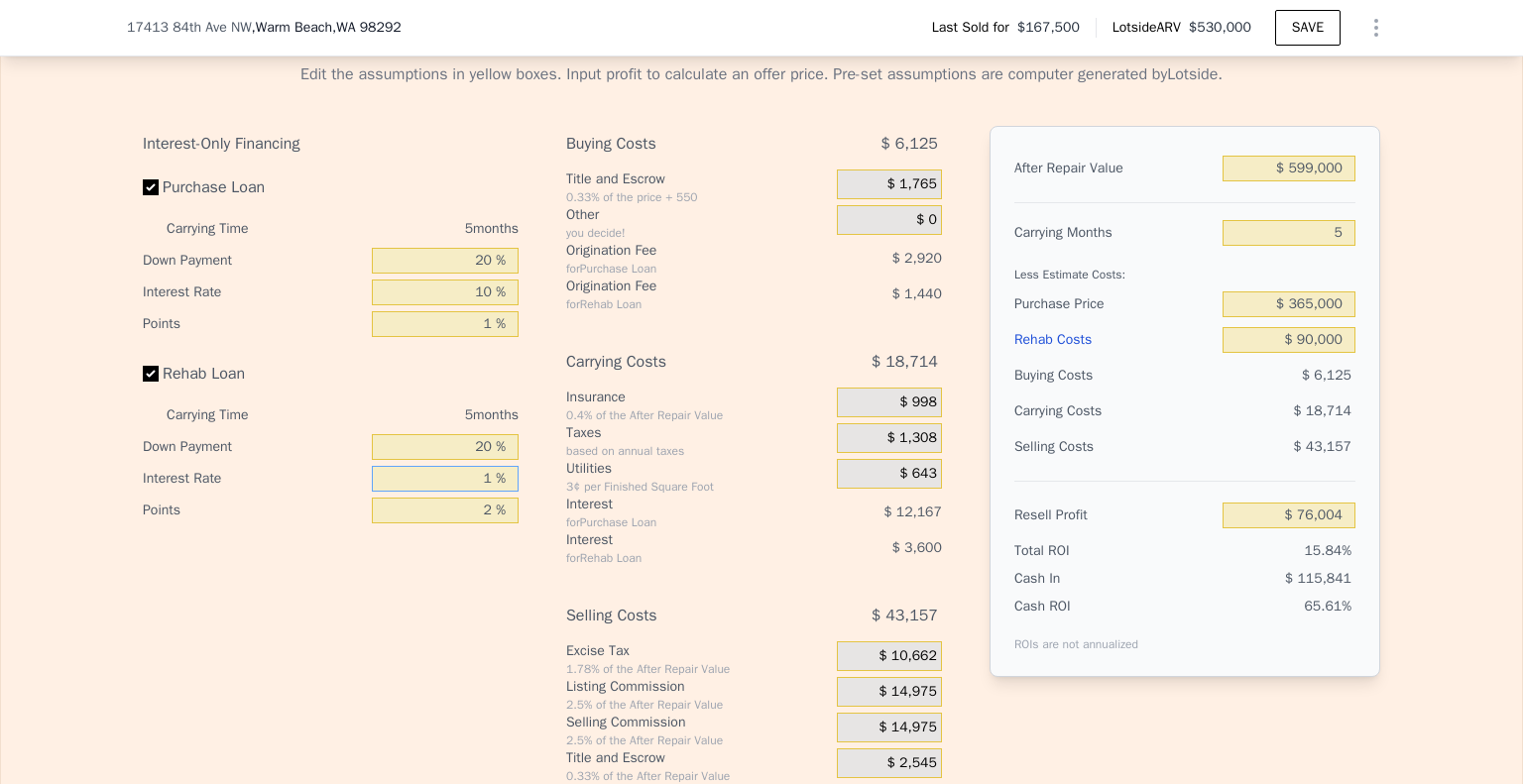 type 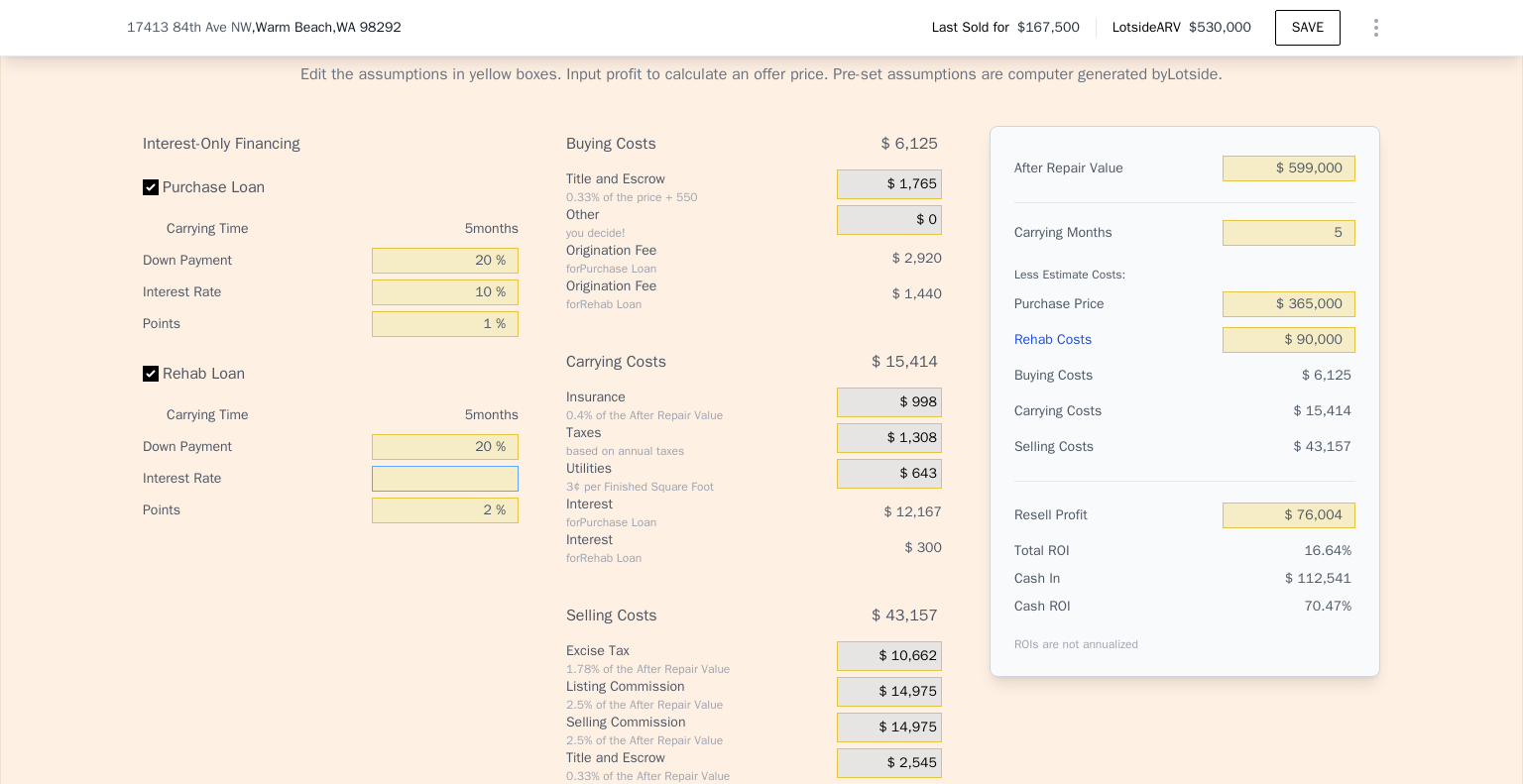 type on "$ 79,304" 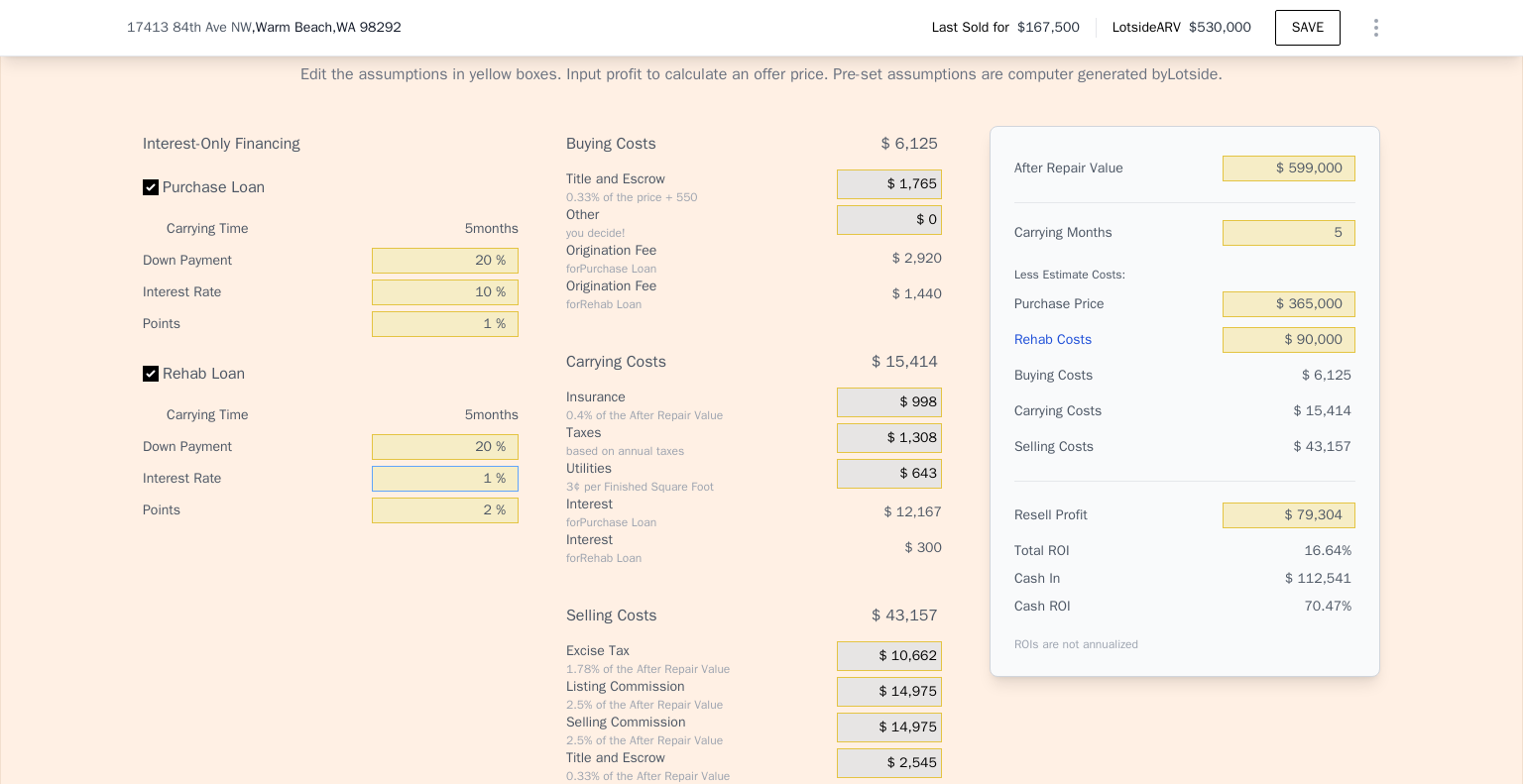 type on "10 %" 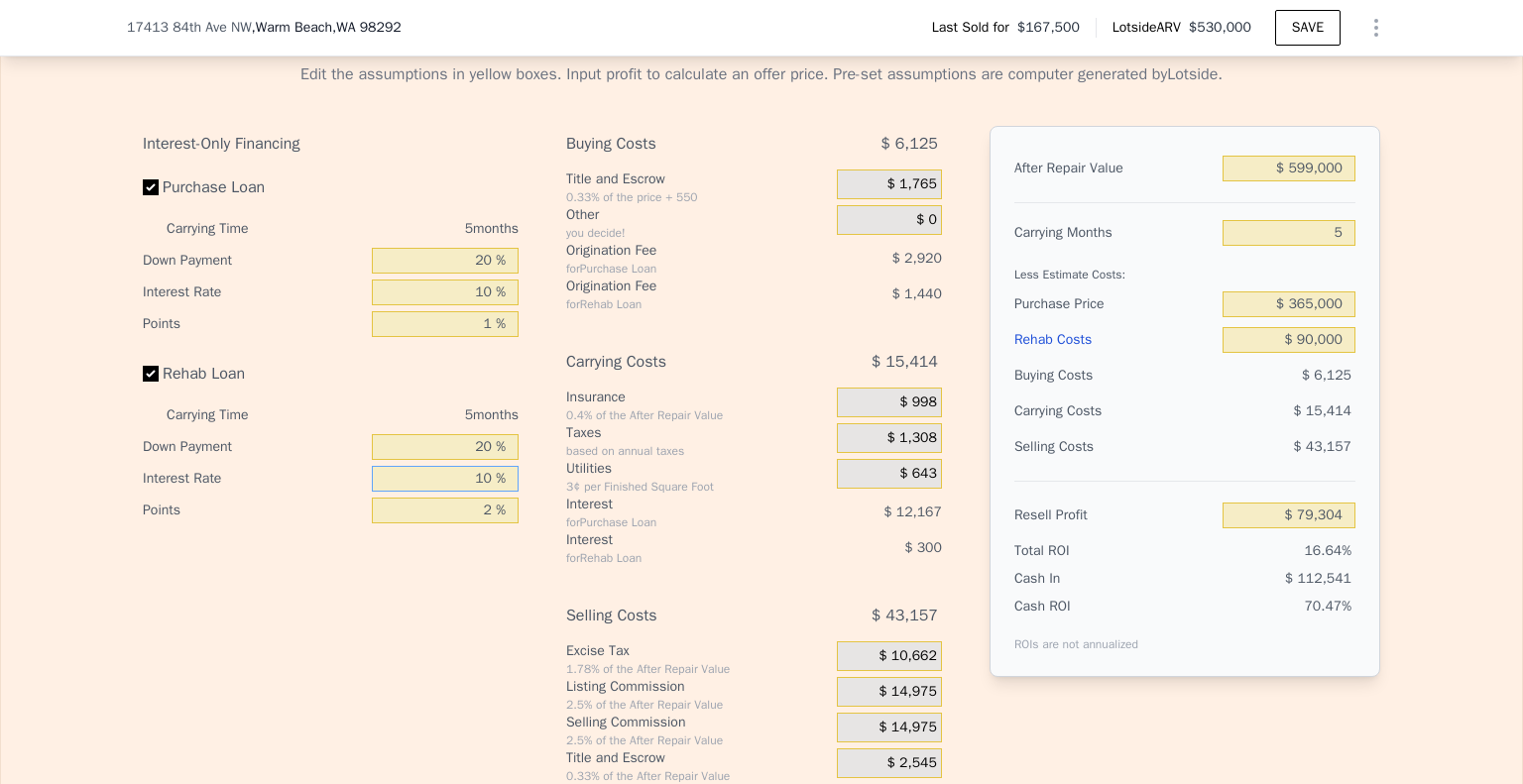 type on "$ 76,604" 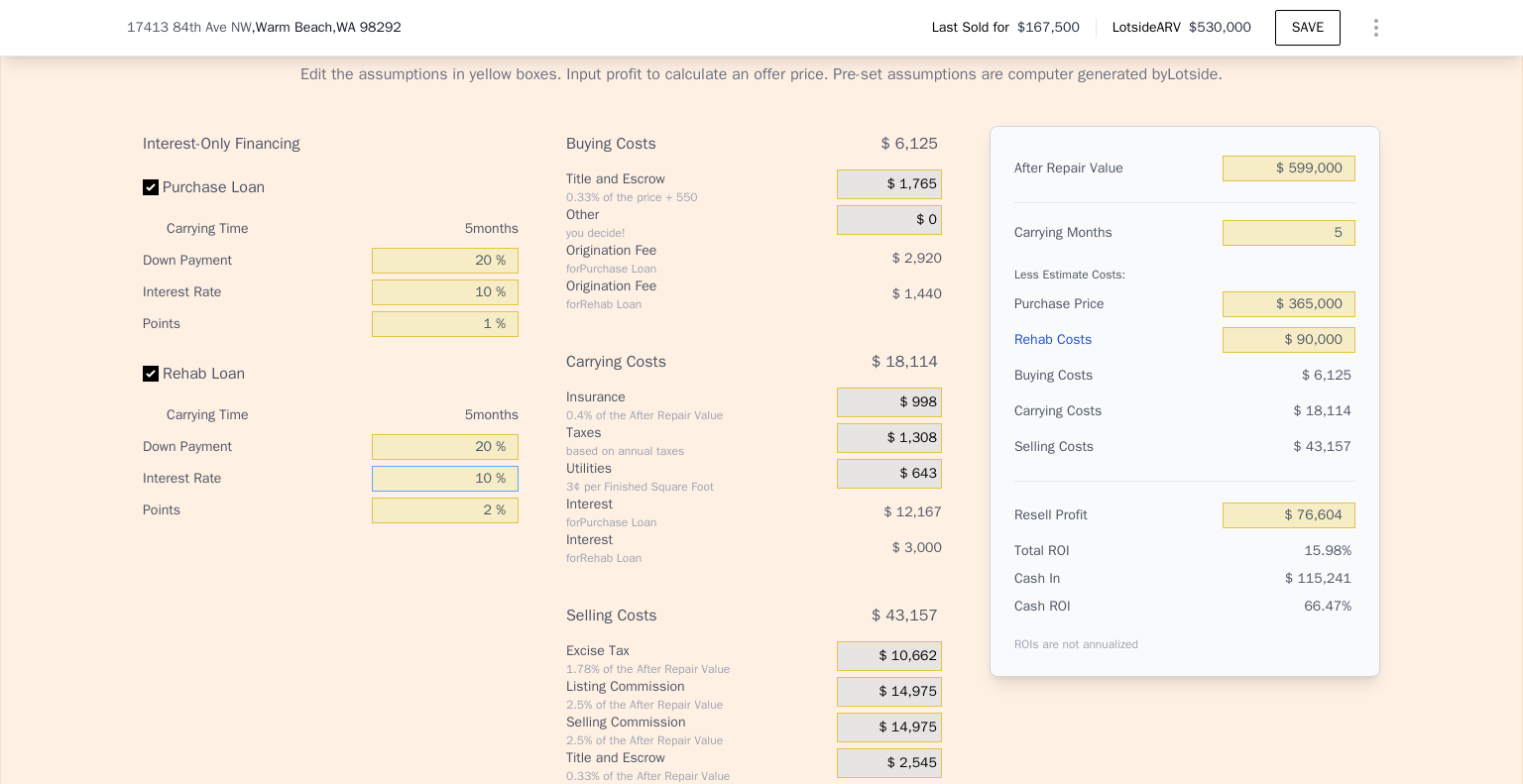 type on "10 %" 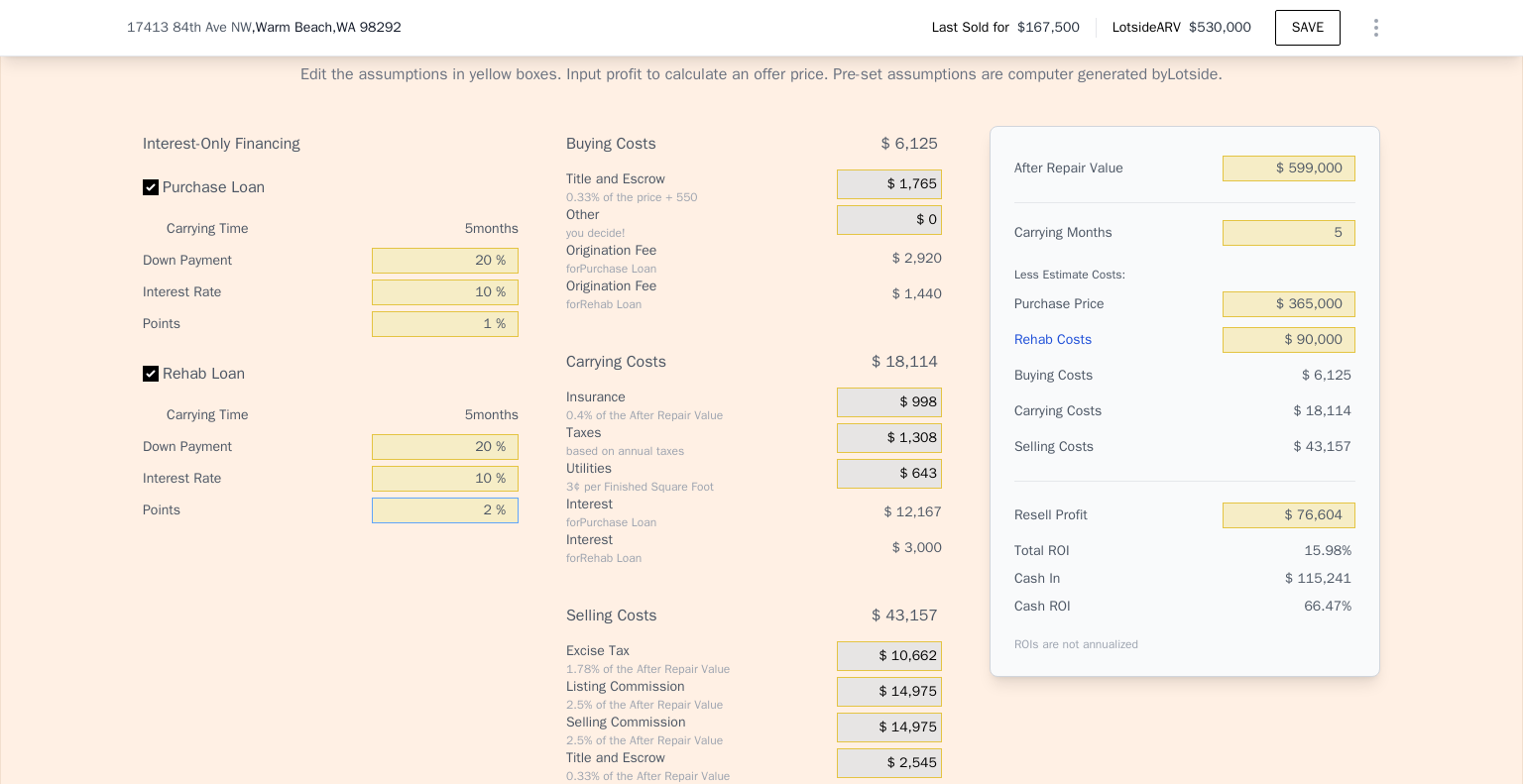 click on "2 %" at bounding box center [445, 510] 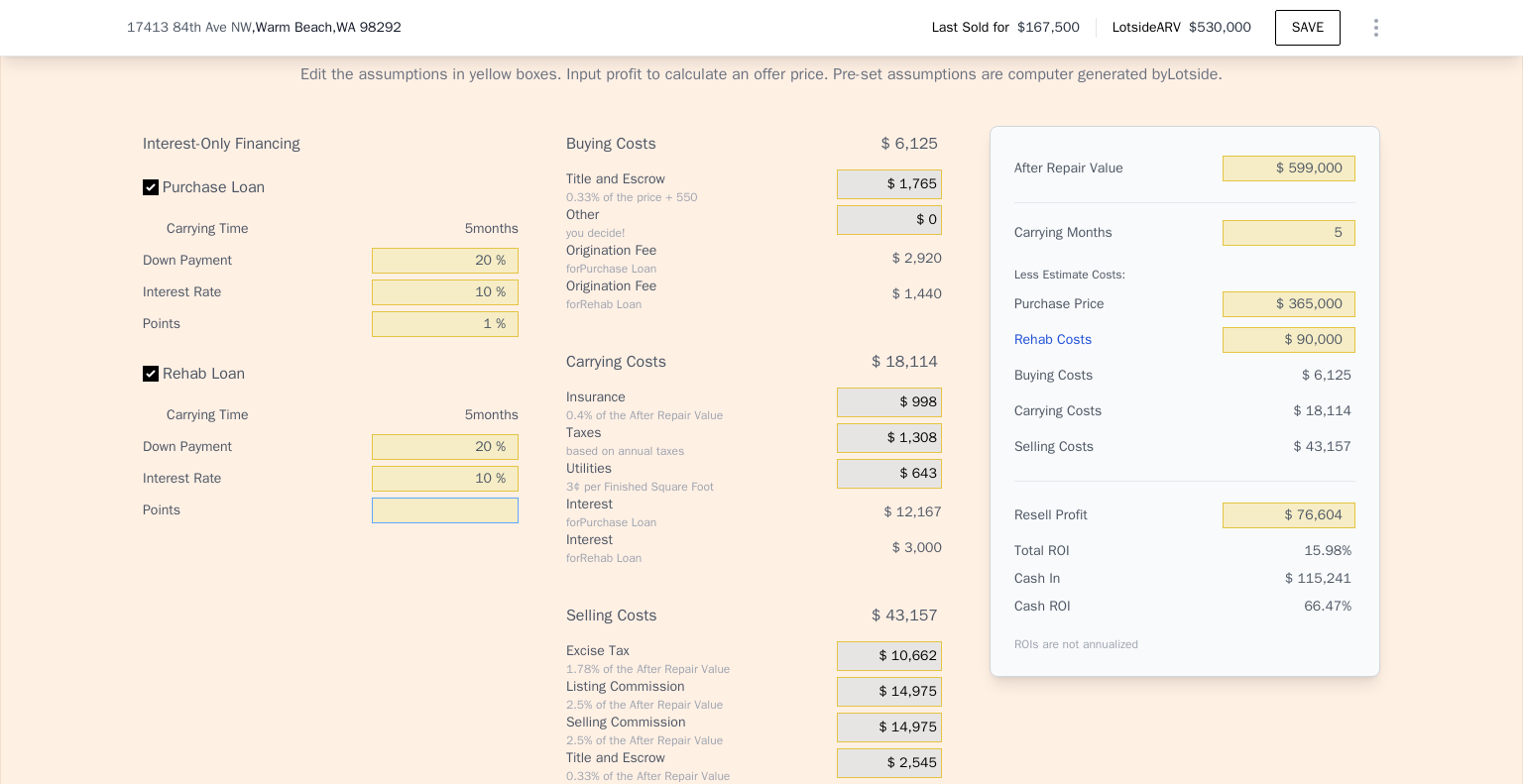 type on "1 %" 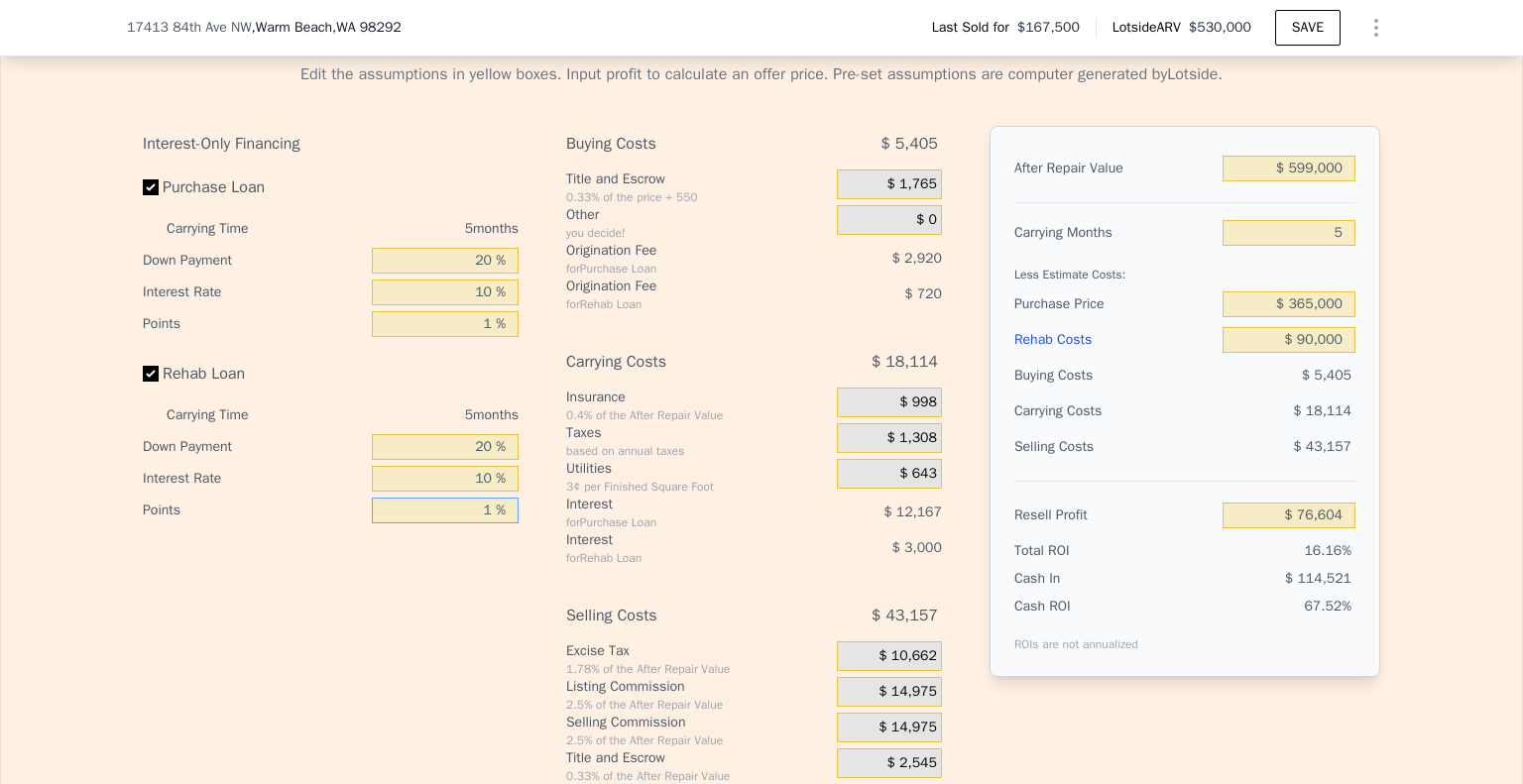 type on "$ 77,324" 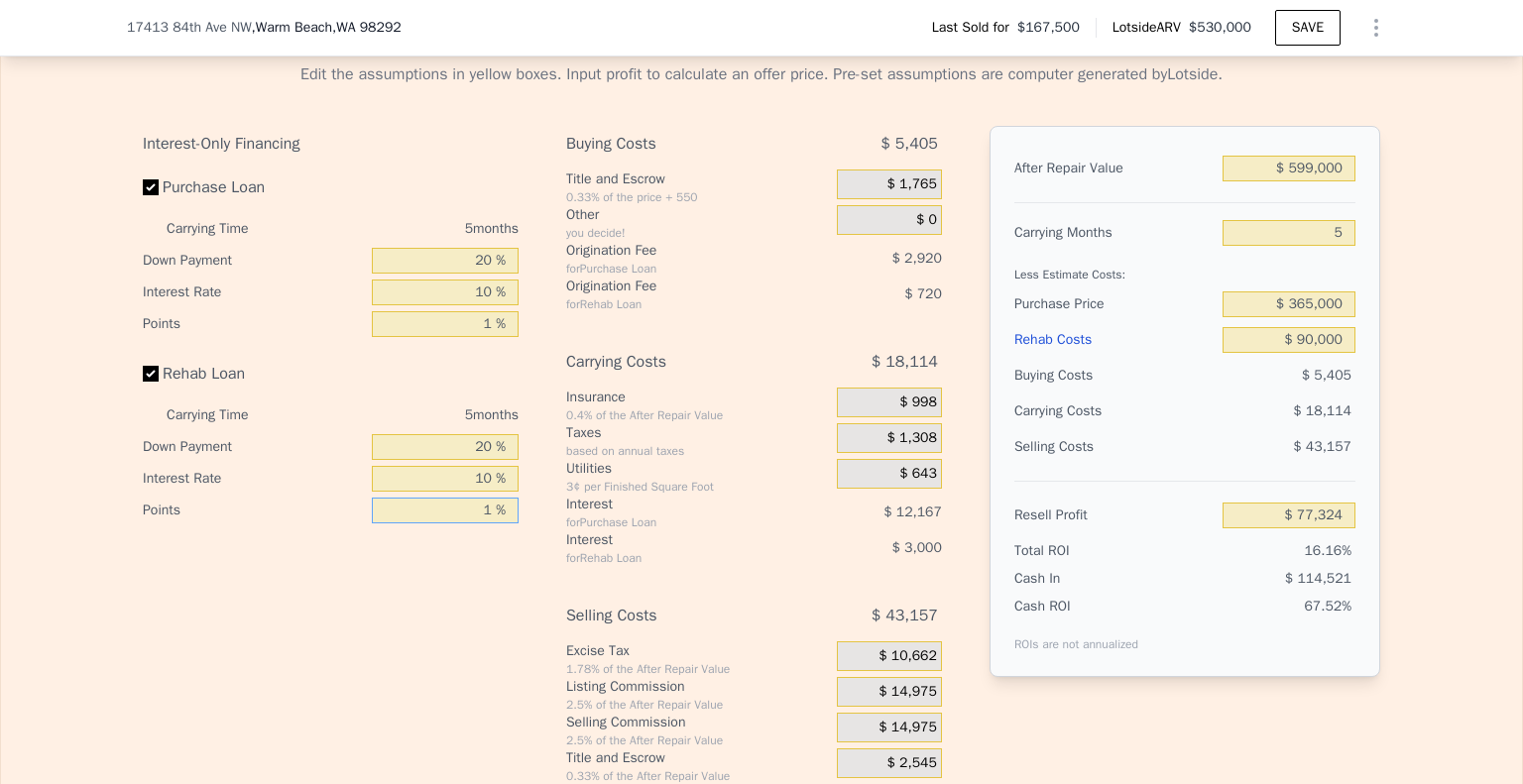 type on "1 %" 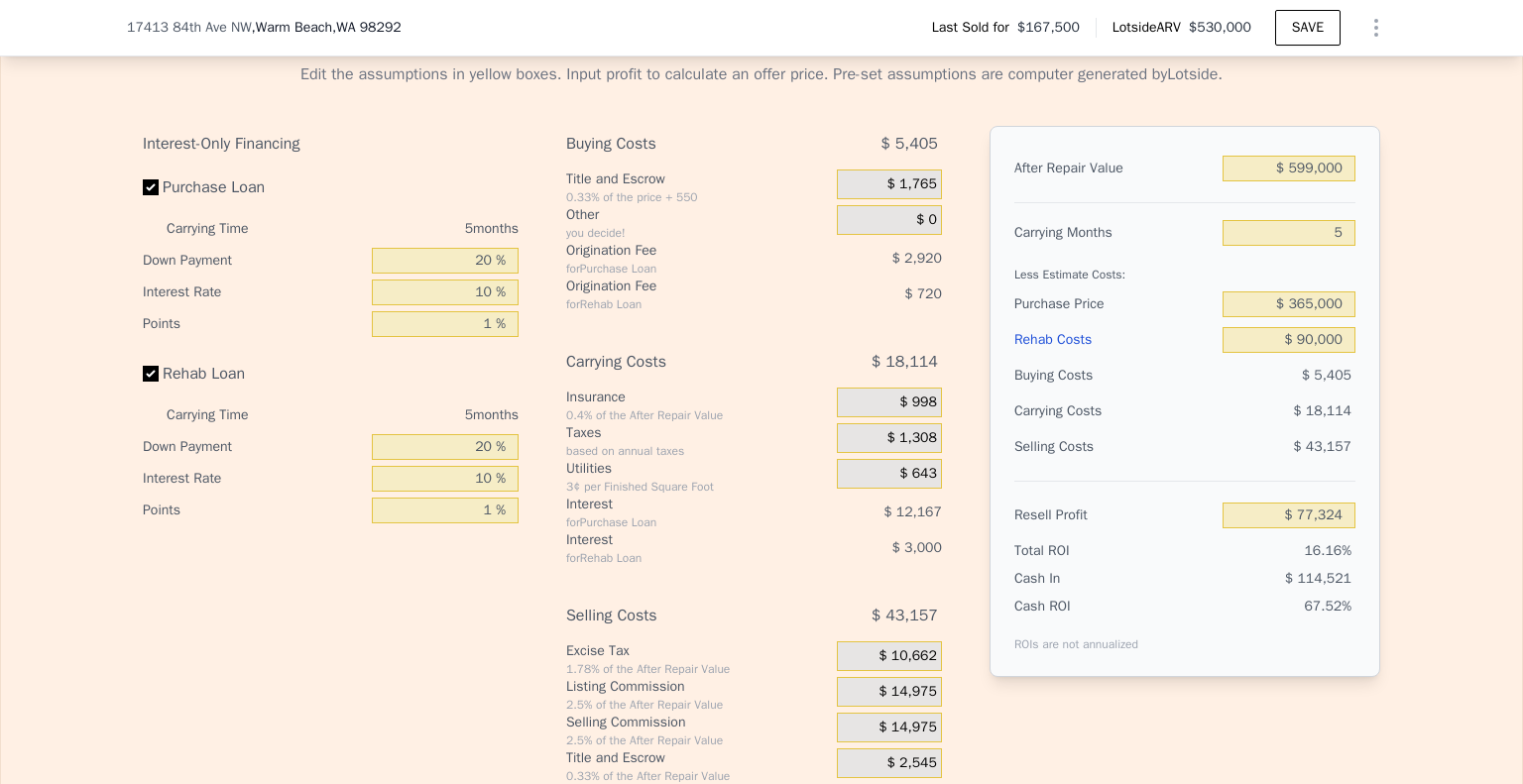 click on "After Repair Value $ 599,000 Carrying Months 5 Less Estimate Costs: Purchase Price $ 365,000 Rehab Costs $ 90,000 Buying Costs $ 5,405 Carrying Costs $ 18,114 Selling Costs $ 43,157 Resell Profit $ 77,324 Total ROI 16.16% Cash In $ 114,521 Cash ROI ROIs are not annualized 67.52%" at bounding box center (1185, 439) 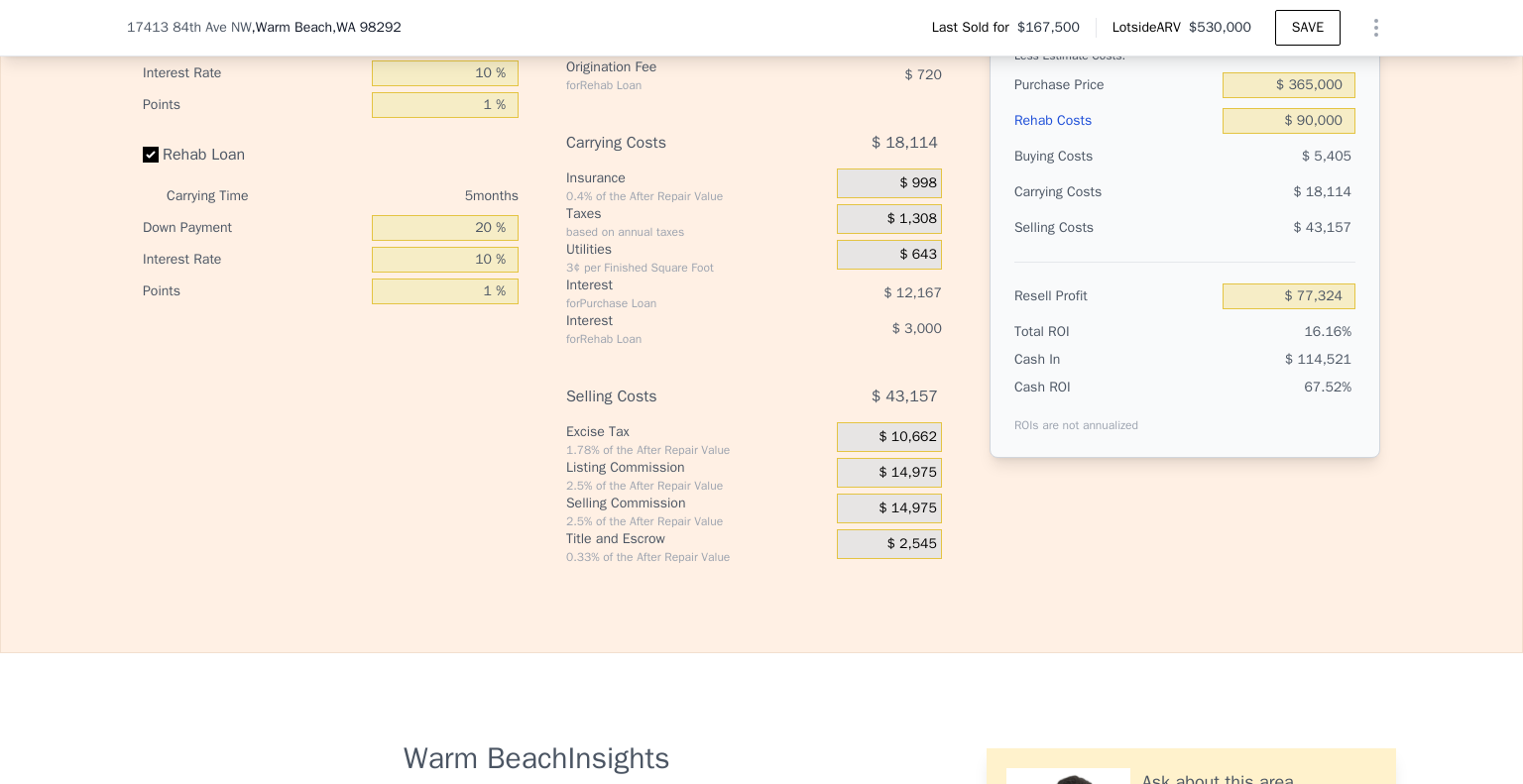 scroll, scrollTop: 3211, scrollLeft: 0, axis: vertical 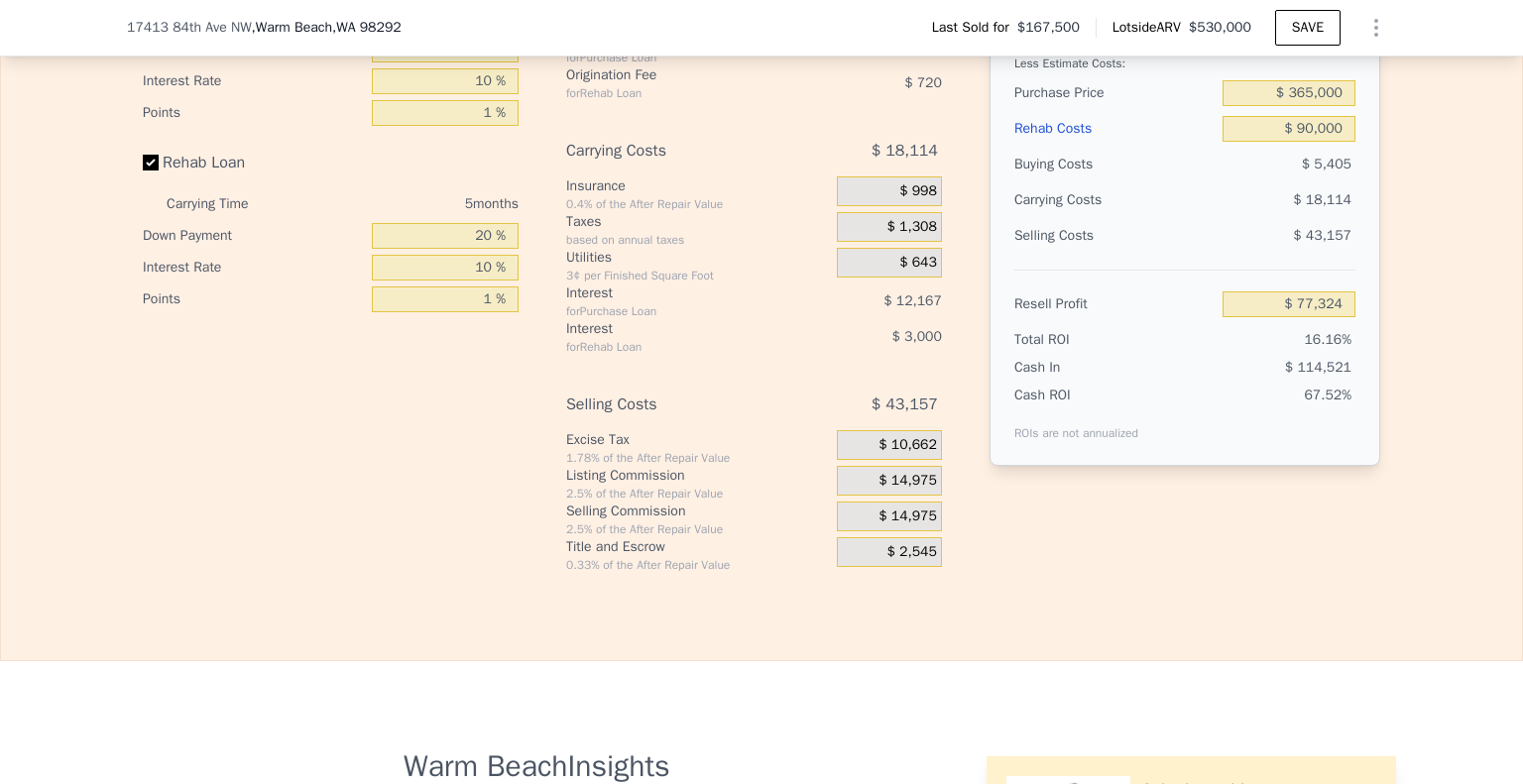 click on "$ 14,975" at bounding box center [889, 481] 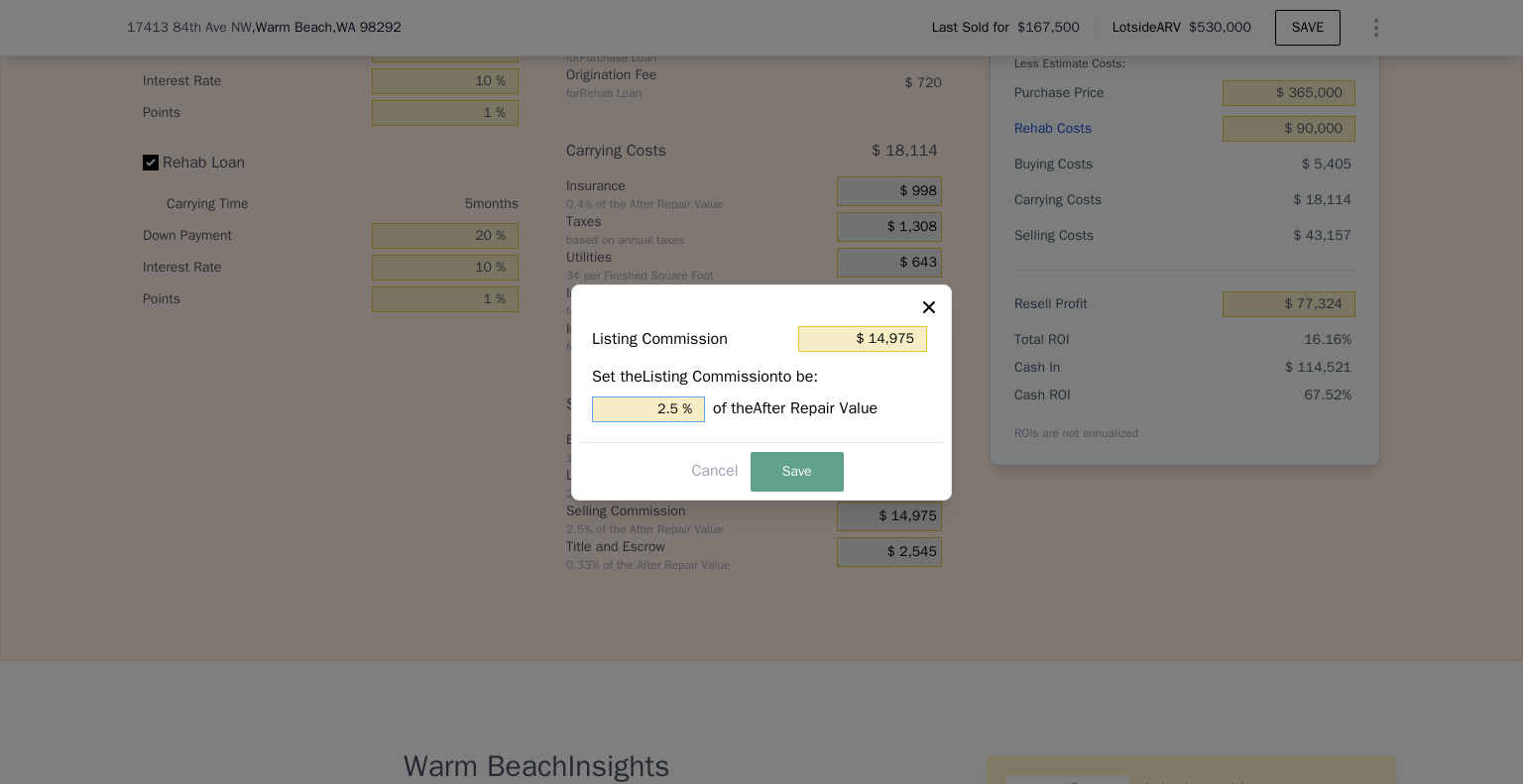 drag, startPoint x: 680, startPoint y: 411, endPoint x: 591, endPoint y: 408, distance: 89.05055 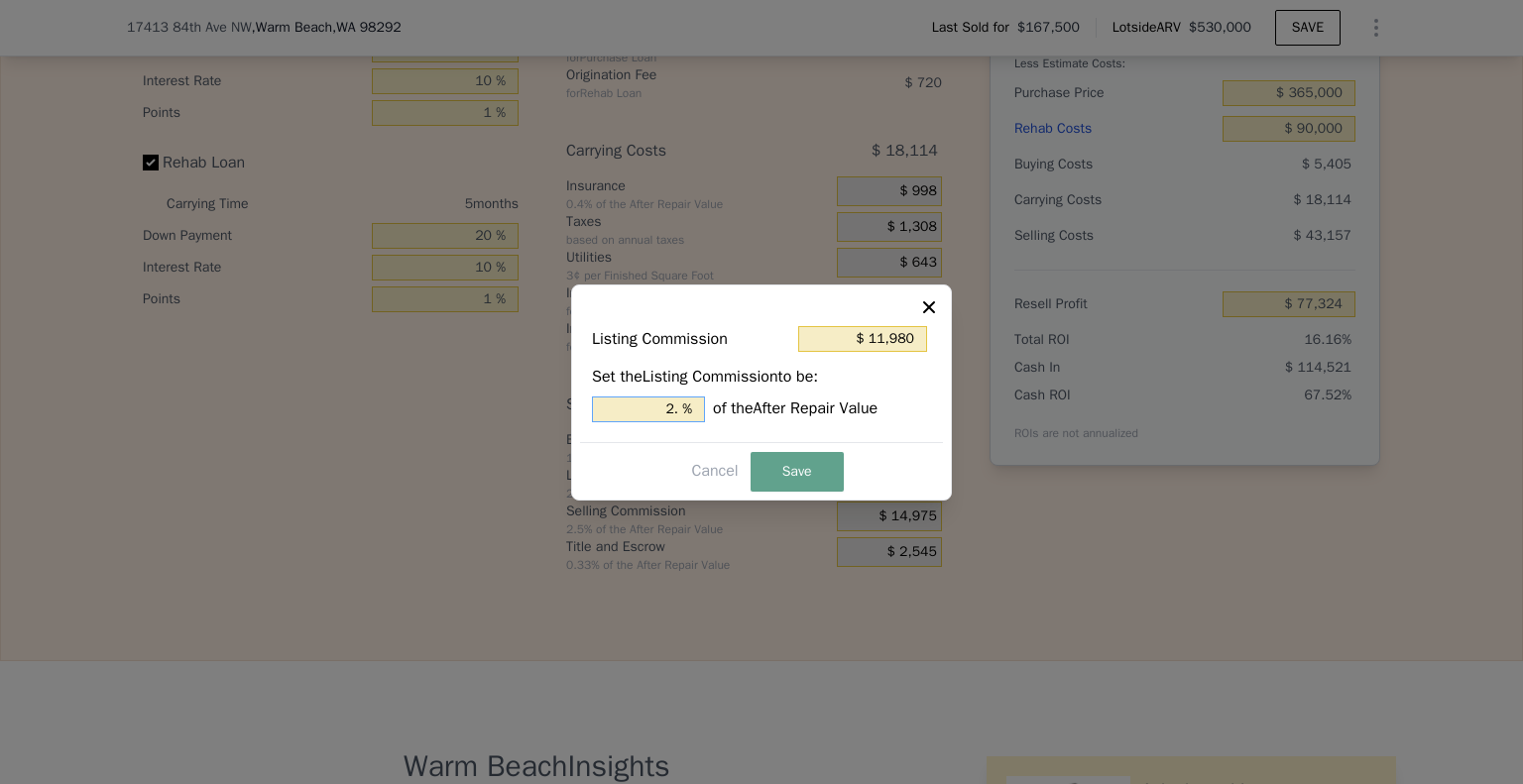 type on "2 %" 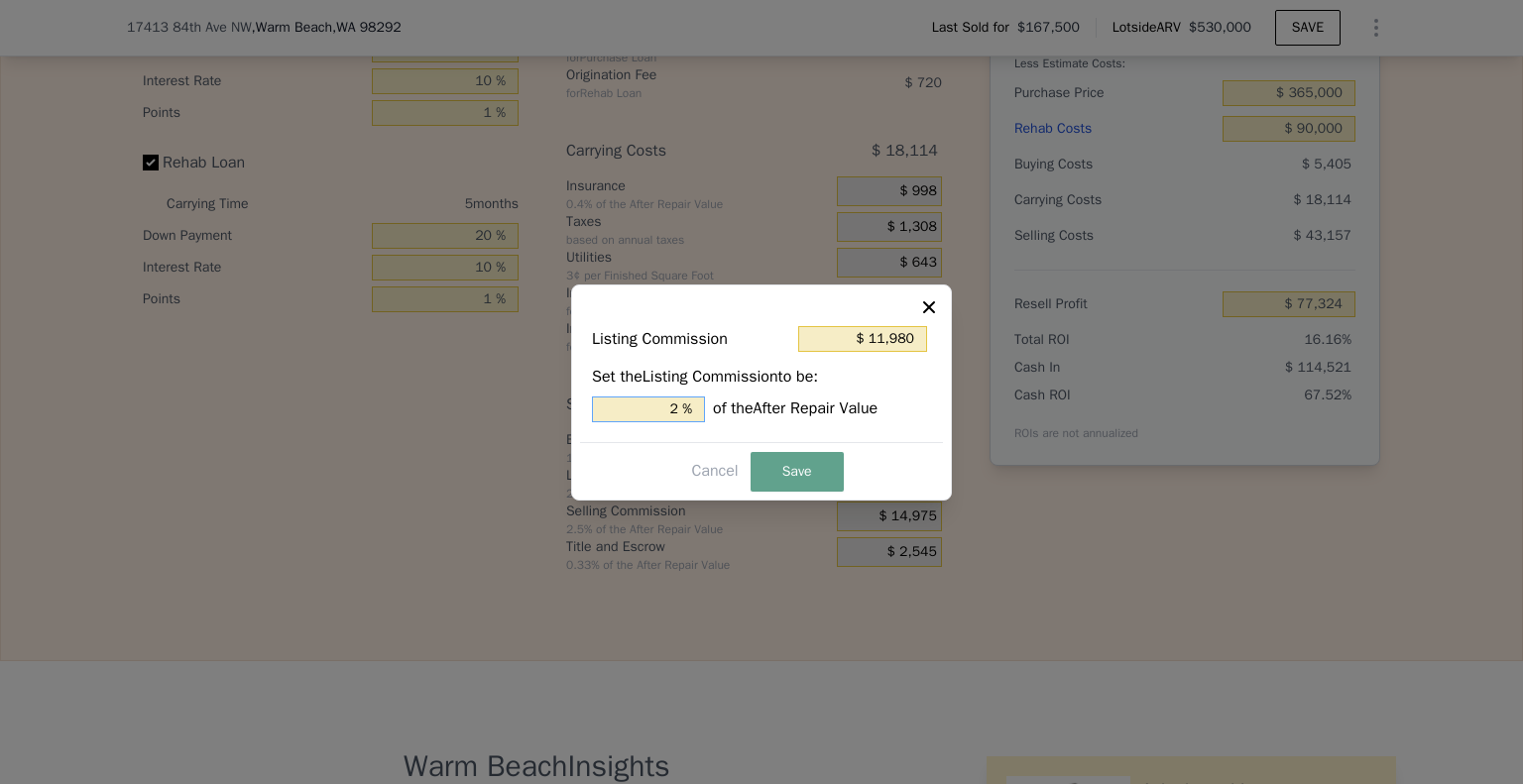 type 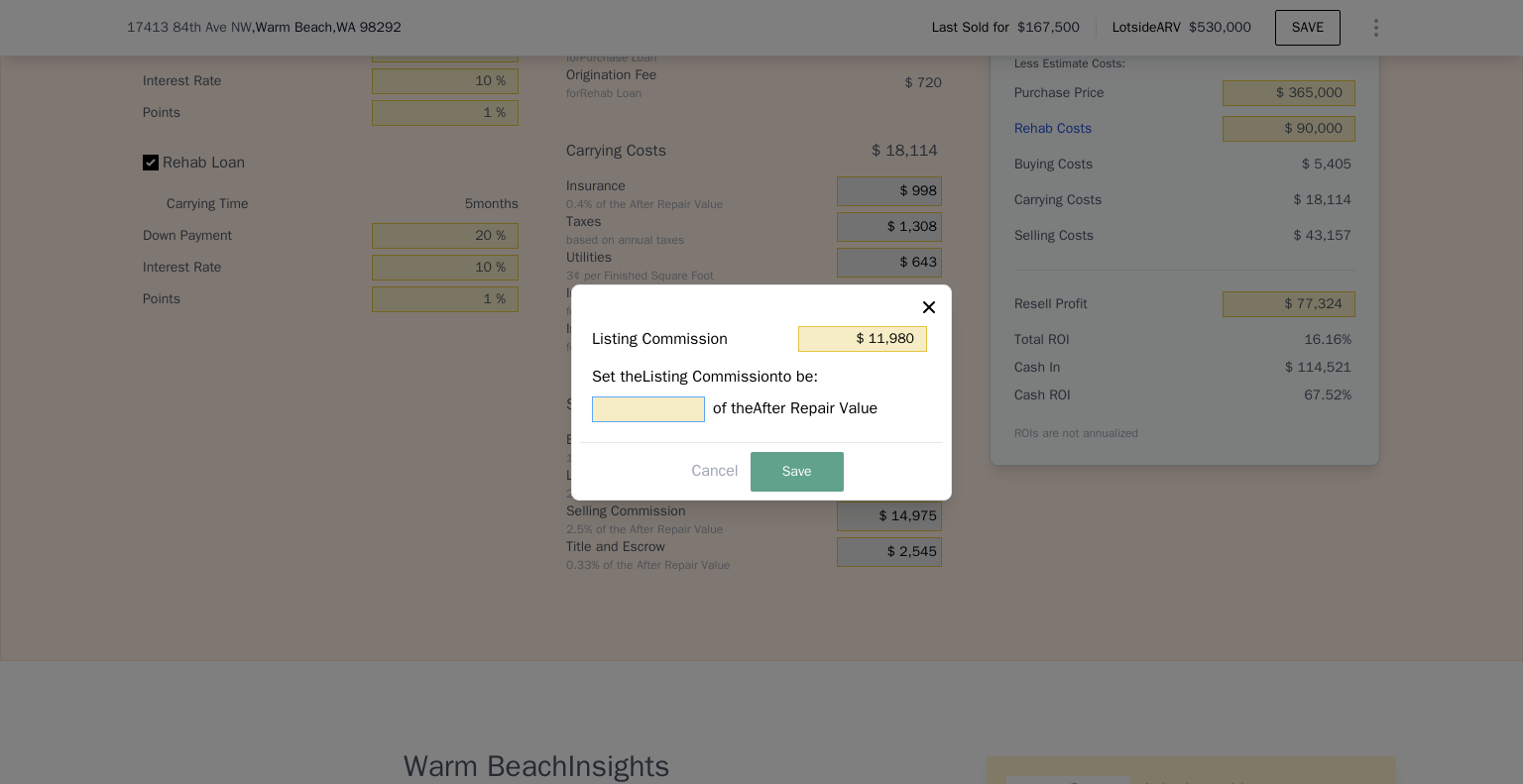 type on "$ 0" 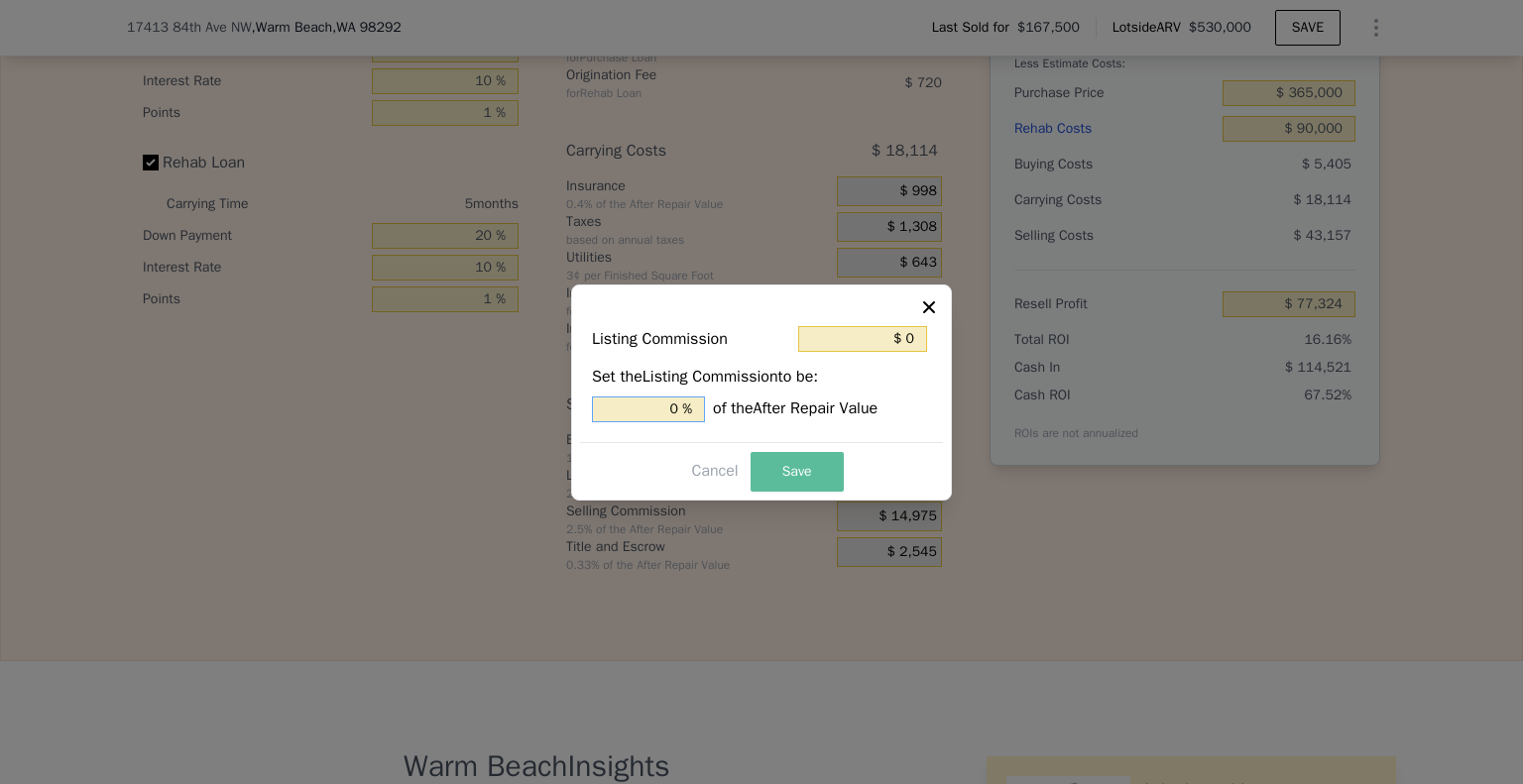 type on "0 %" 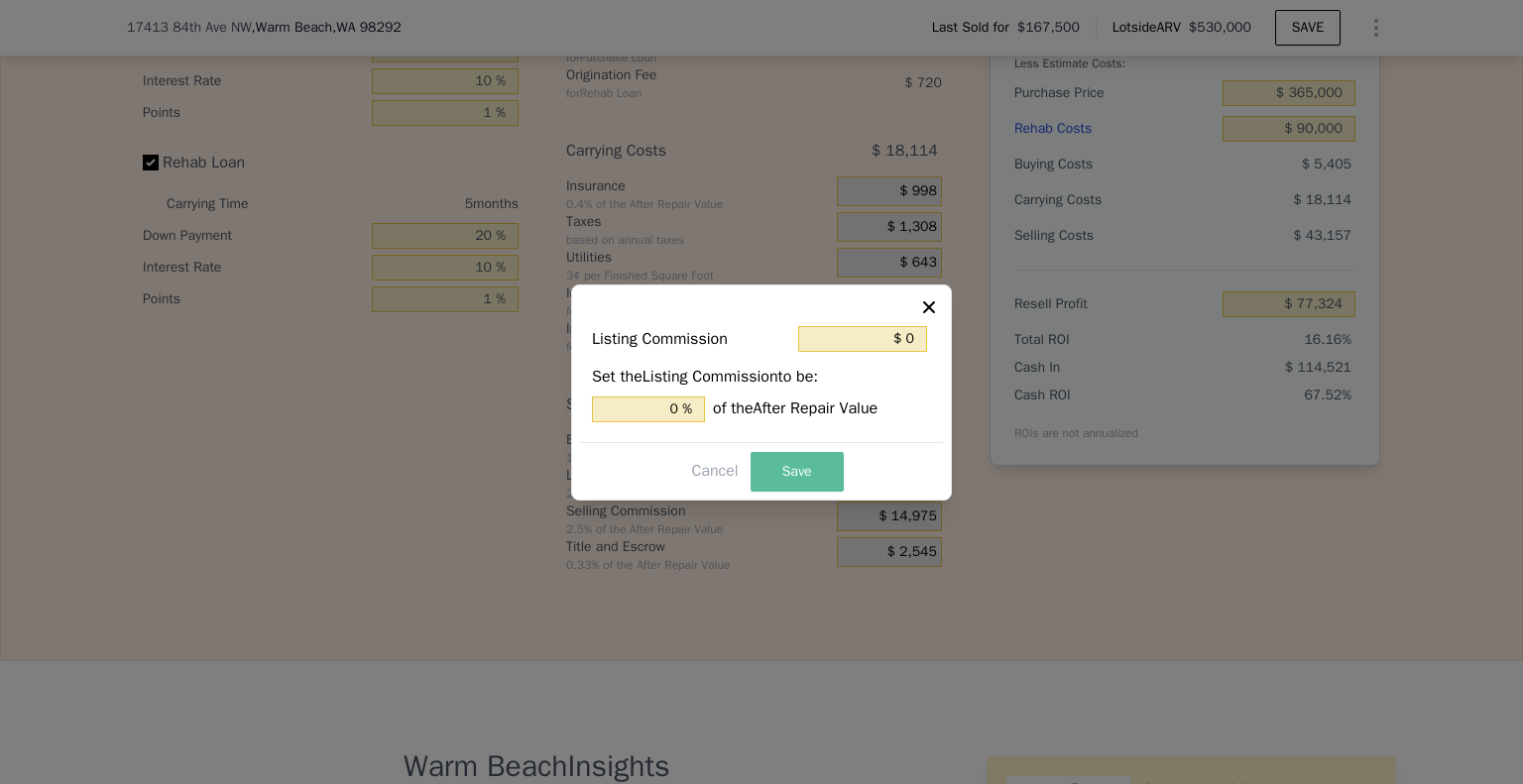 click on "Save" at bounding box center [797, 472] 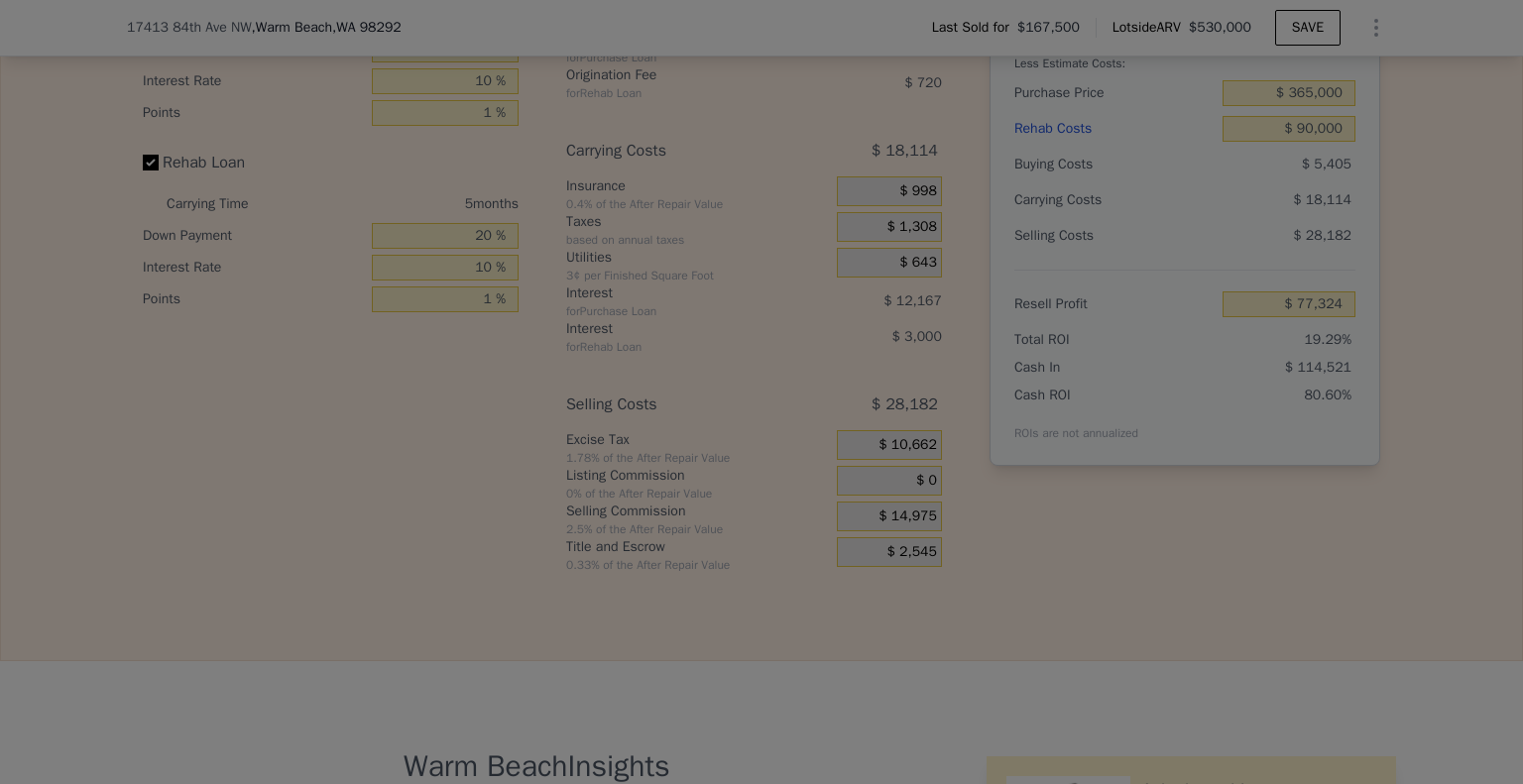 type on "$ 92,299" 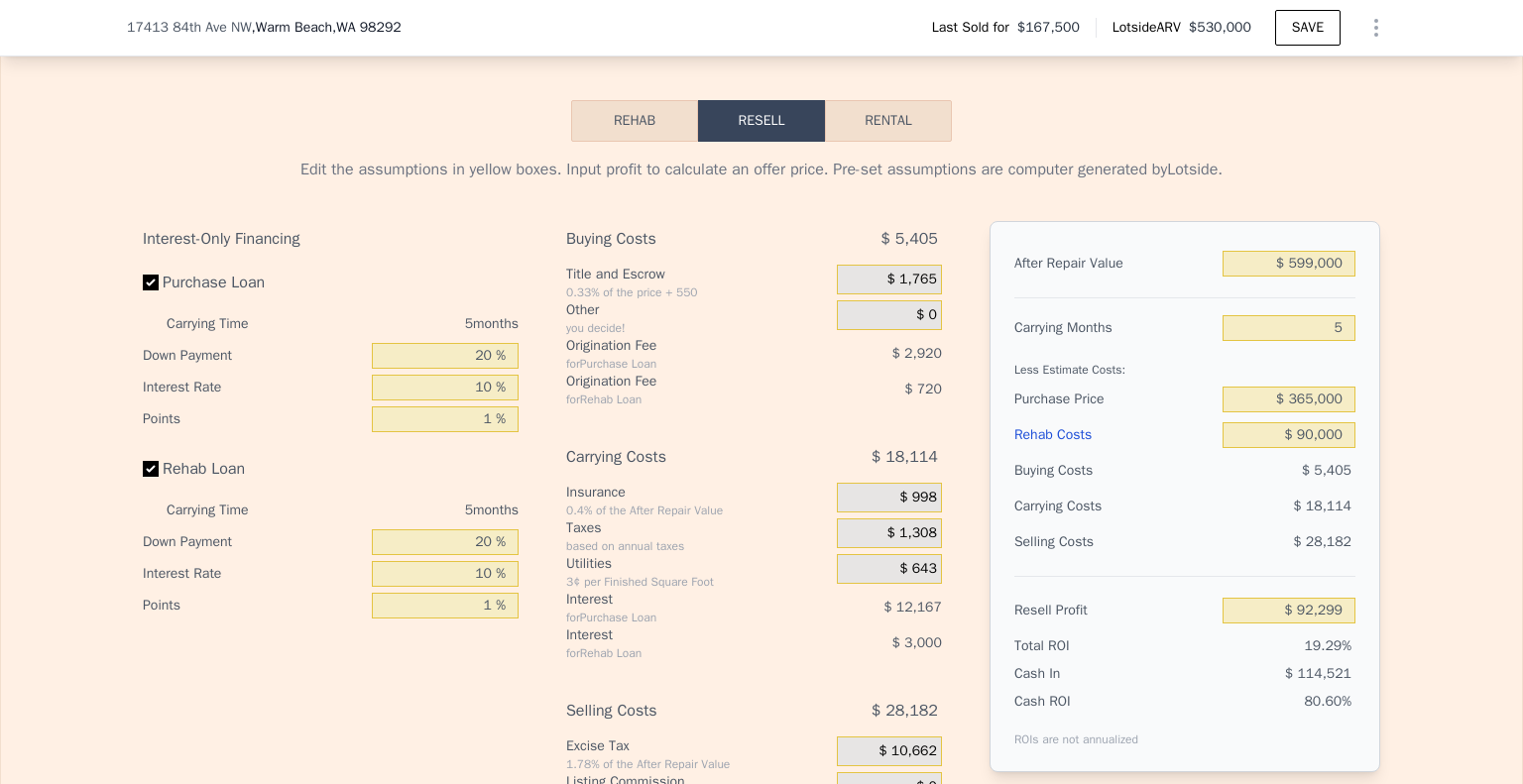 scroll, scrollTop: 2903, scrollLeft: 0, axis: vertical 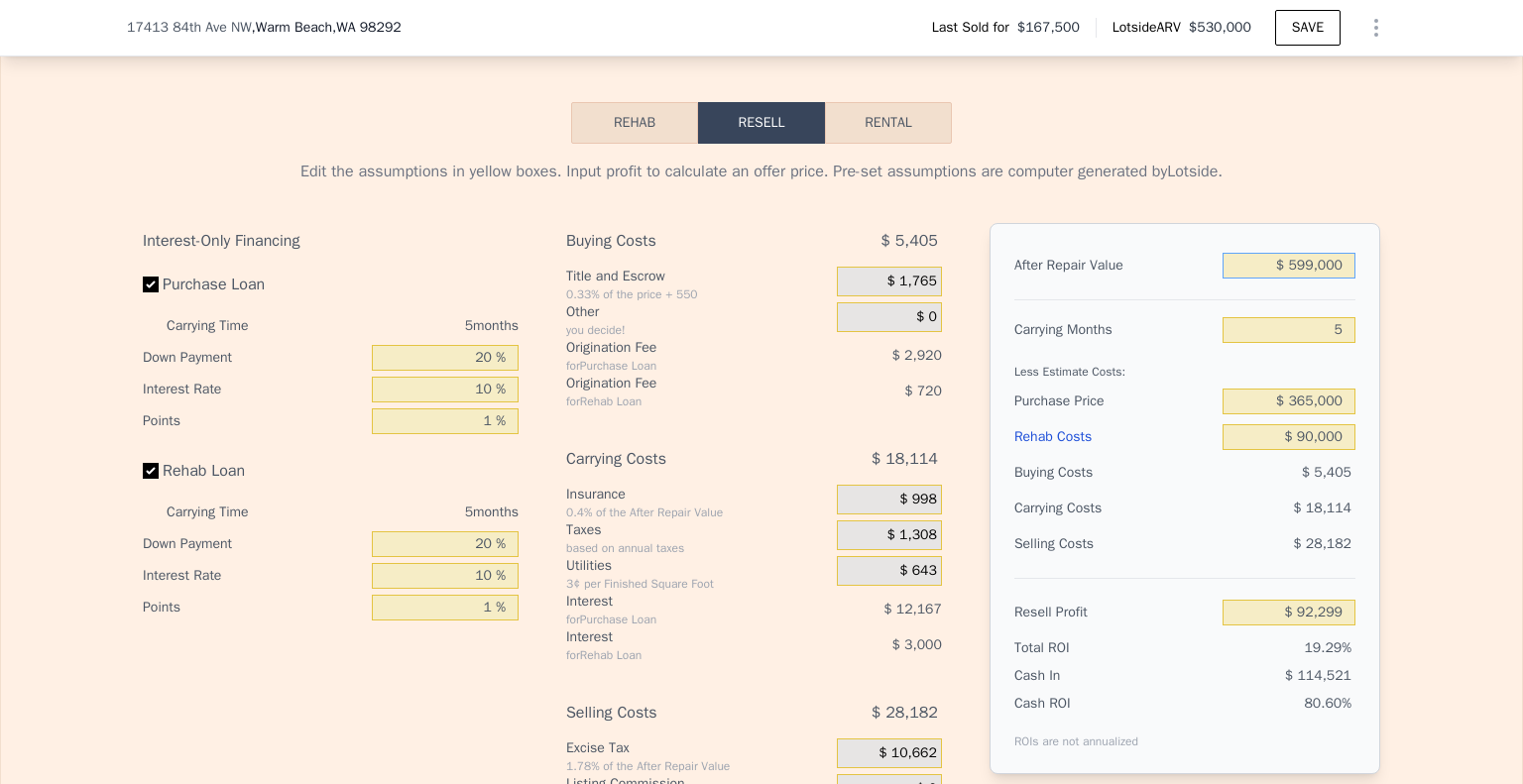 drag, startPoint x: 1343, startPoint y: 268, endPoint x: 1212, endPoint y: 292, distance: 133.18033 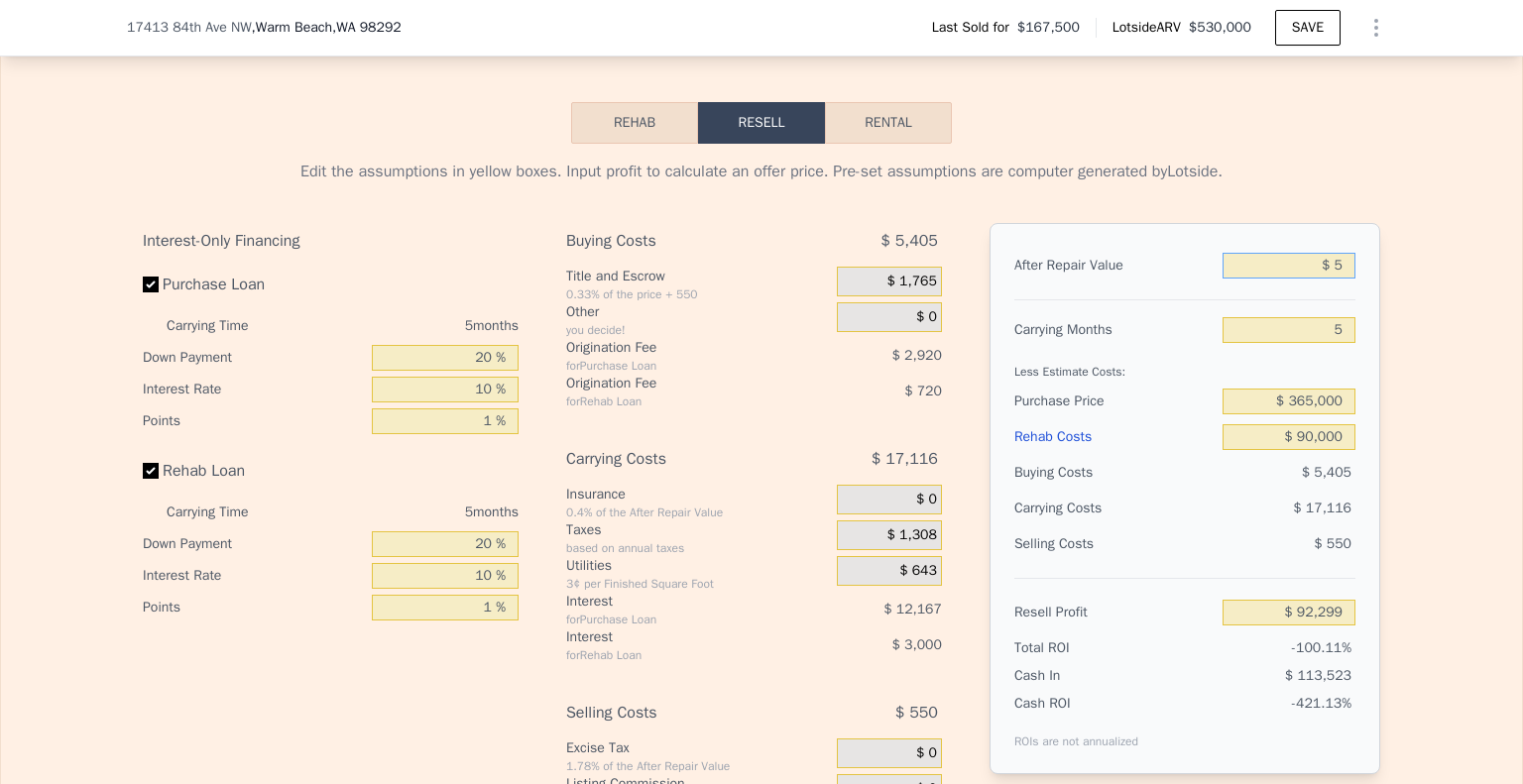 type on "-$ 478,066" 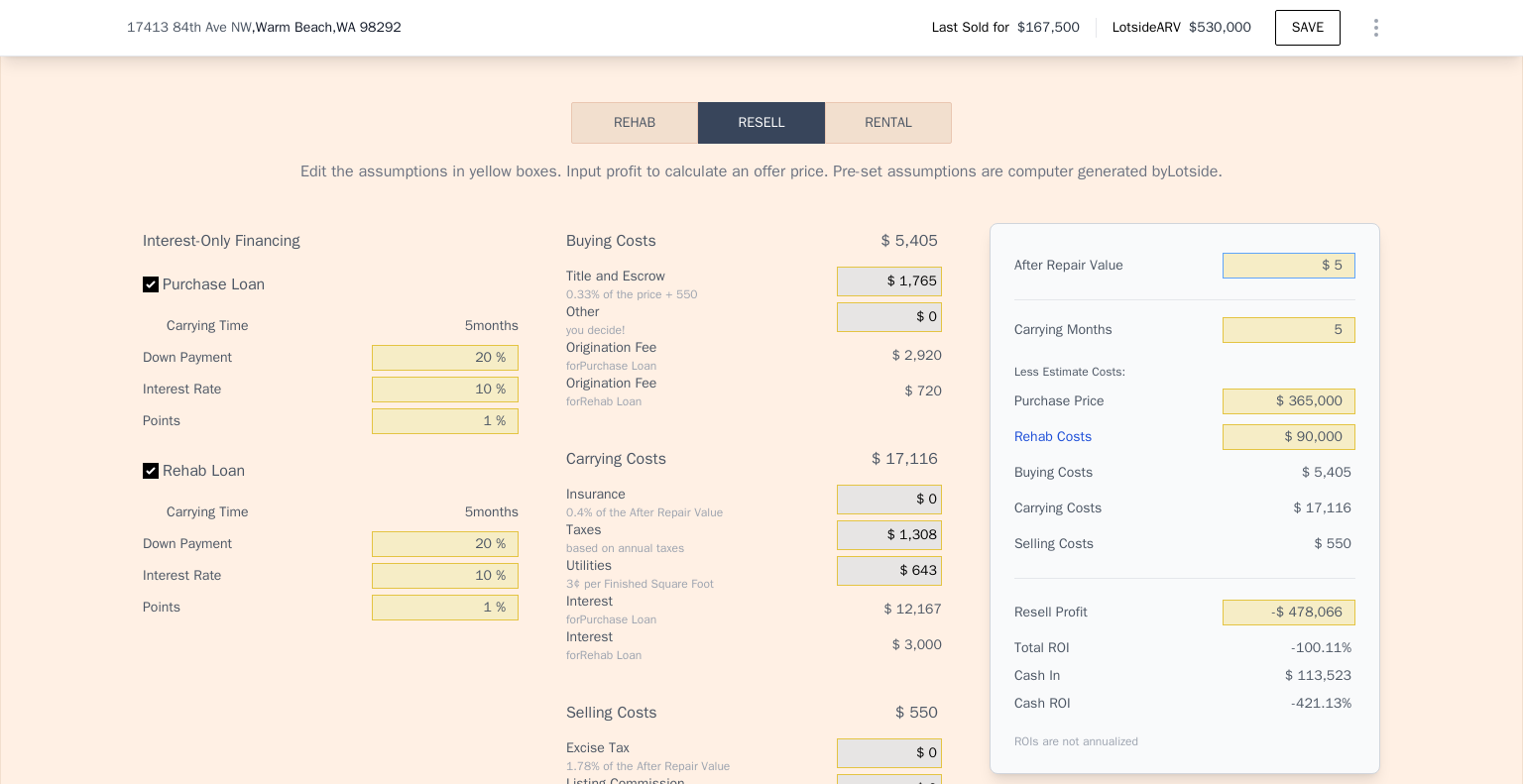 type on "$ 57" 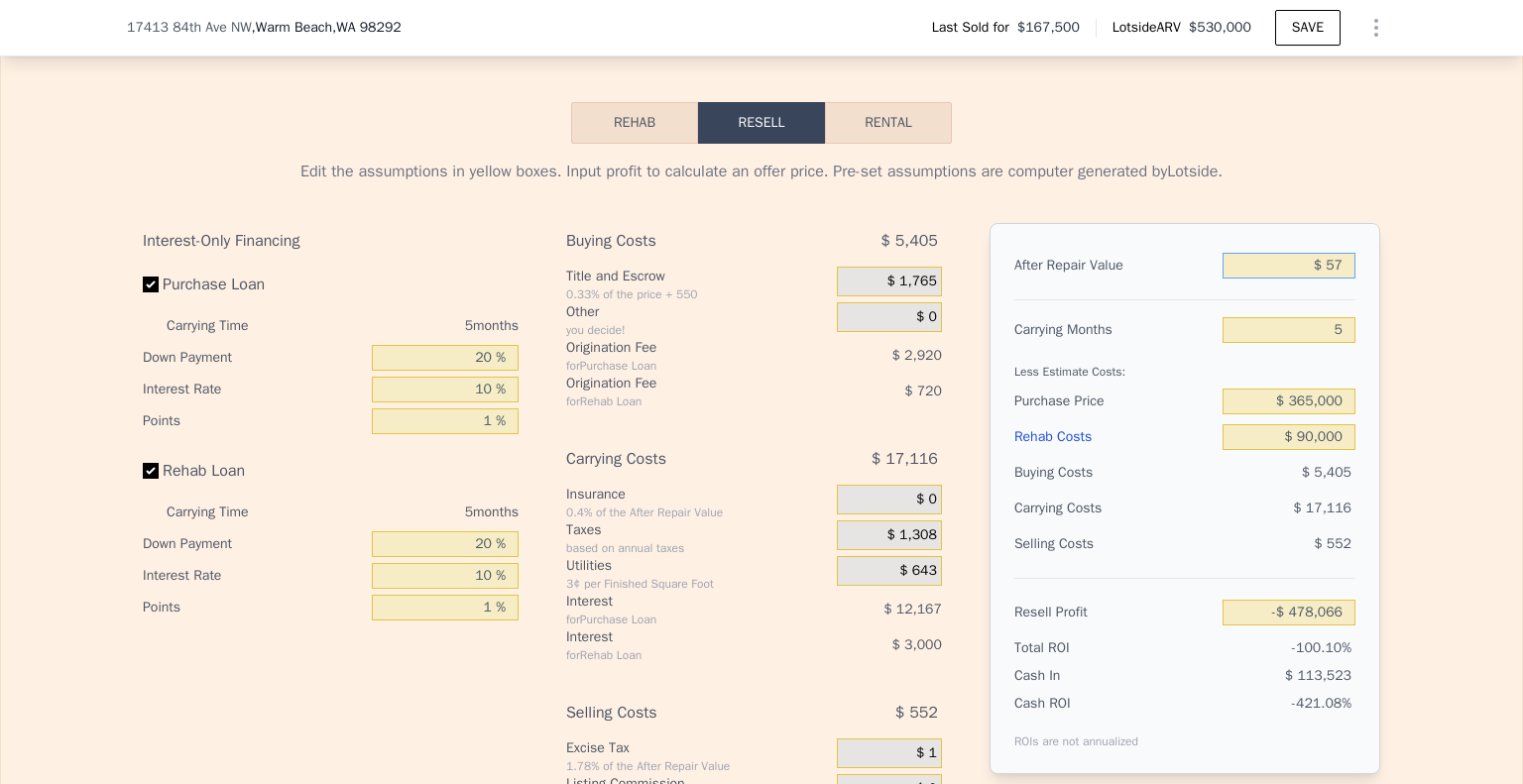 type on "-$ 478,016" 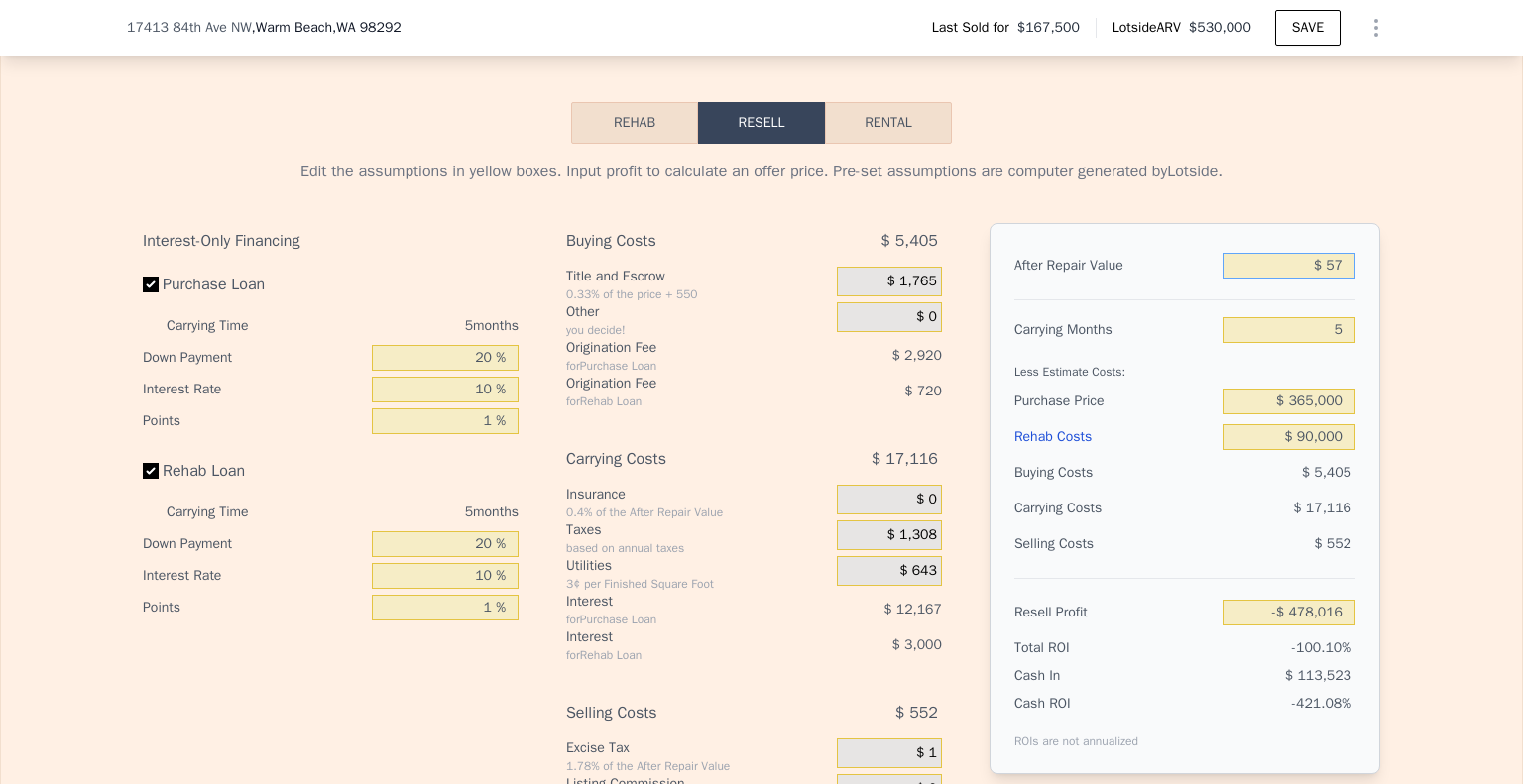 type on "$ 575" 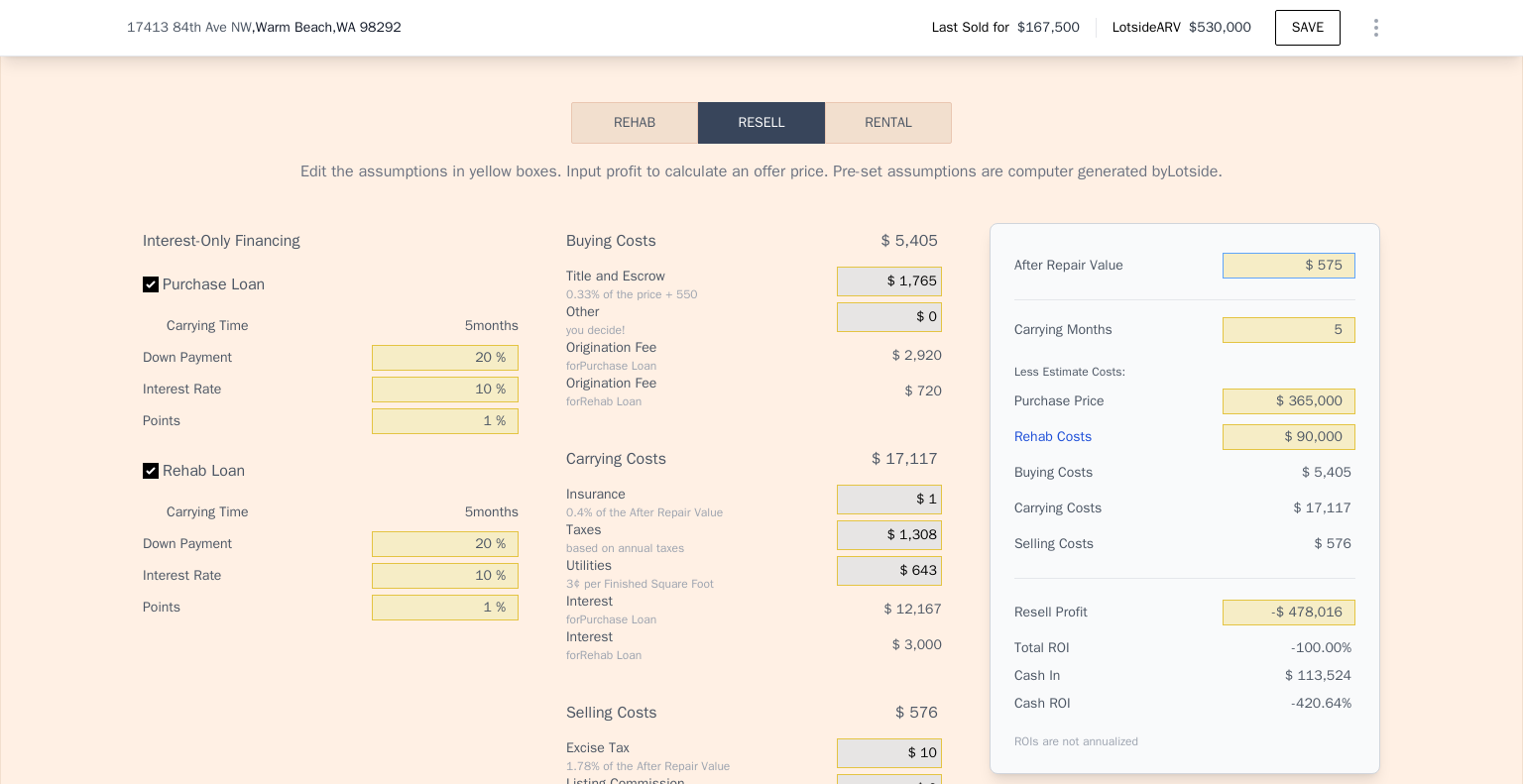 type on "-$ 477,523" 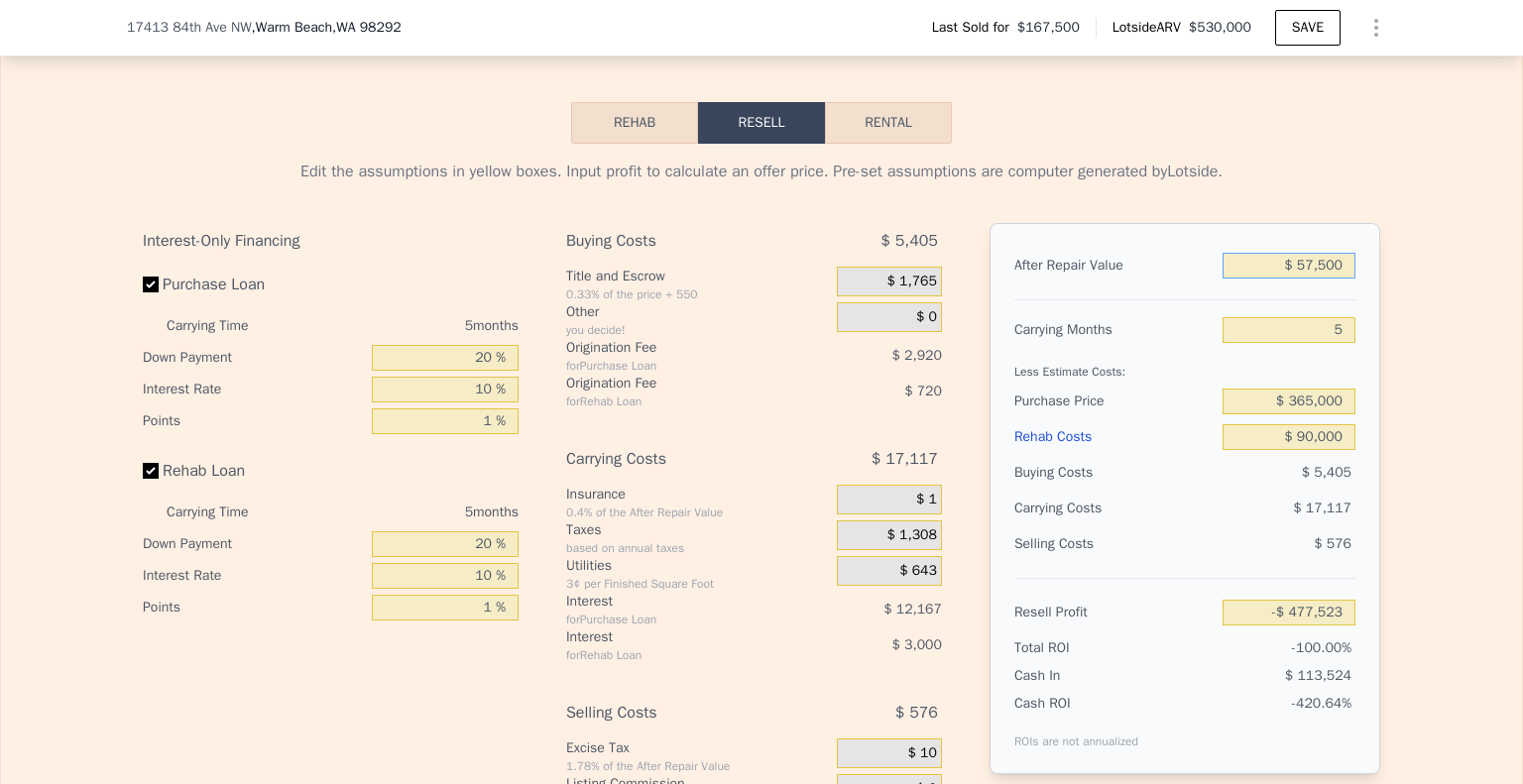 type on "$ 575,000" 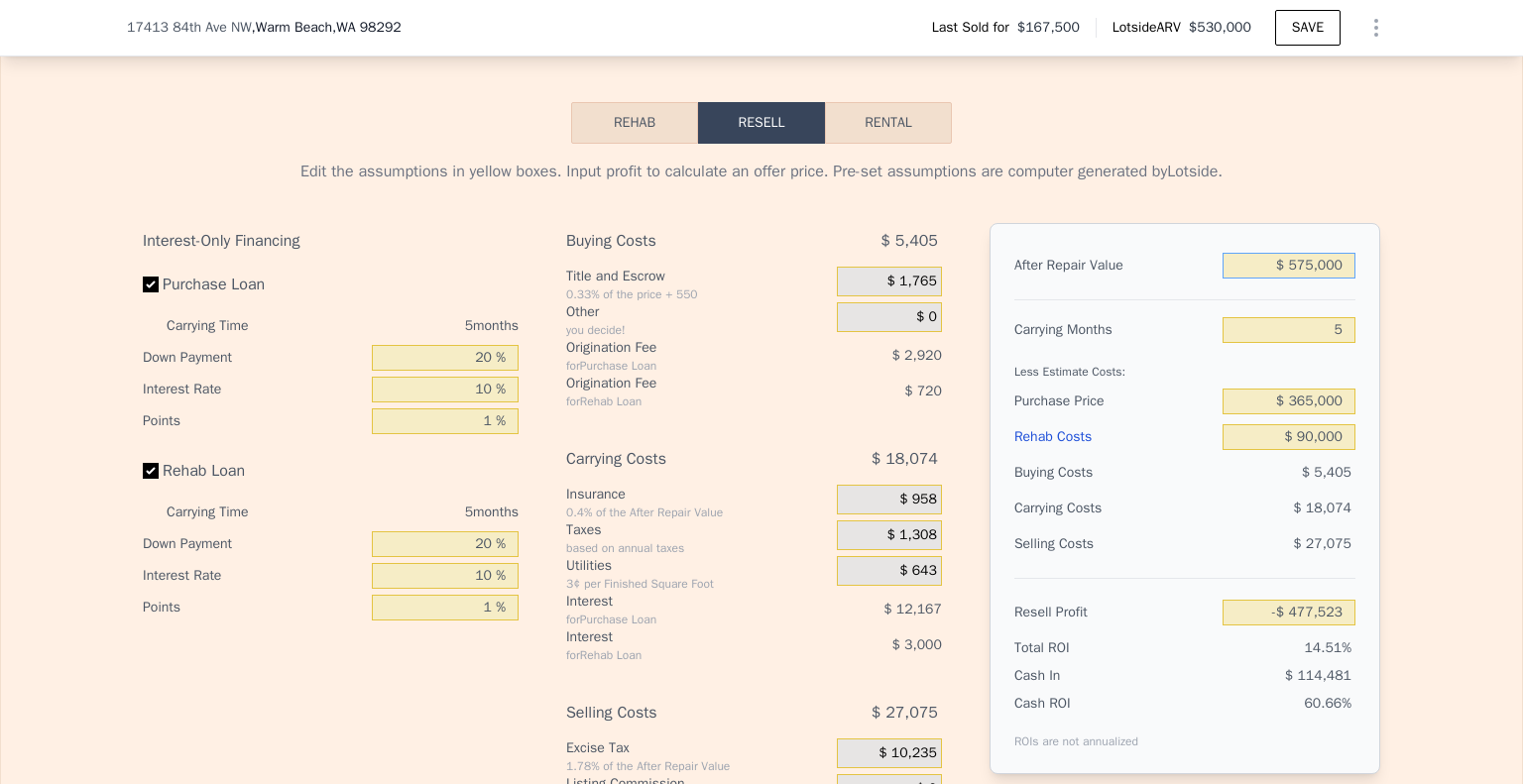 type on "$ 69,446" 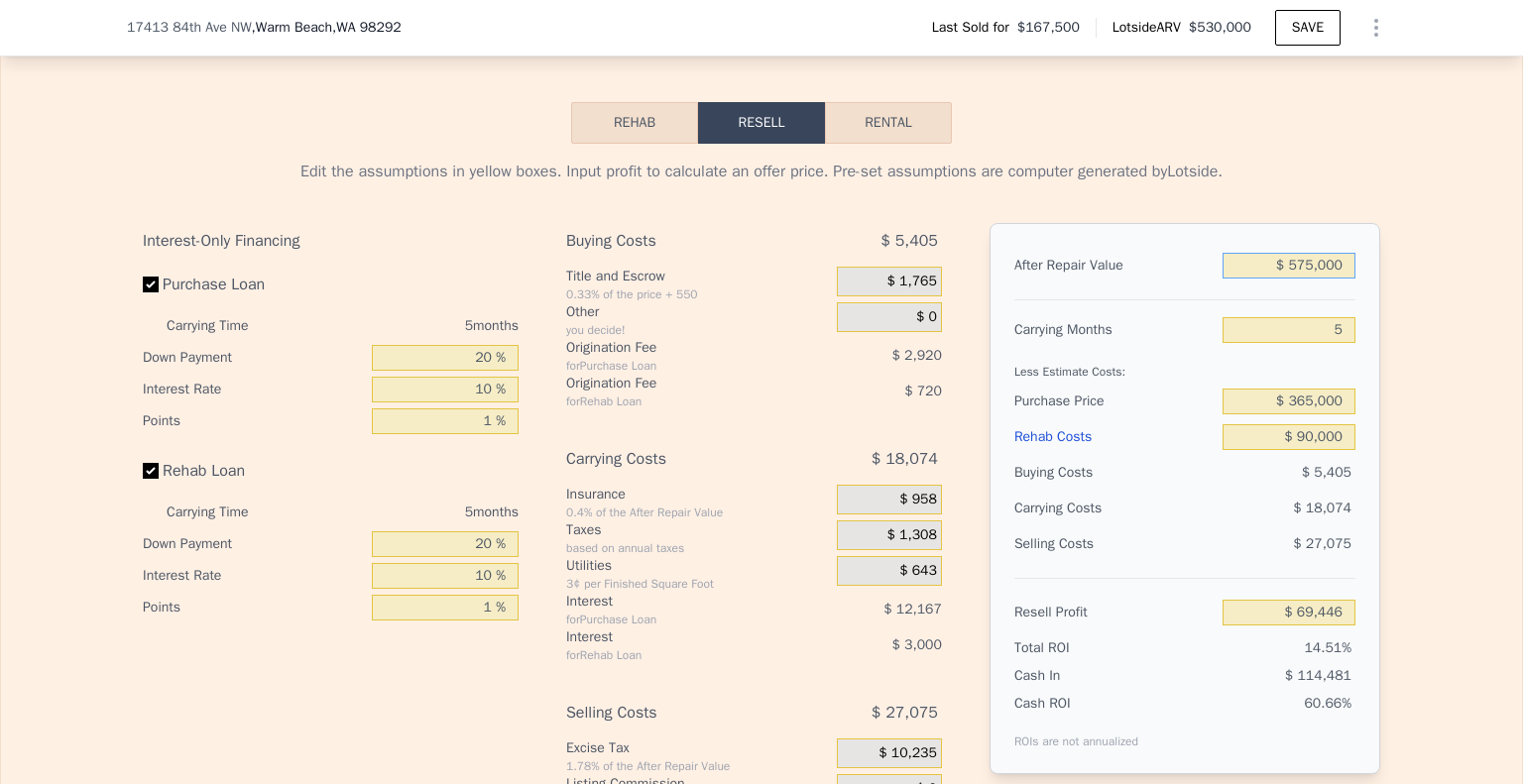 type on "$ 575,000" 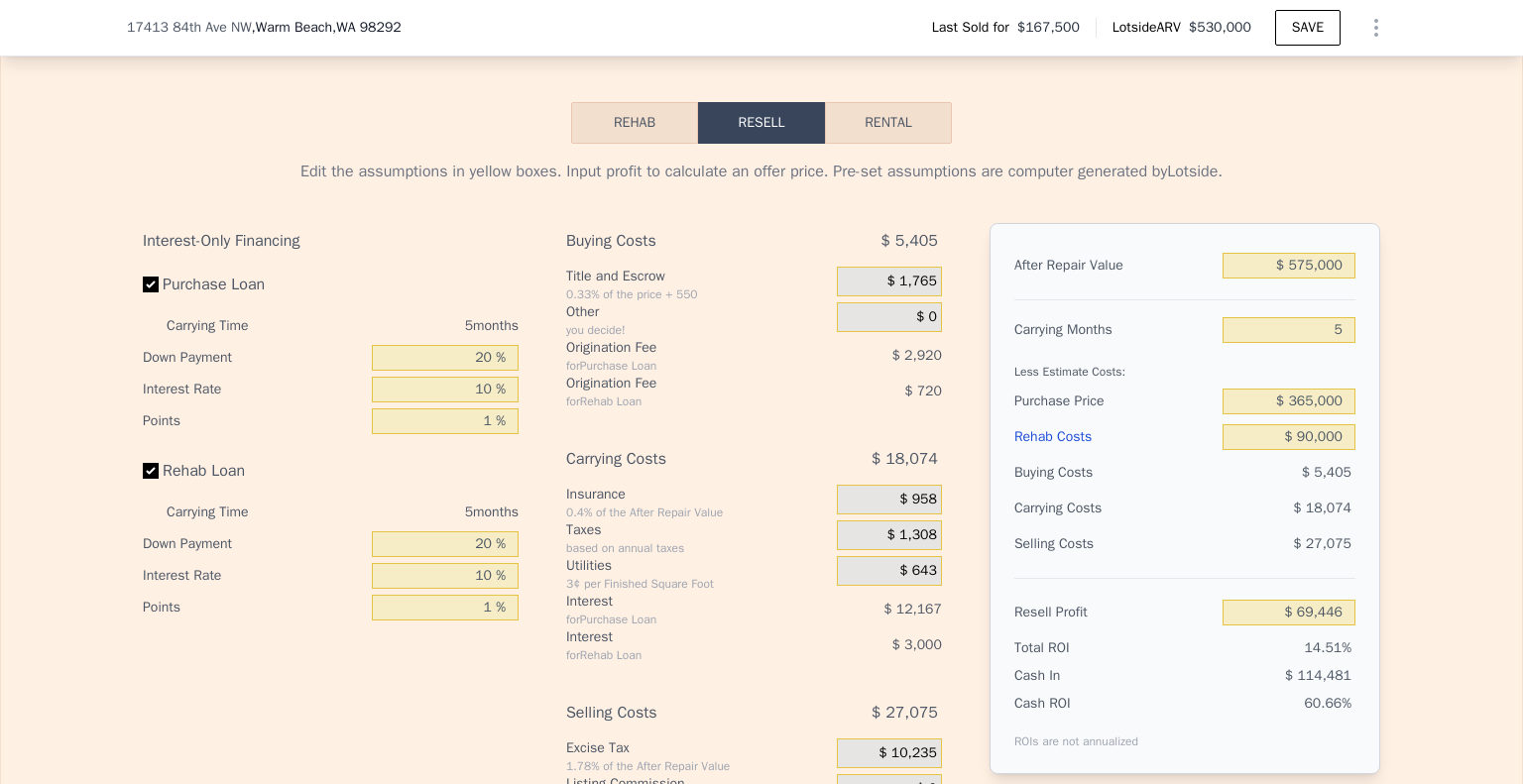 click on "Less Estimate Costs:" at bounding box center [1185, 366] 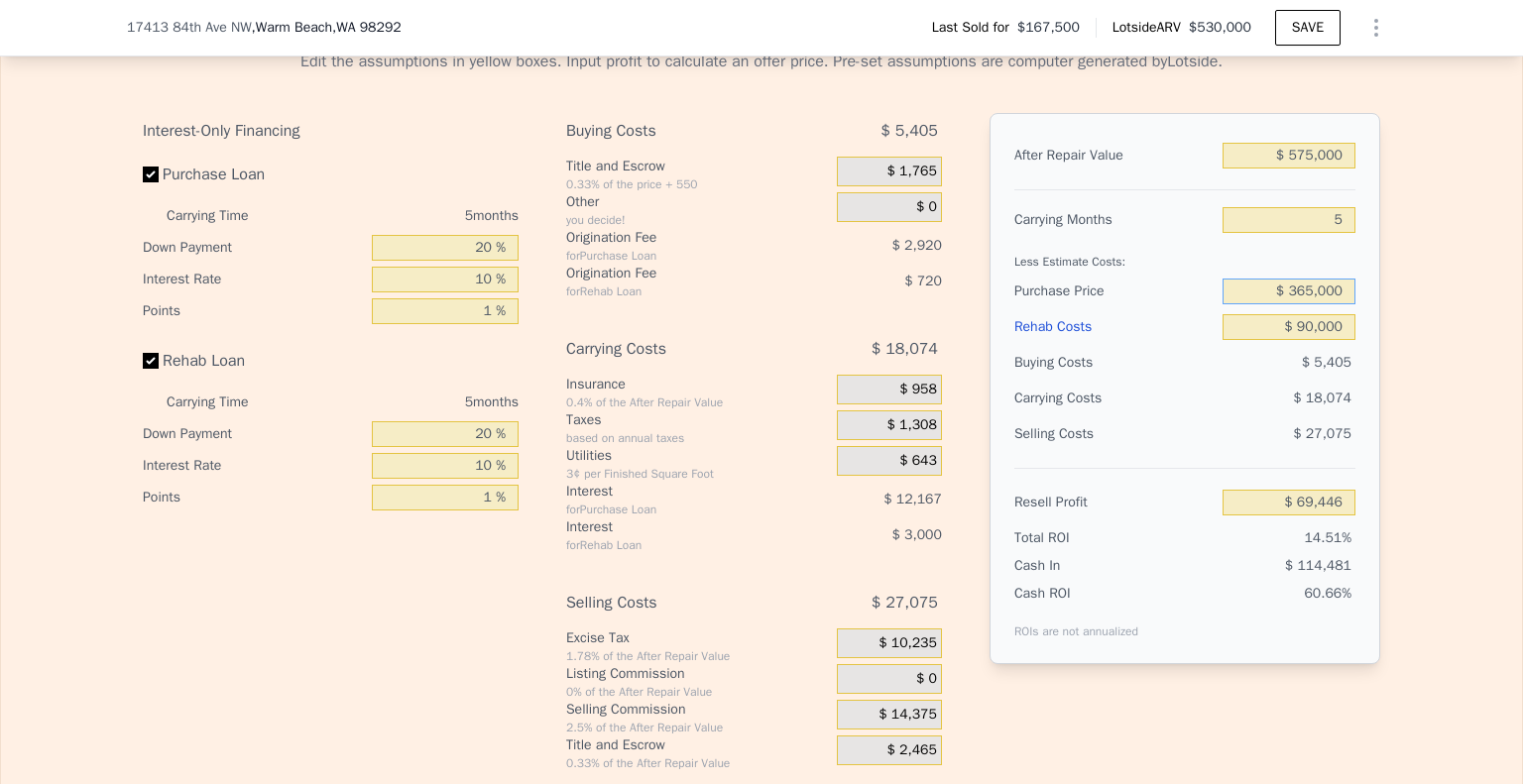 drag, startPoint x: 1337, startPoint y: 299, endPoint x: 1136, endPoint y: 316, distance: 201.71762 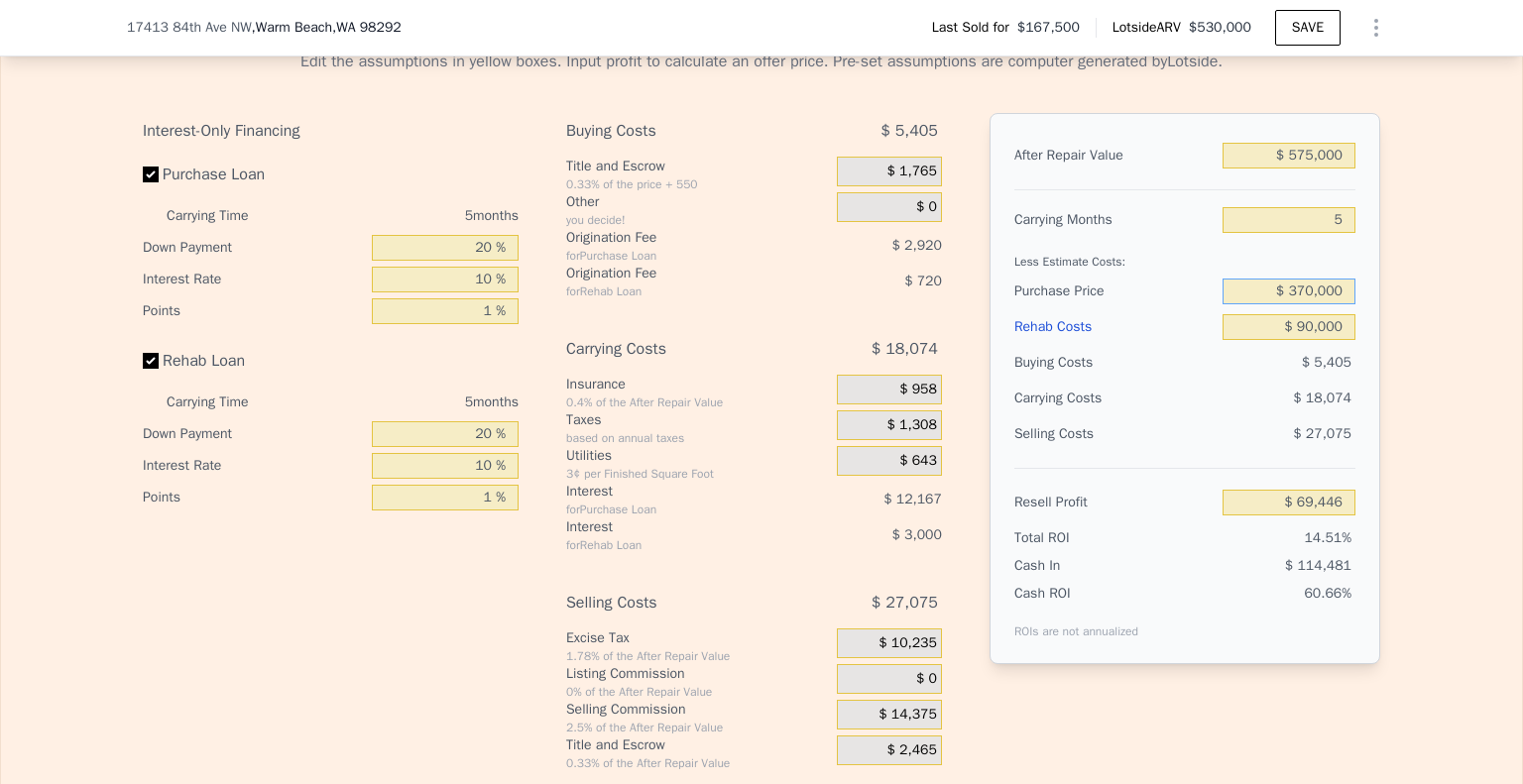 type on "$ 370,000" 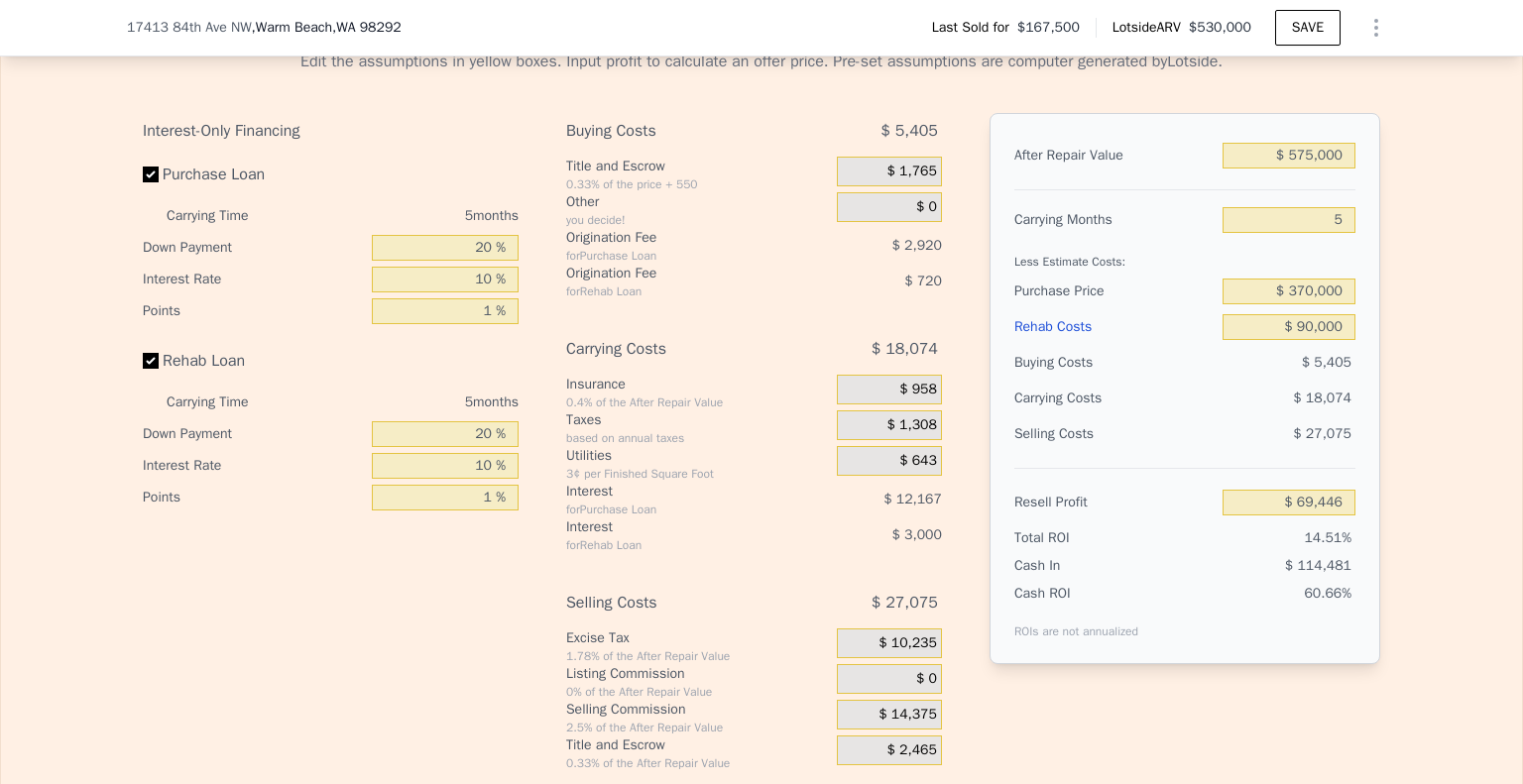 click on "$ 5,405" at bounding box center [1289, 363] 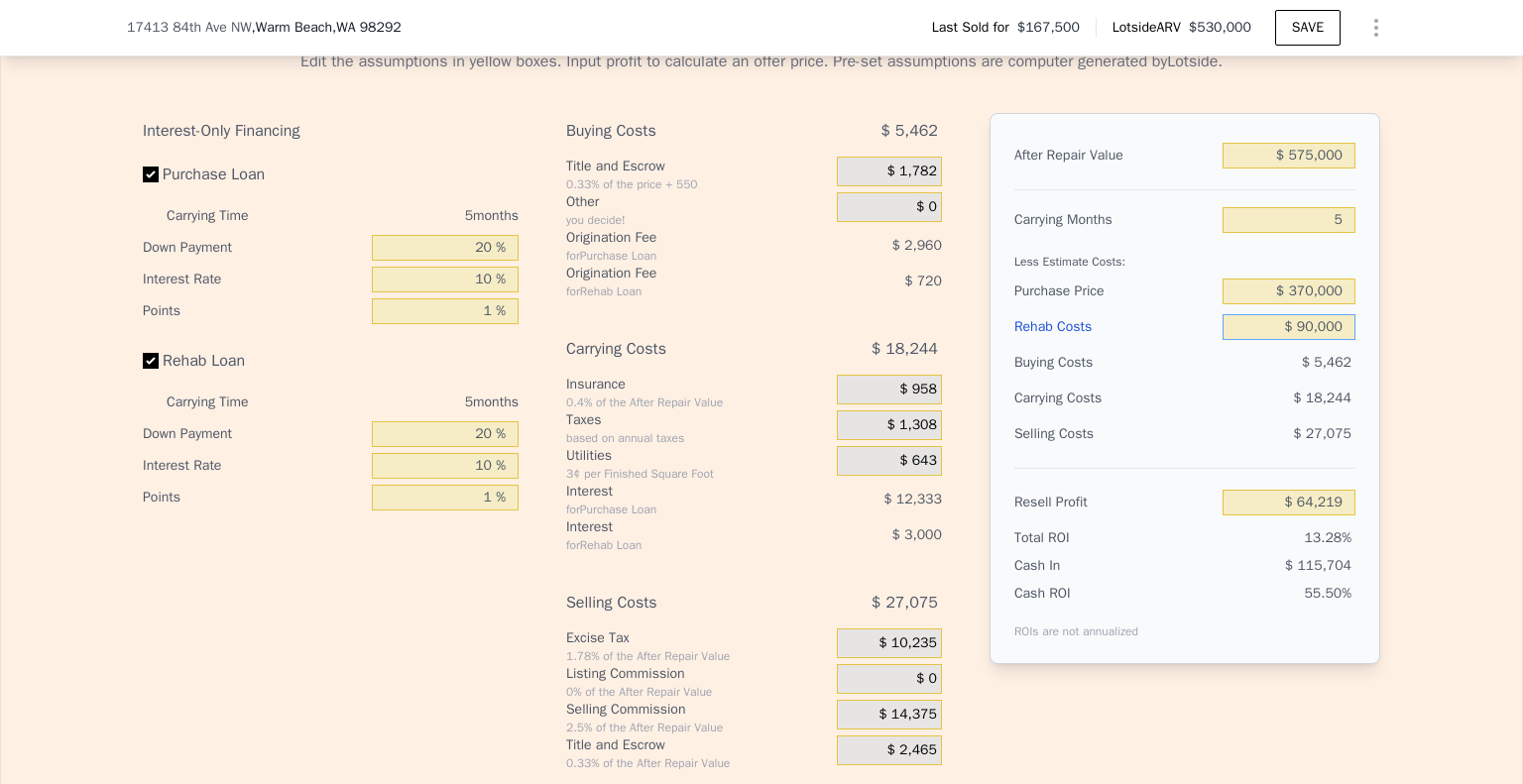 drag, startPoint x: 1341, startPoint y: 332, endPoint x: 1118, endPoint y: 329, distance: 223.0202 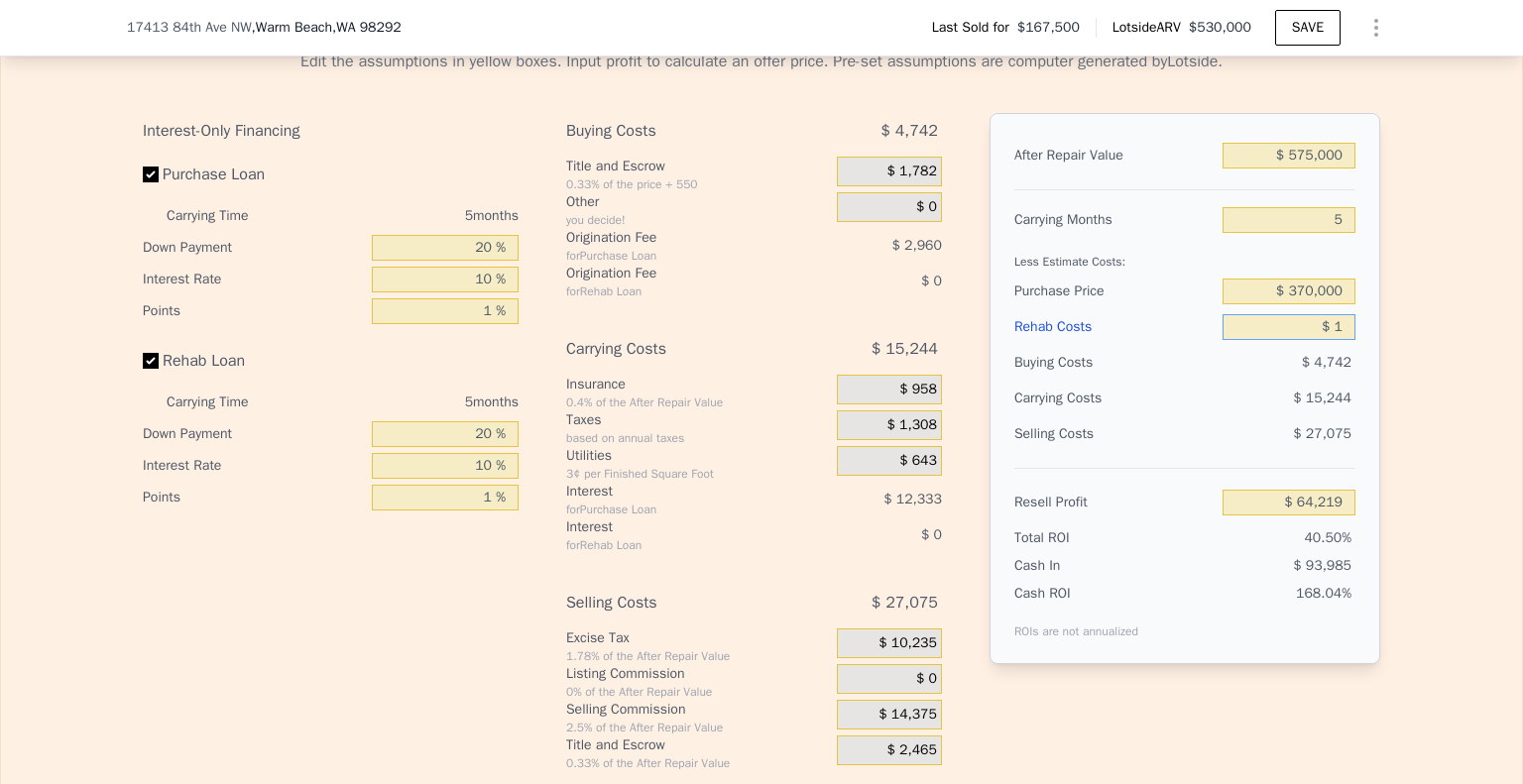 type on "$ 157,938" 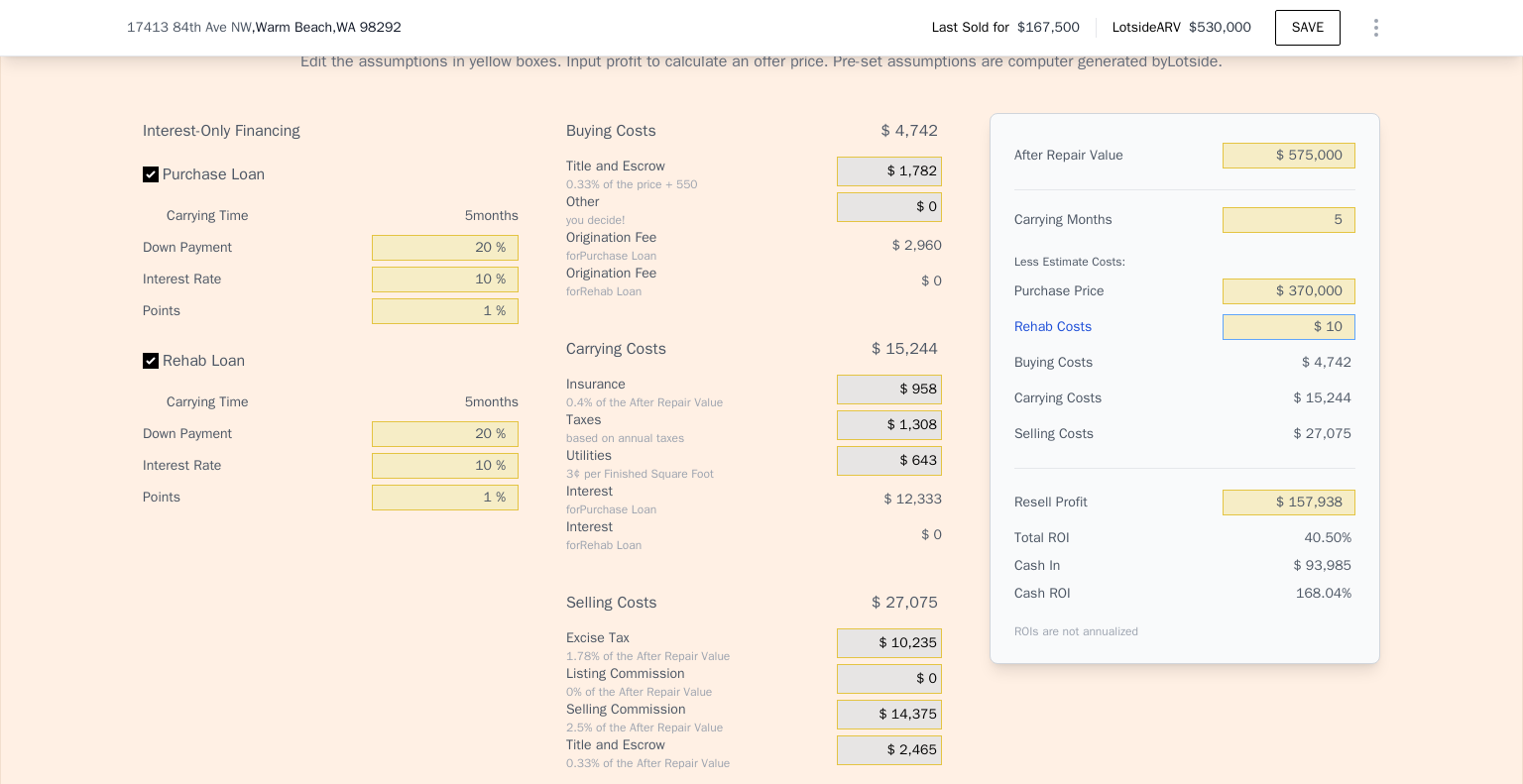type on "$ 100" 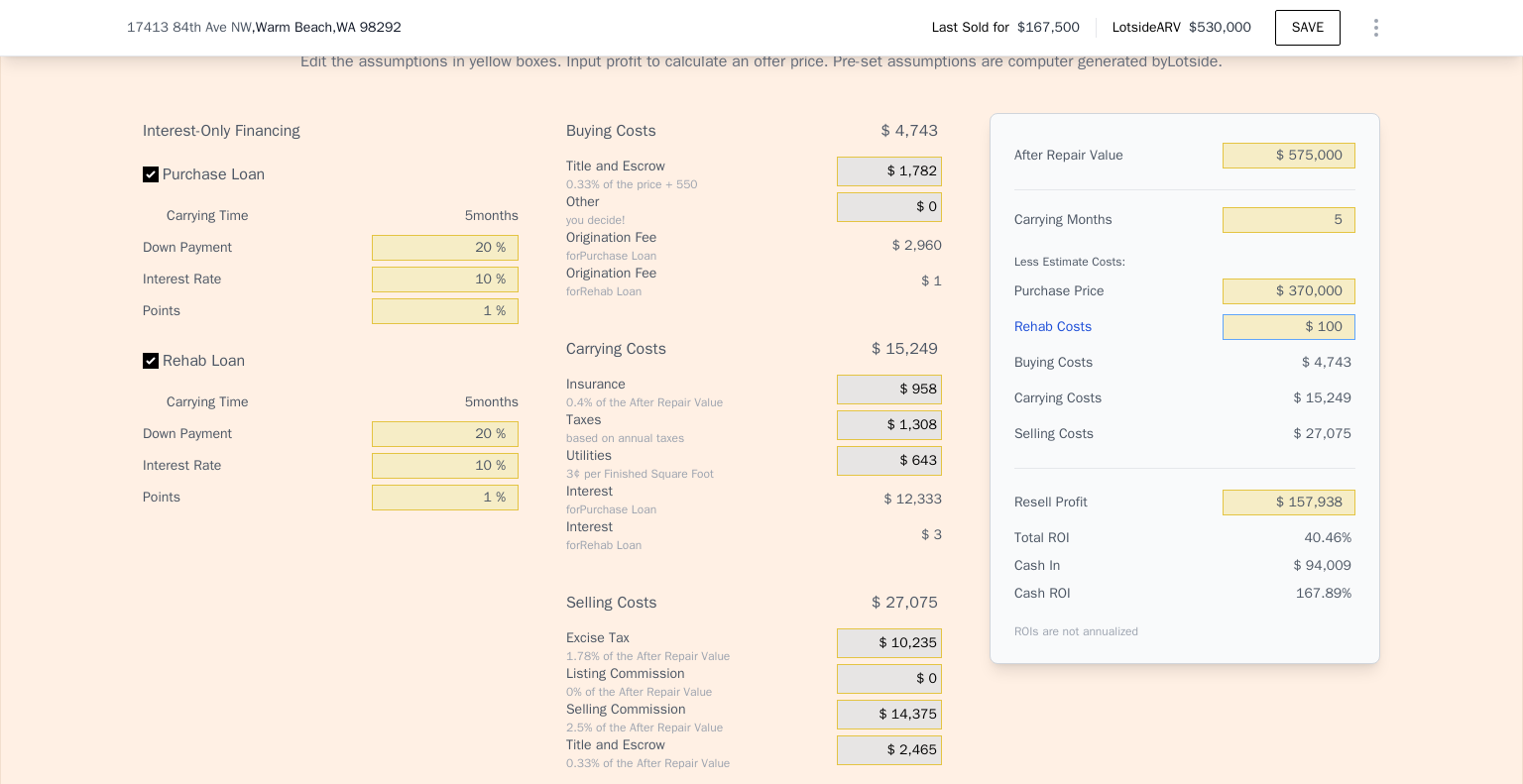 type on "$ 157,833" 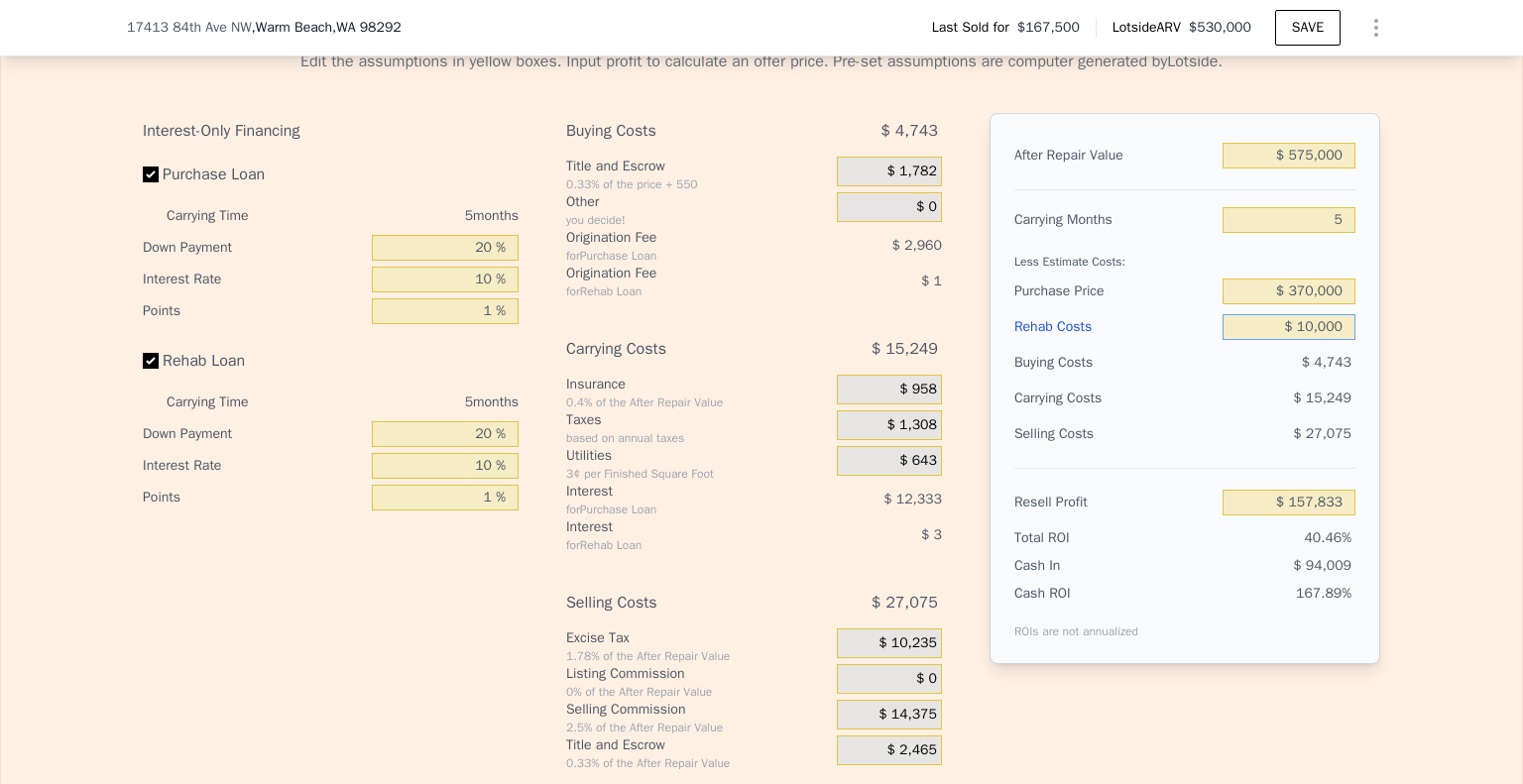 type on "$ 100,000" 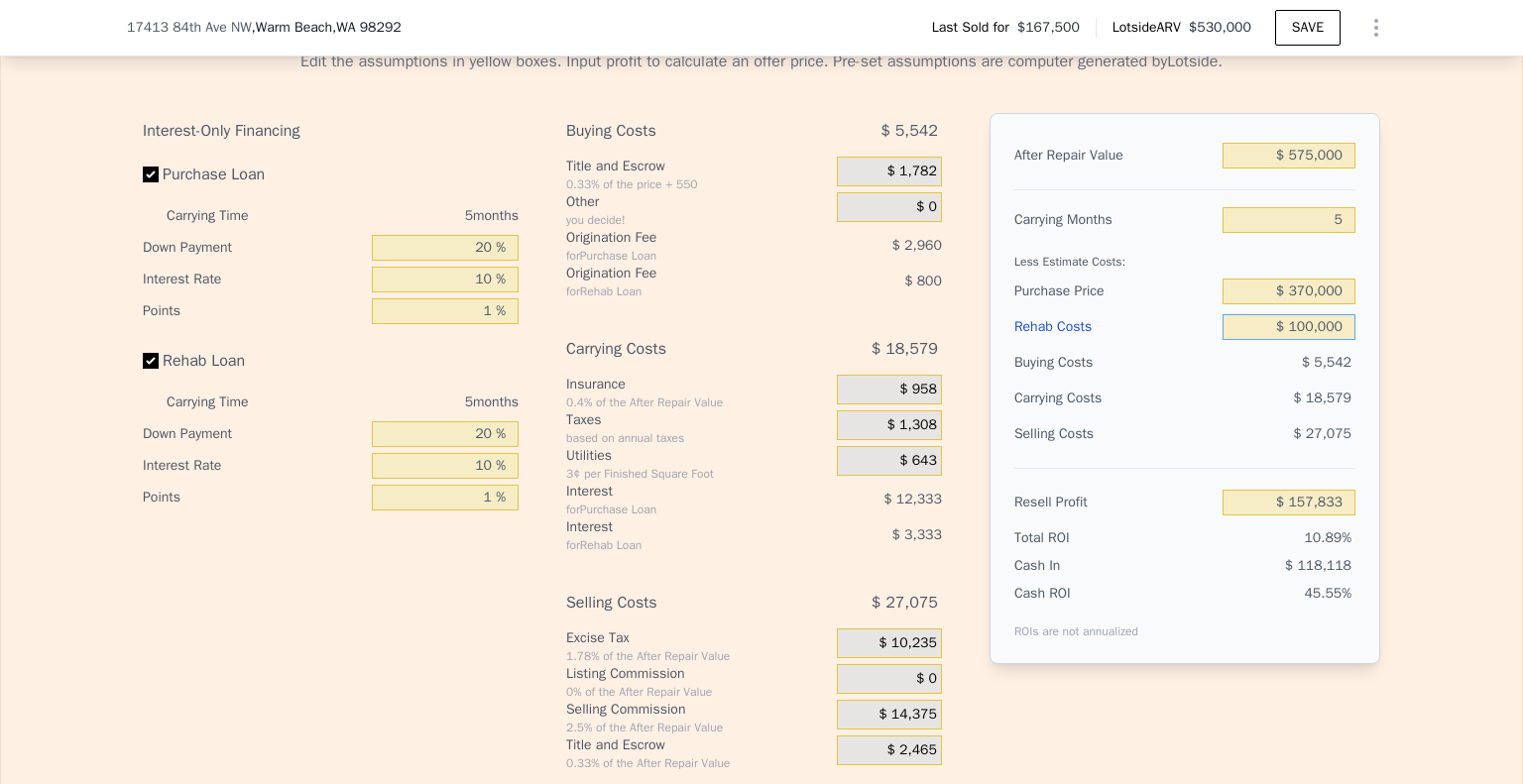 type on "$ 53,804" 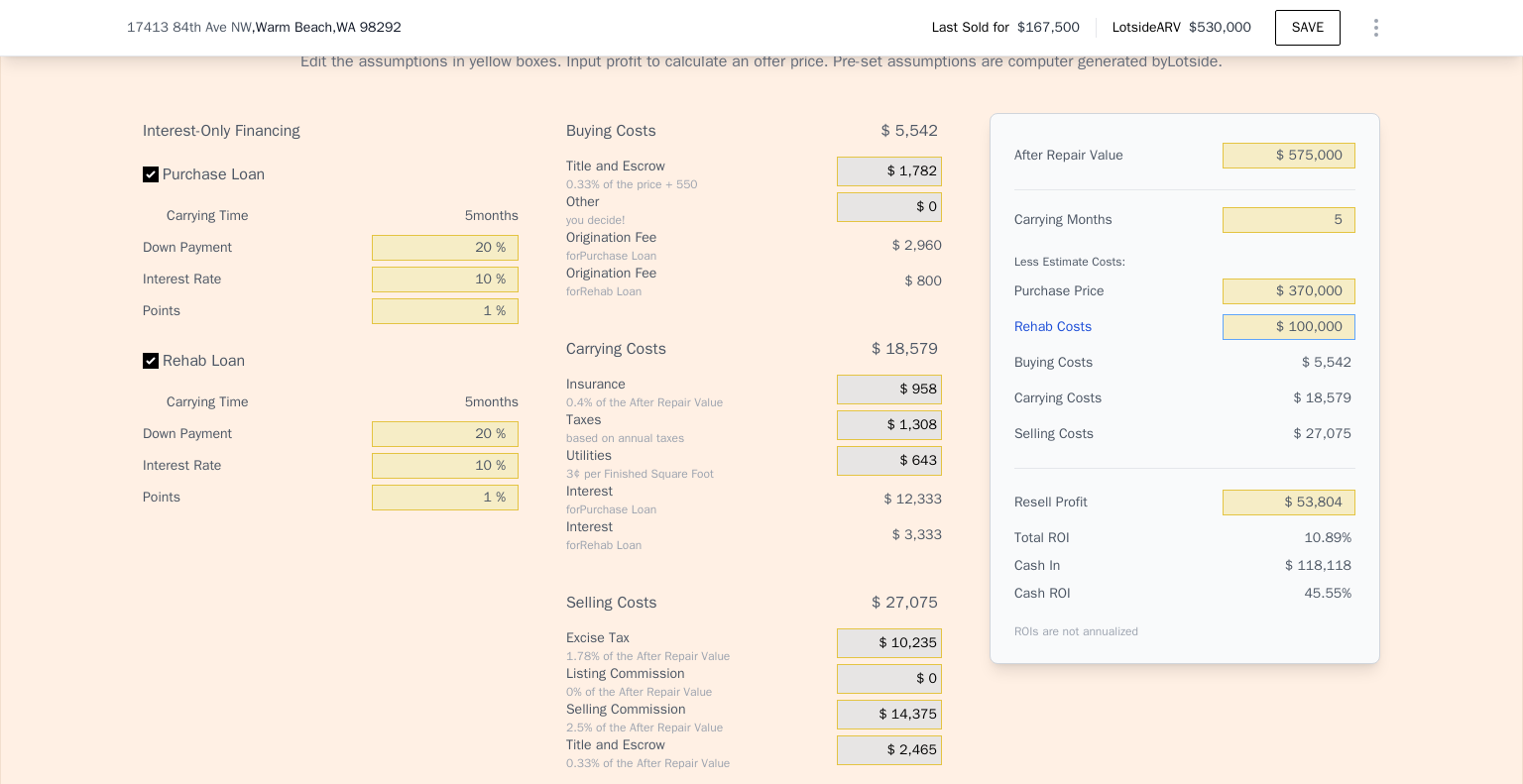 type on "$ 100,000" 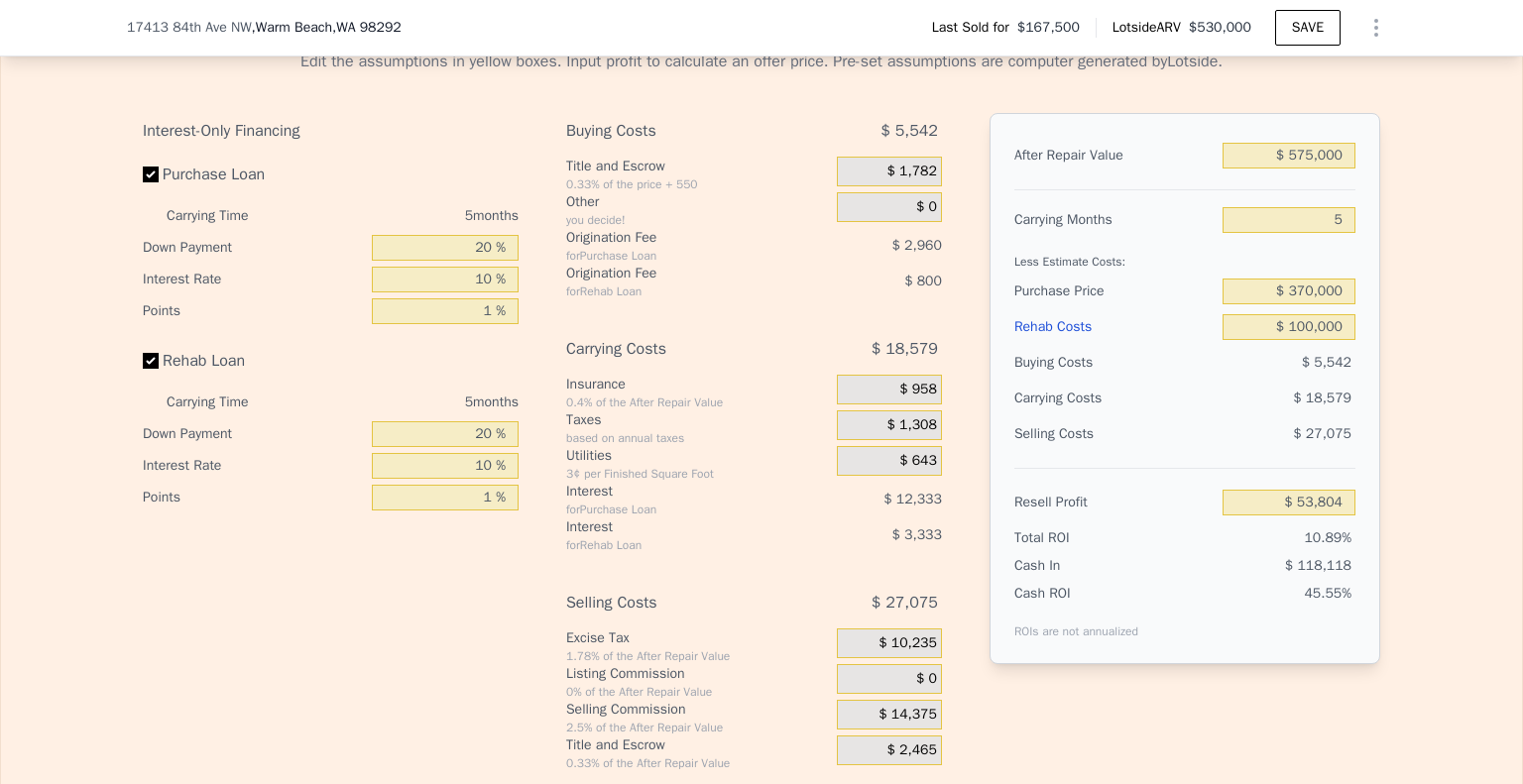 click on "Edit the assumptions in yellow boxes. Input profit to calculate an offer price. Pre-set assumptions are computer generated by Lotside. Interest-Only Financing Purchase Loan Carrying Time 5 months Down Payment 20 % Interest Rate 10 % Points 1 % Rehab Loan Carrying Time 5 months Down Payment 20 % Interest Rate 10 % Points 1 % Buying Costs $ 5,542 Title and Escrow 0.33% of the price + 550 $ 1,782 Other you decide! $ 0 Origination Fee for Purchase Loan $ 2,960 Origination Fee for Rehab Loan $ 800 Carrying Costs $ 18,579 Insurance 0.4% of the After Repair Value $ 958 Taxes based on annual taxes $ 1,308 Utilities 3¢ per Finished Square Foot $ 643 Interest for Purchase Loan $ 12,333 Interest for Rehab Loan $ 3,333 Selling Costs $ 27,075 Excise Tax 1.78% of the After Repair Value $ 10,235 Listing Commission 0% of the After Repair Value $ 0 Selling Commission 2.5% of the After Repair Value $ 14,375 Title and Escrow 0.33% of the After Repair Value $ 2,465 After Repair Value $ 575,000 Carrying Months 5 $ 5,542" at bounding box center (762, 402) 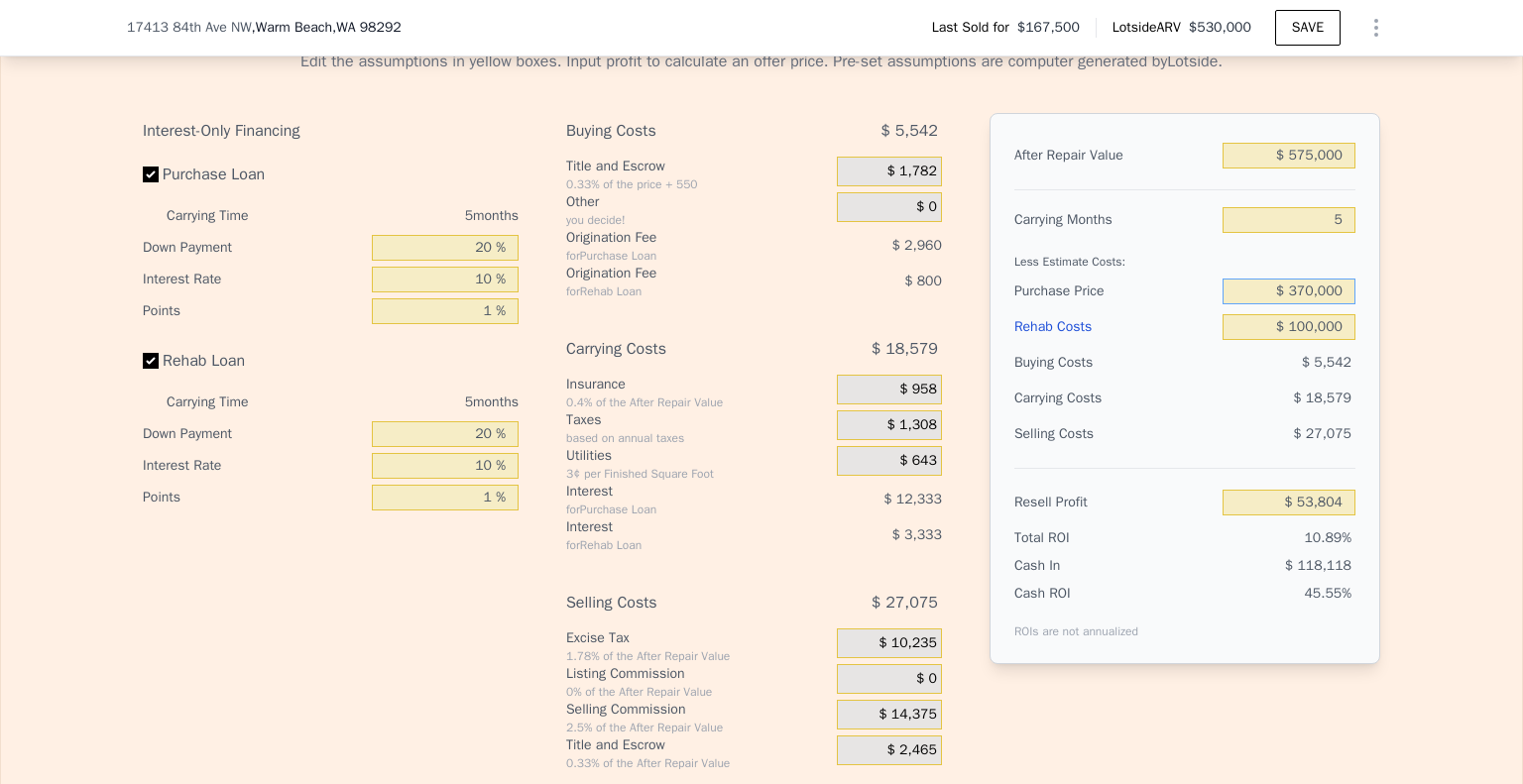 click on "$ 370,000" at bounding box center (1289, 291) 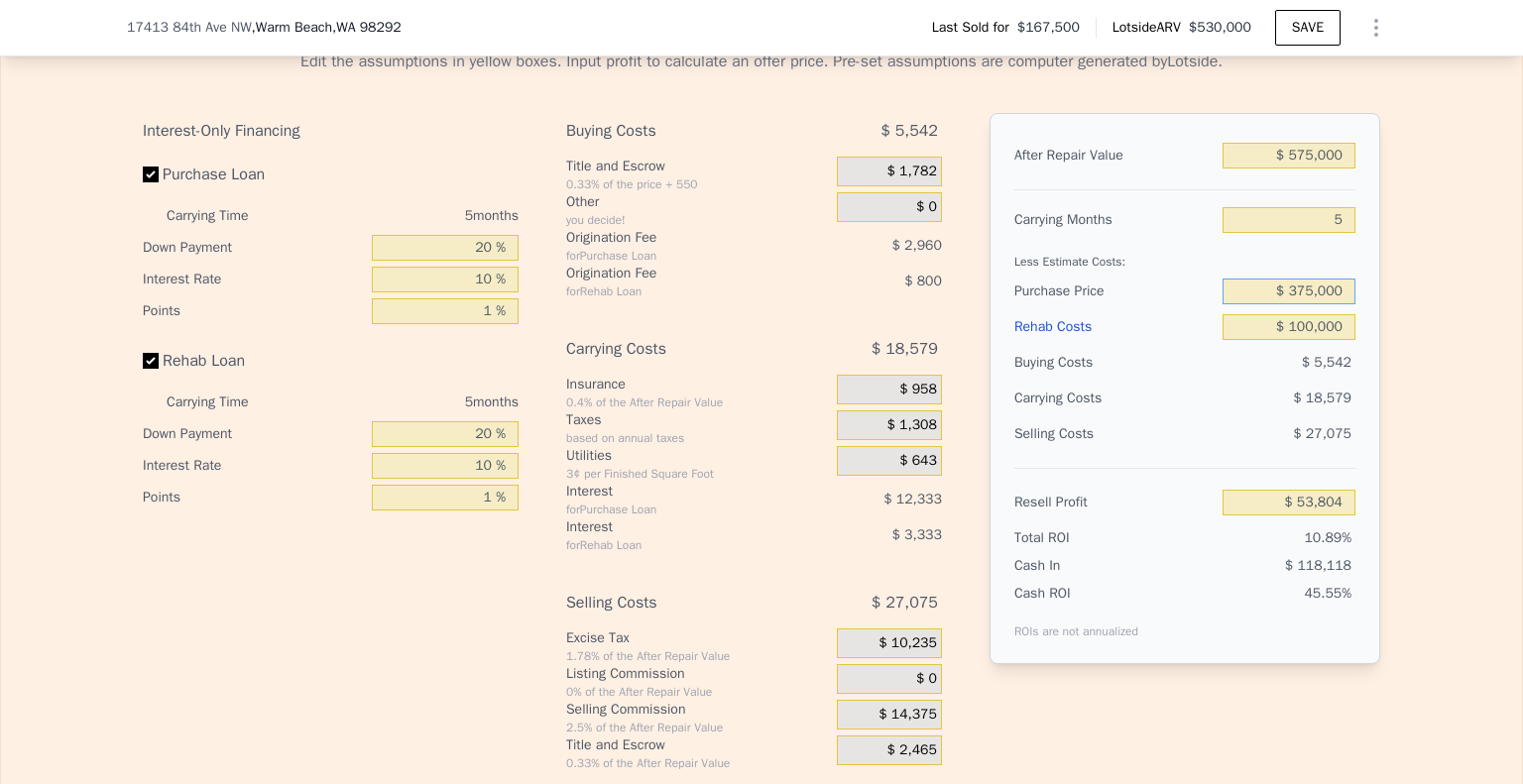type on "$ 375,000" 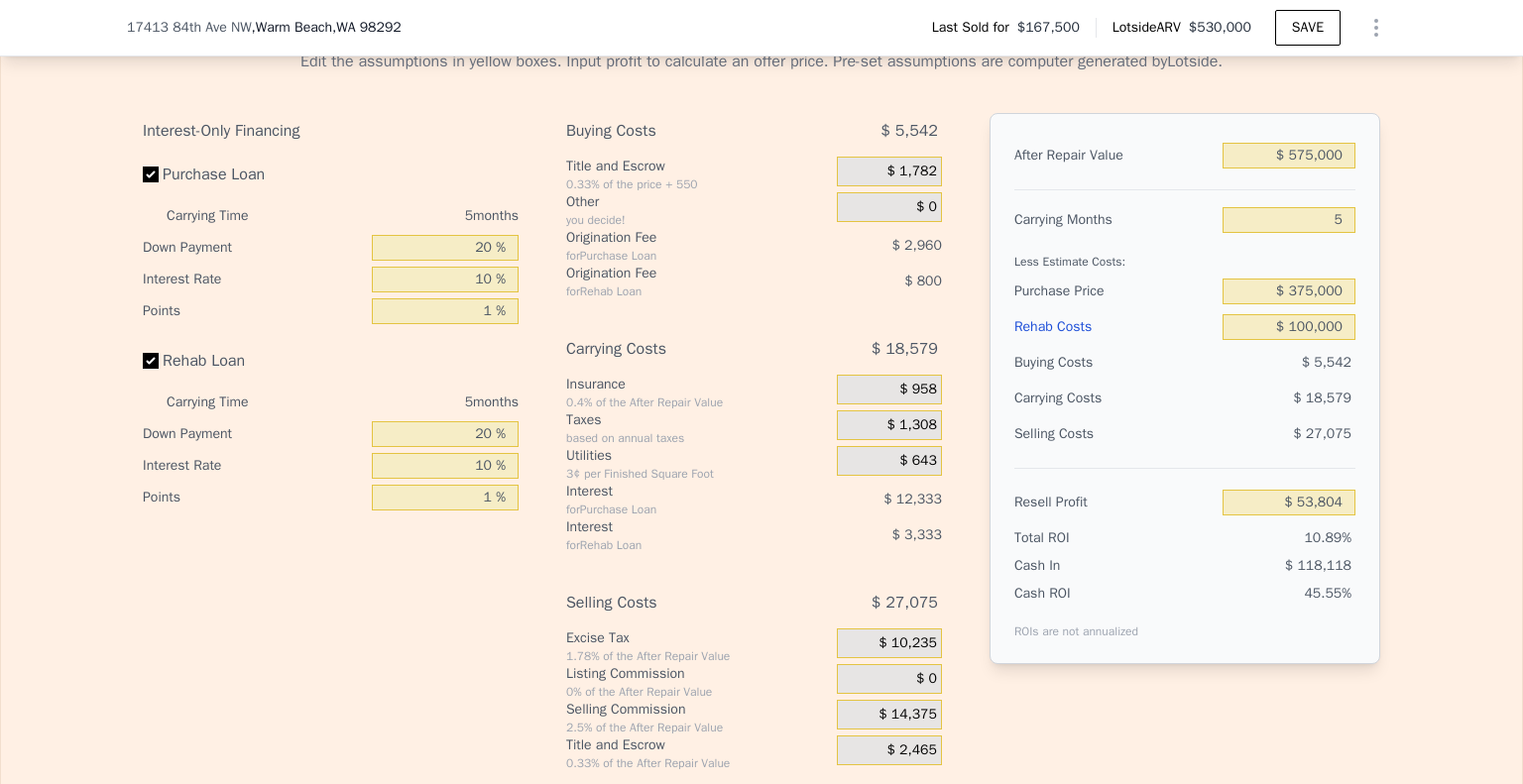 click on "Resell Profit $ 53,804" at bounding box center (1185, 494) 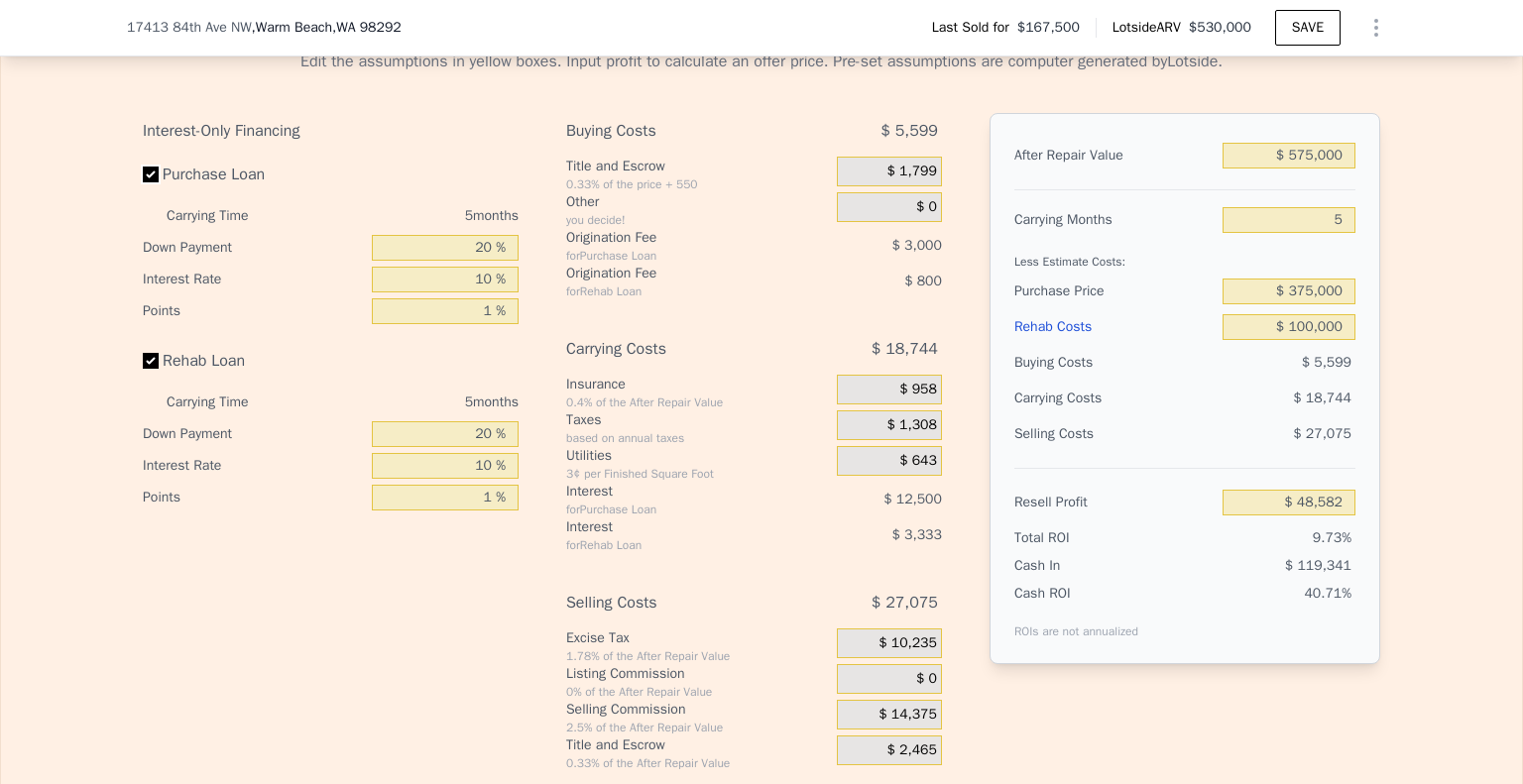 click on "Purchase Loan" at bounding box center (151, 174) 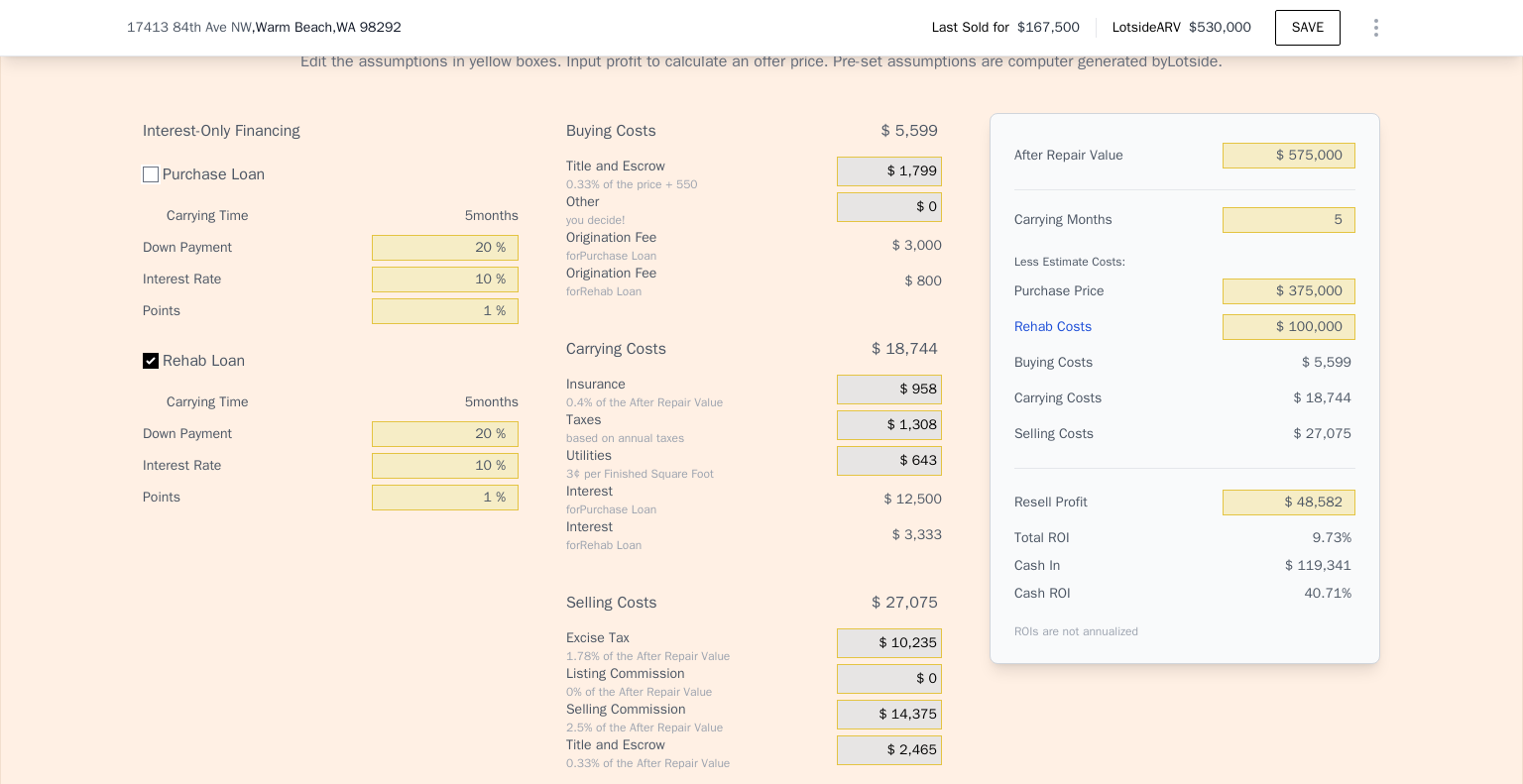 checkbox on "false" 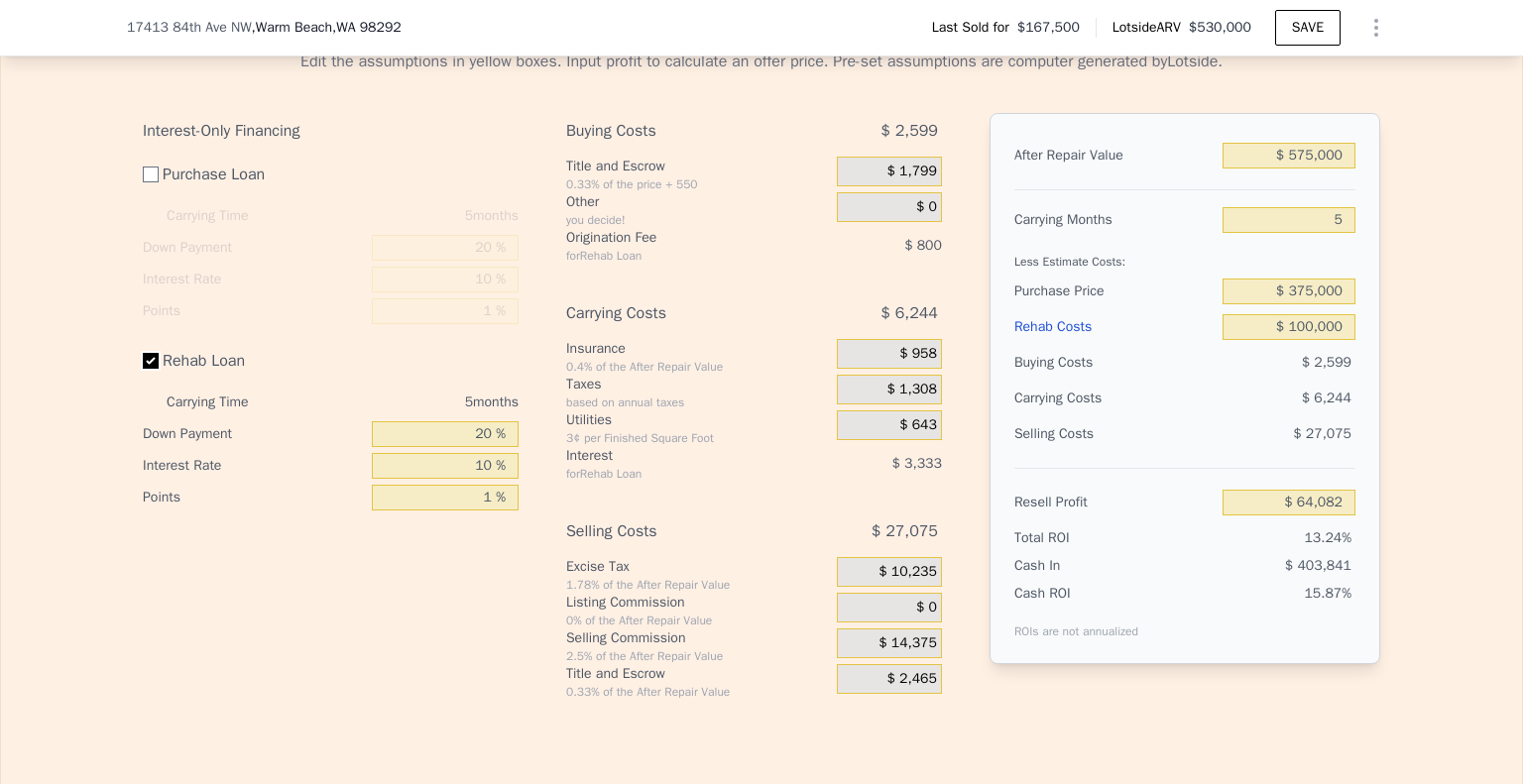 click on "Rehab Loan" at bounding box center (151, 361) 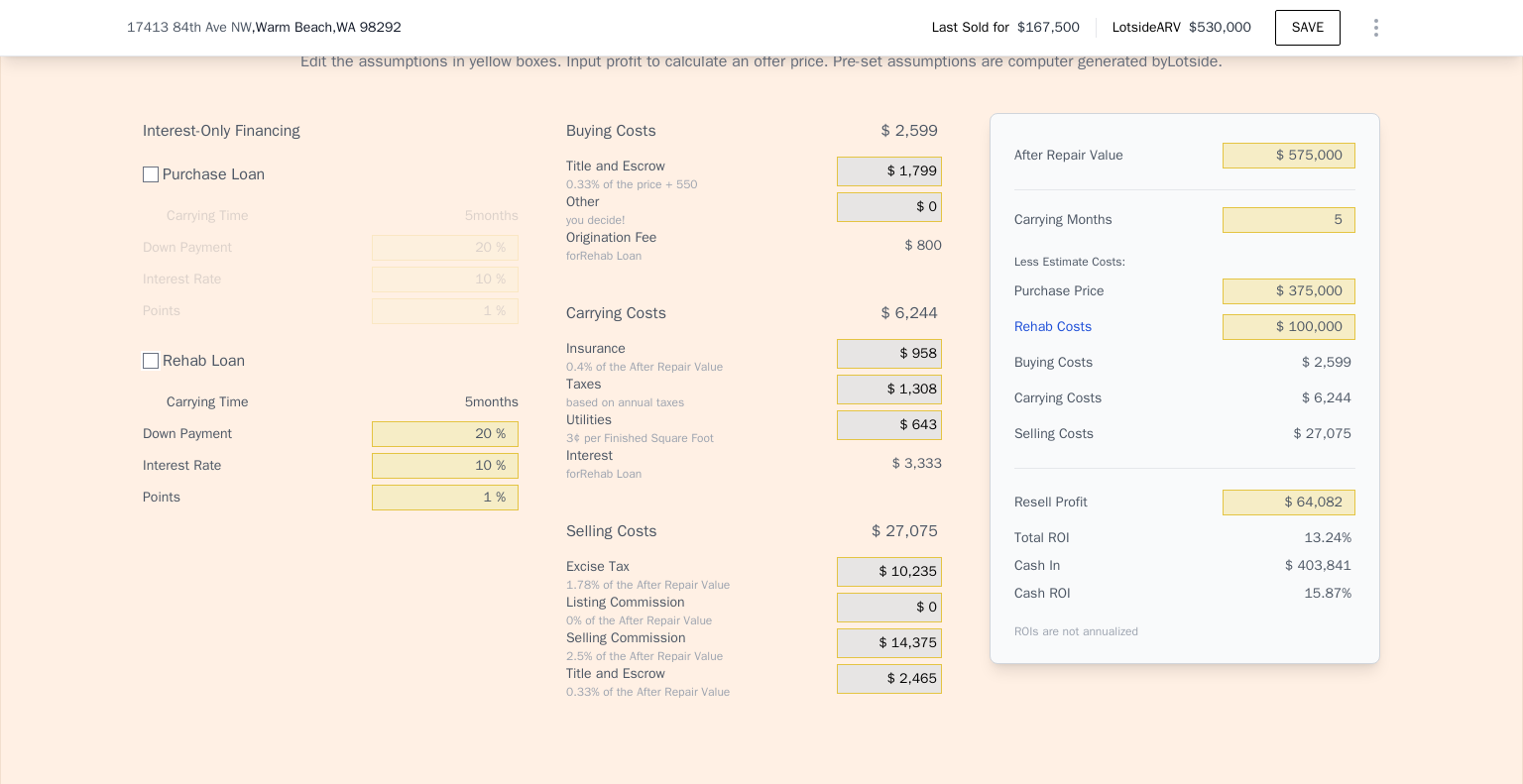 checkbox on "false" 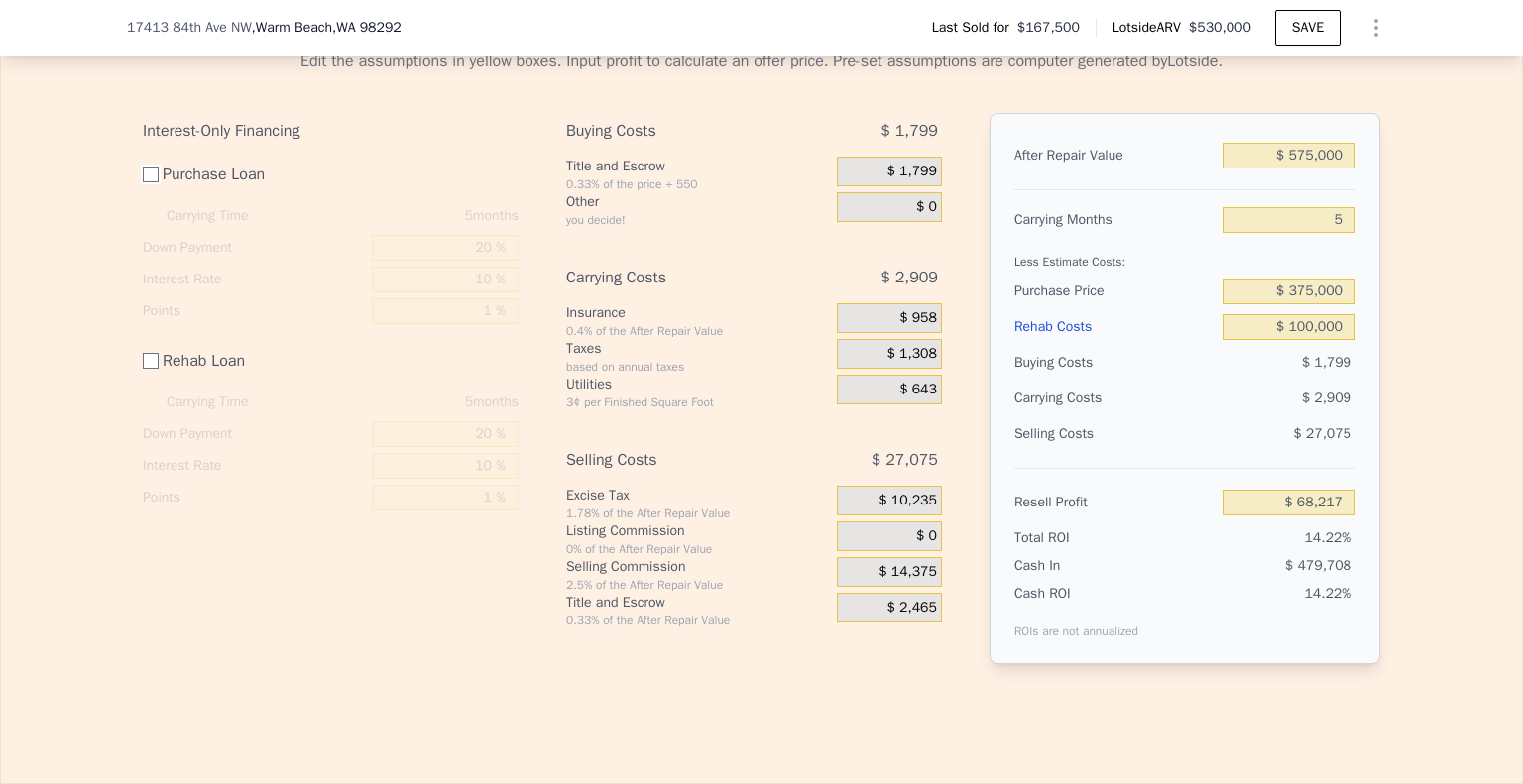 click on "Purchase Loan" at bounding box center [151, 174] 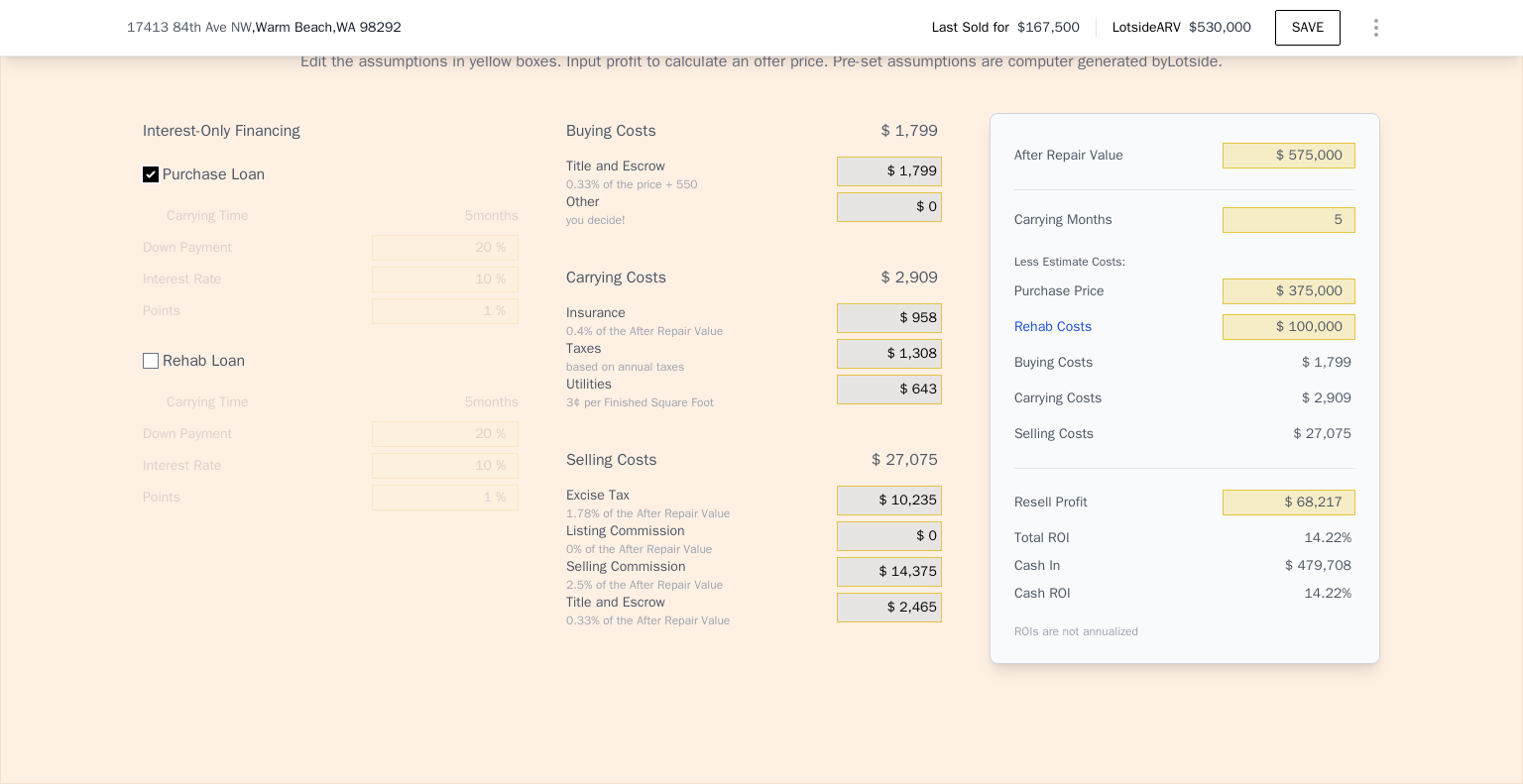 checkbox on "true" 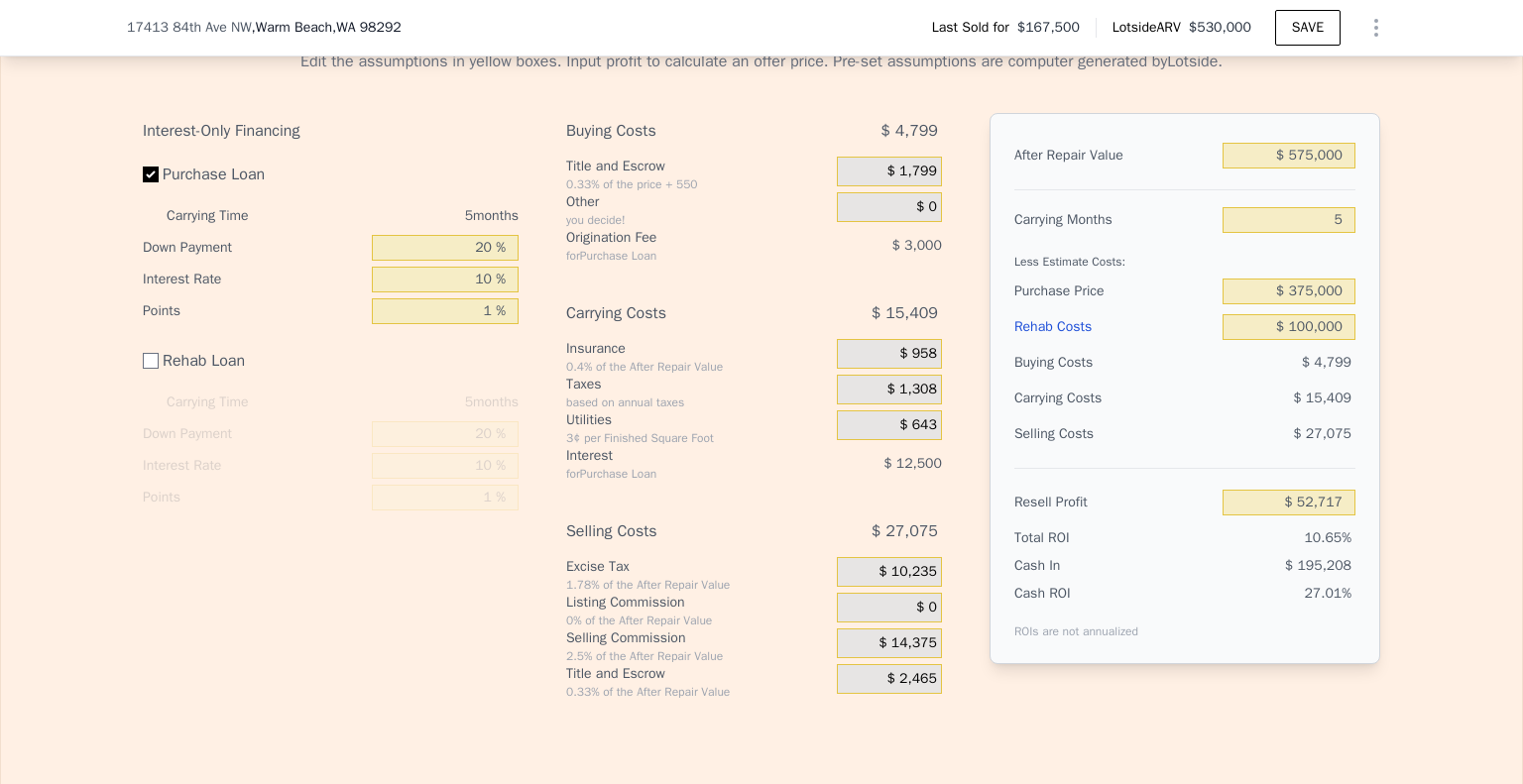 click on "Rehab Loan" at bounding box center [253, 361] 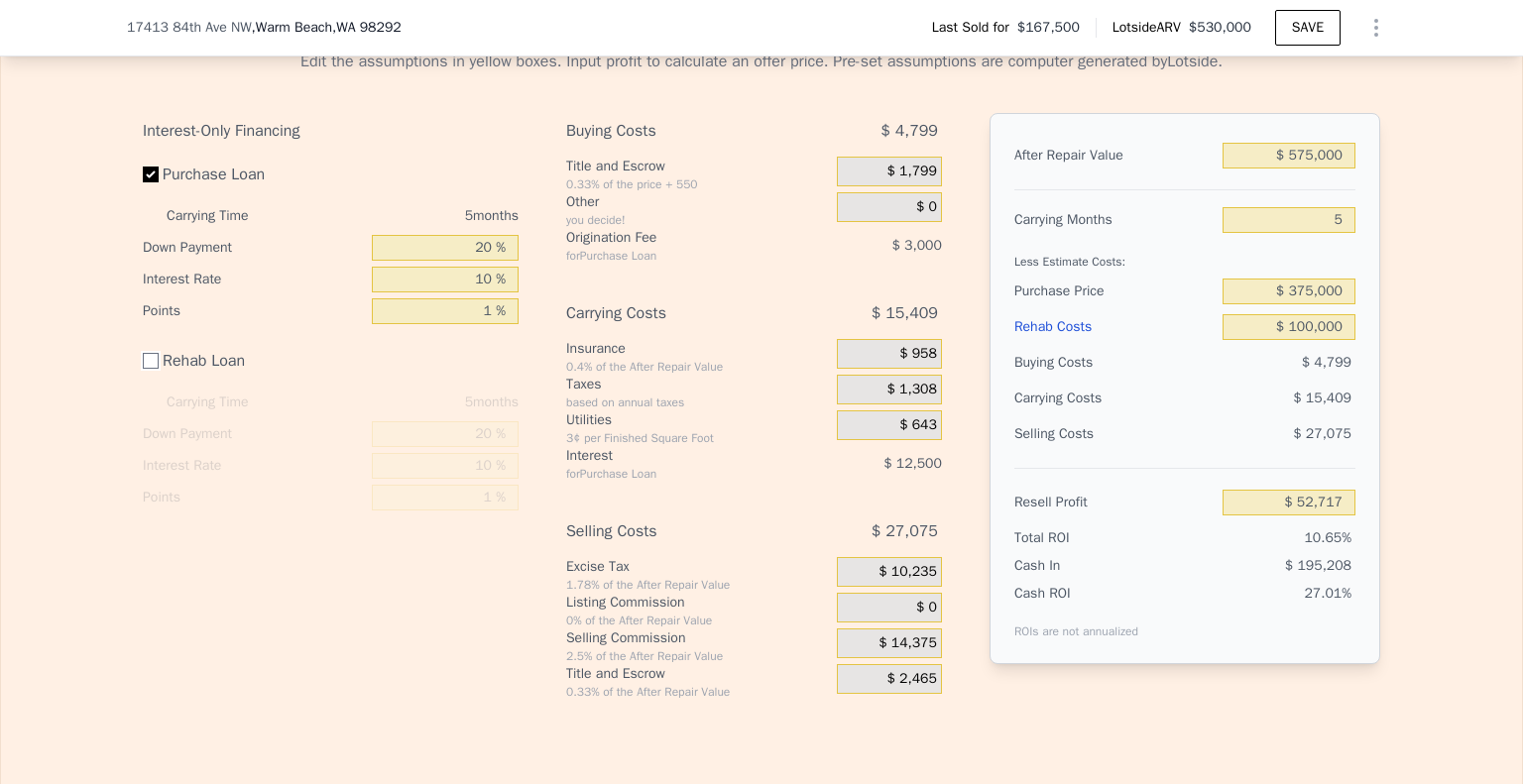 click on "Rehab Loan" at bounding box center [151, 361] 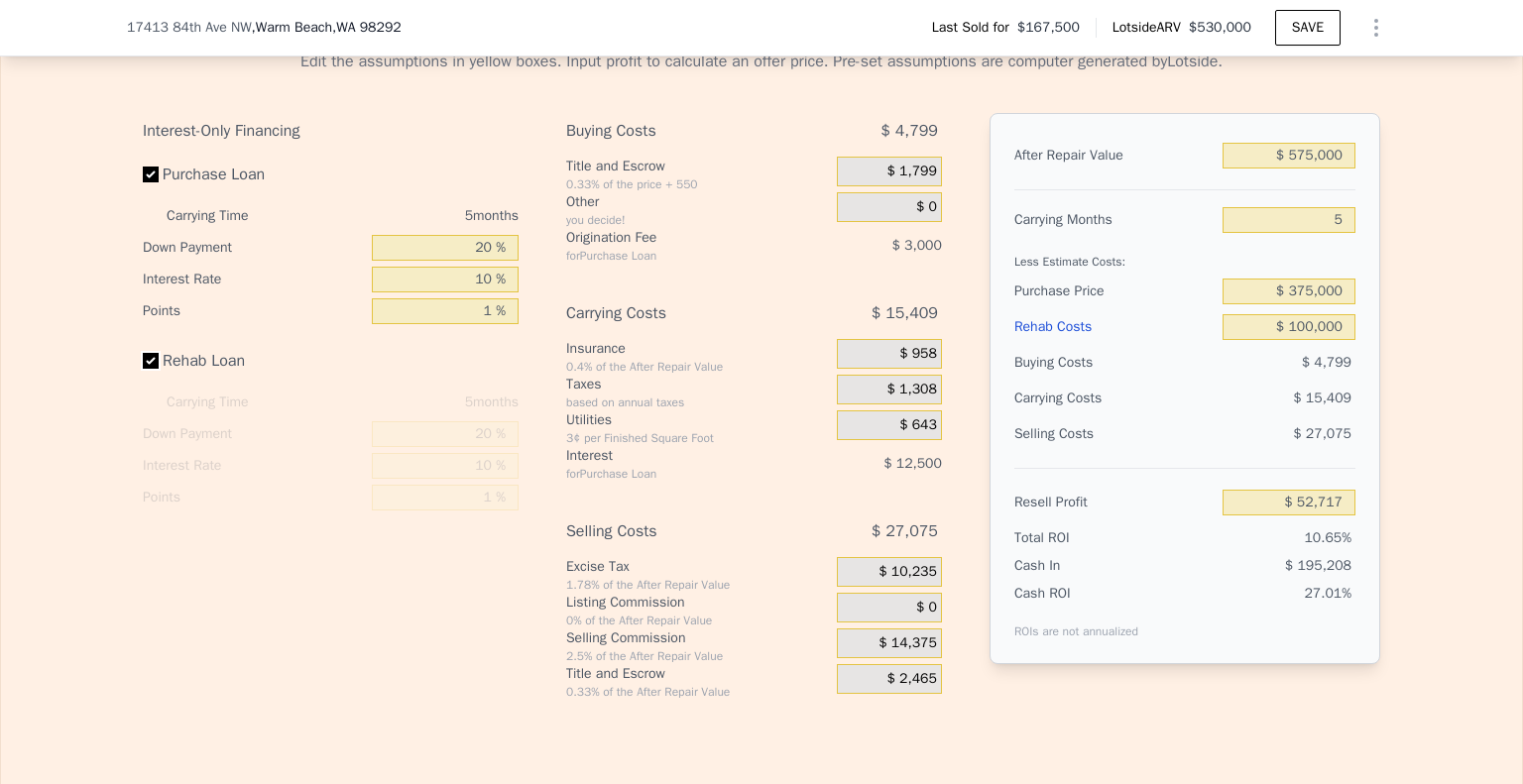 checkbox on "true" 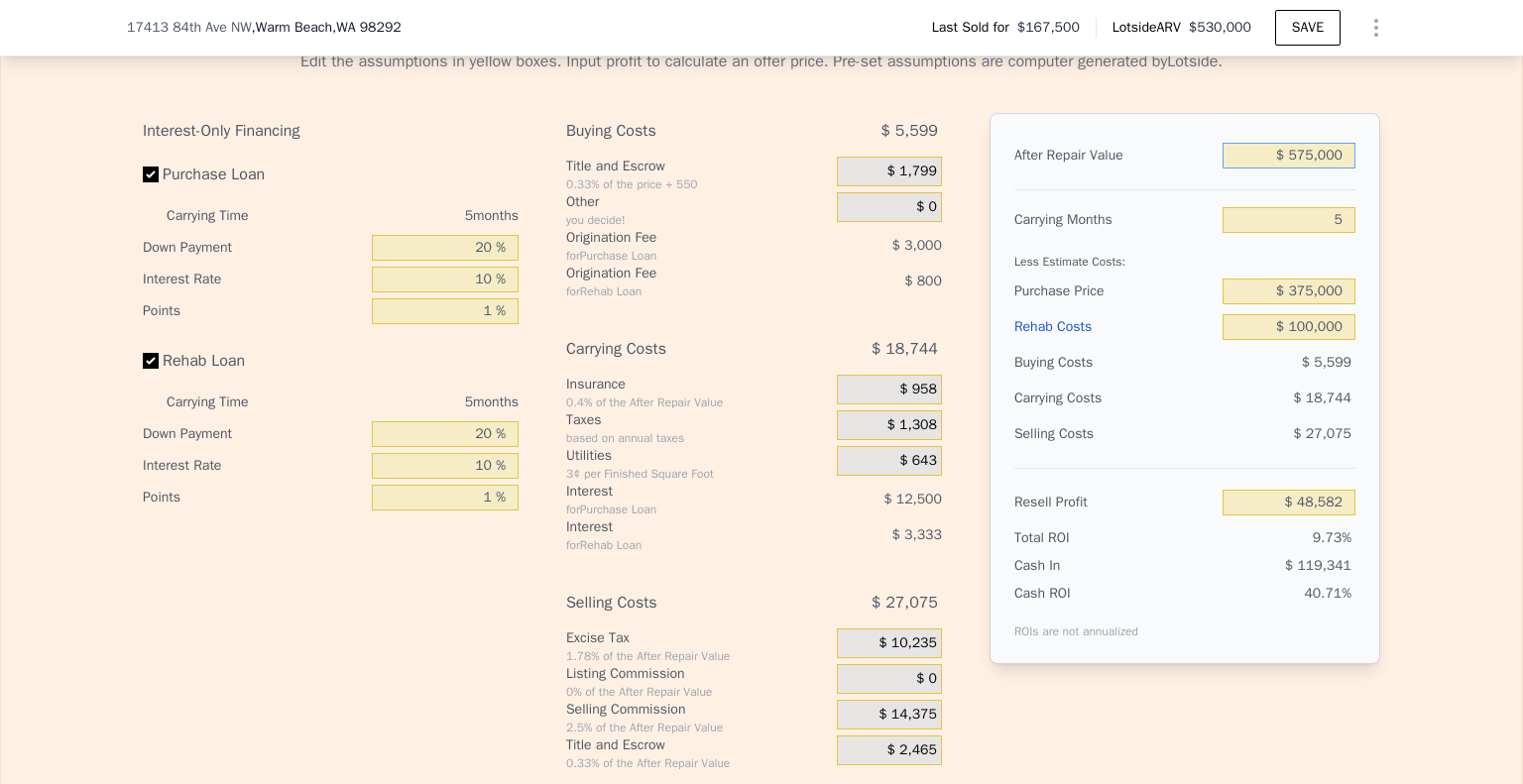 drag, startPoint x: 1341, startPoint y: 169, endPoint x: 1136, endPoint y: 143, distance: 206.6422 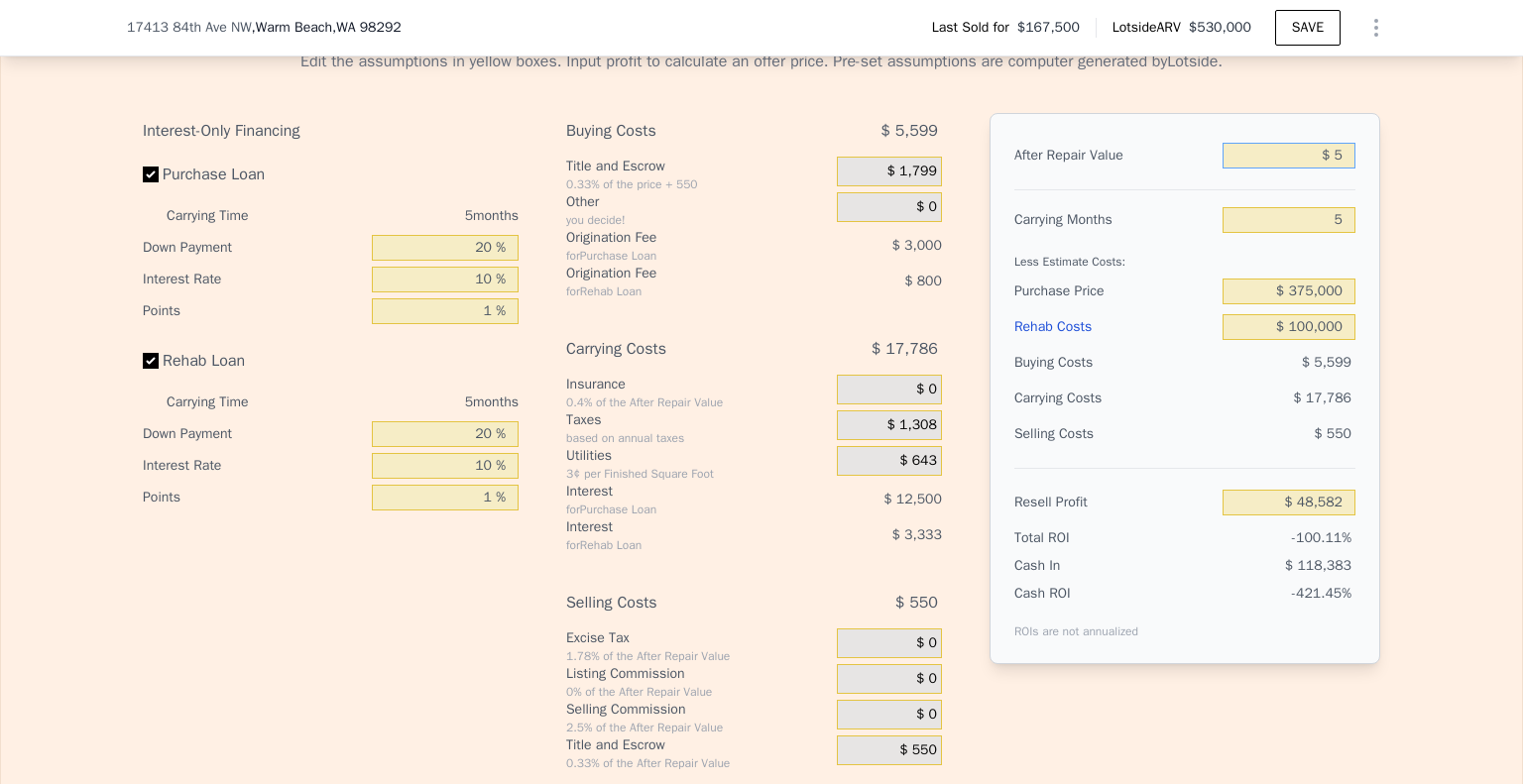 type on "-$ 498,930" 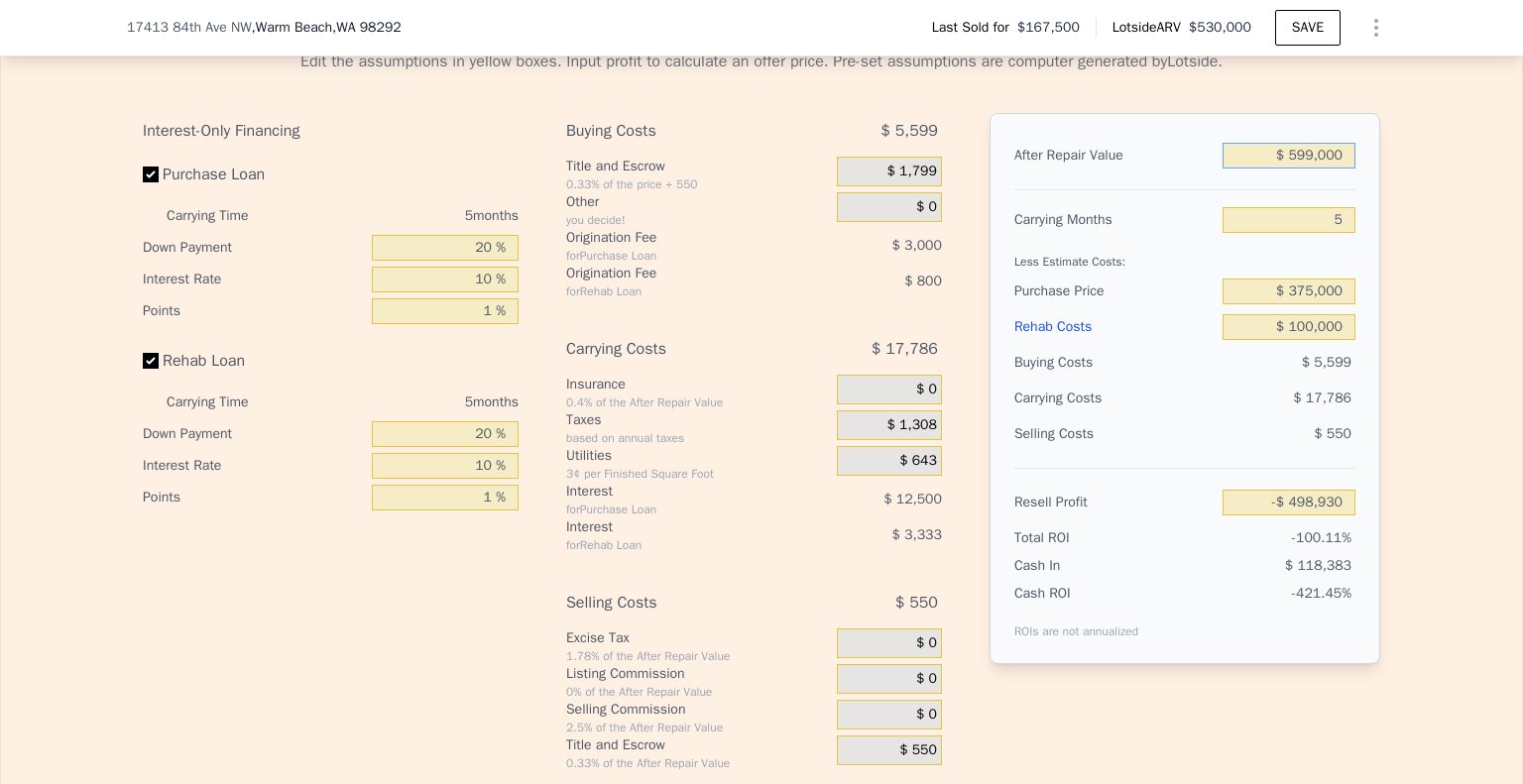 type on "$ 5,990,000" 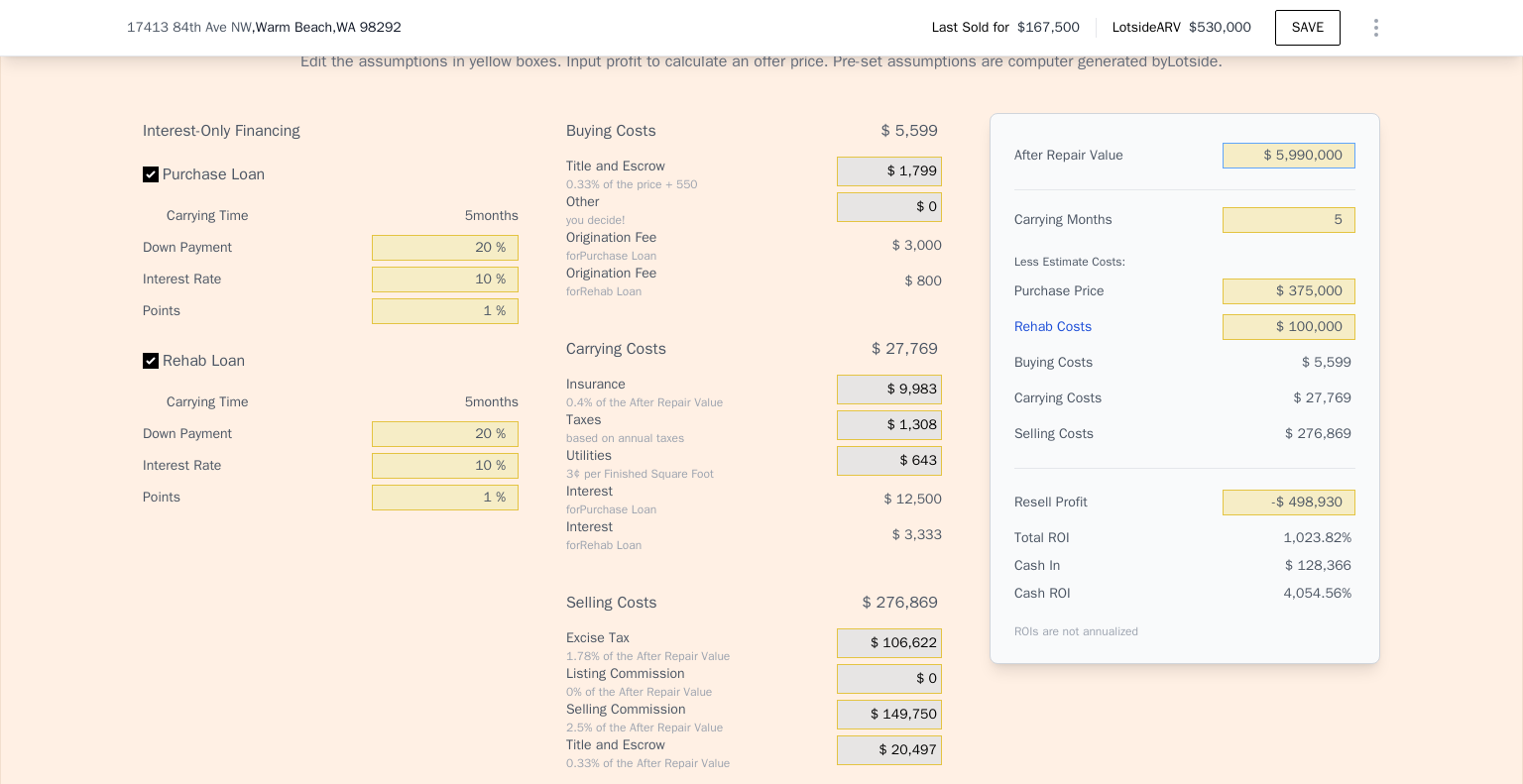 type on "$ 5,204,763" 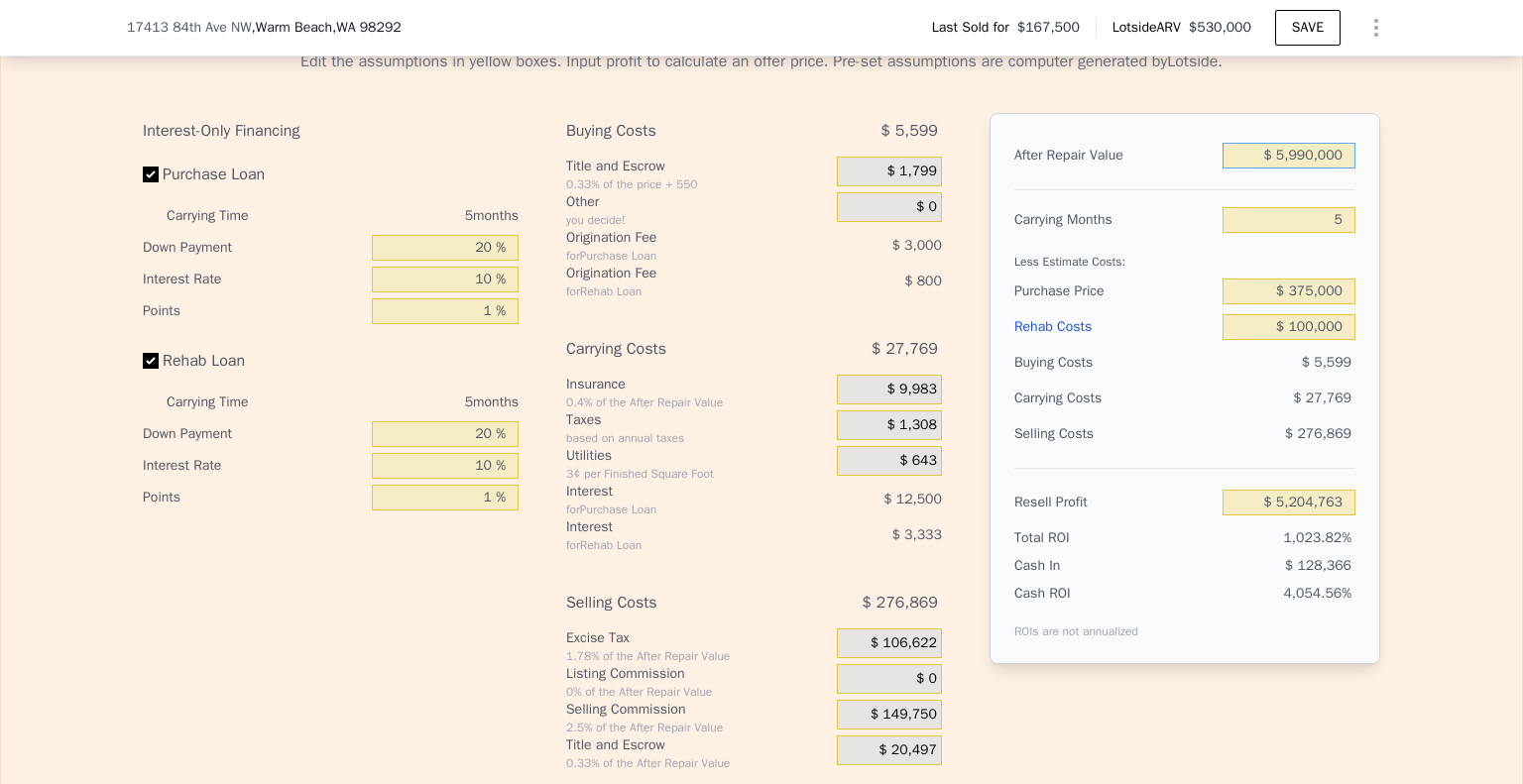 type on "$ 599,000" 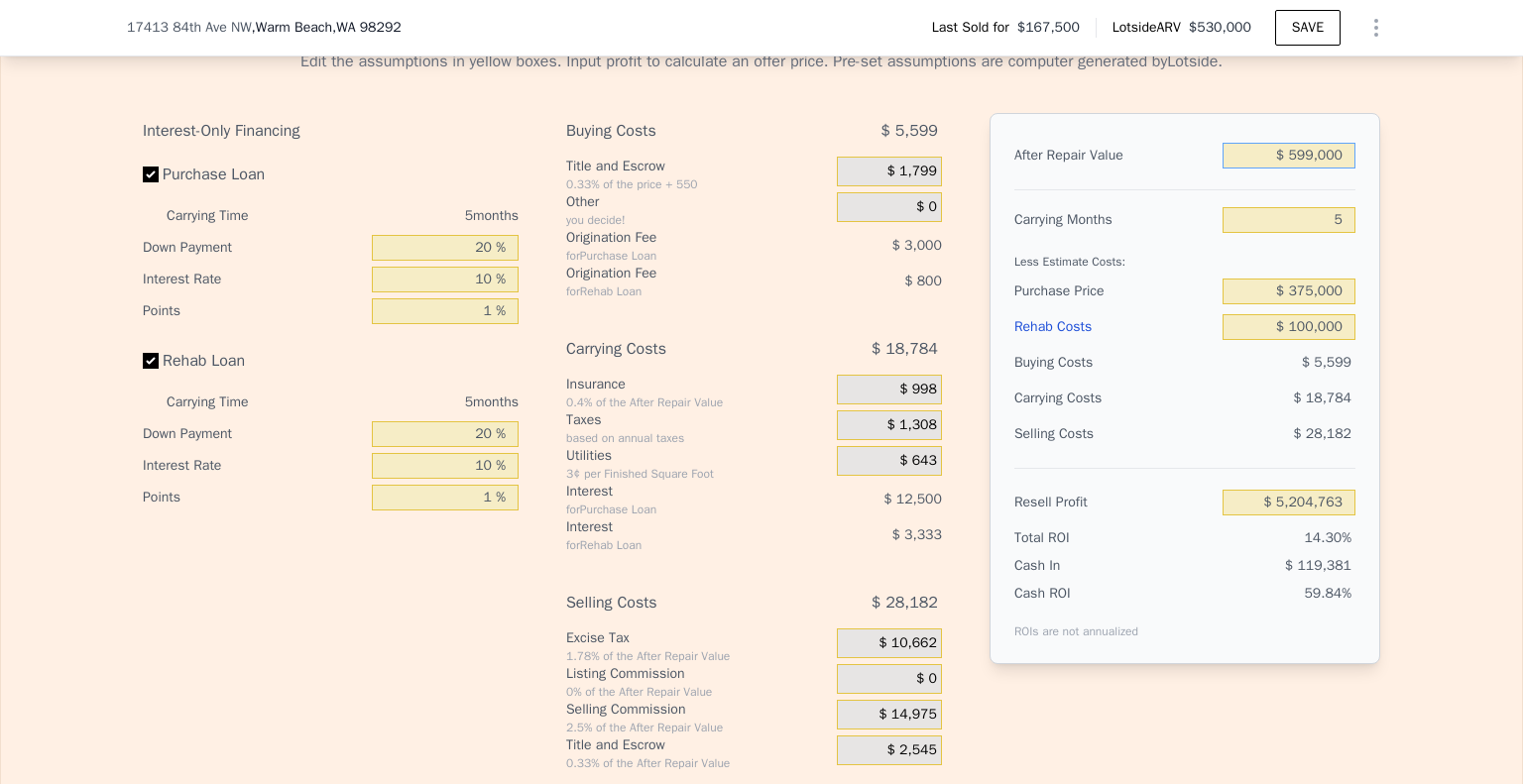 type on "$ 71,435" 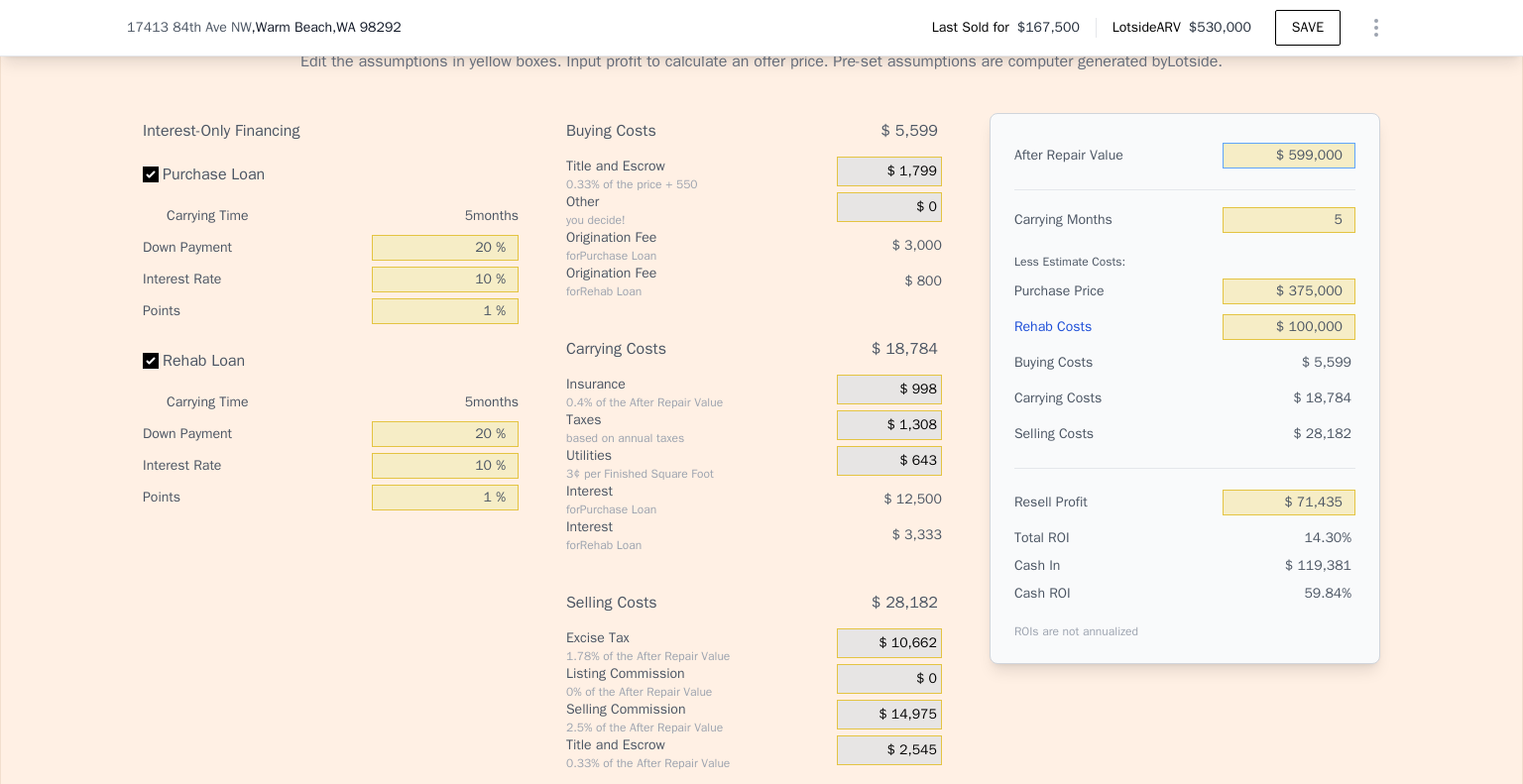 type on "$ 599,000" 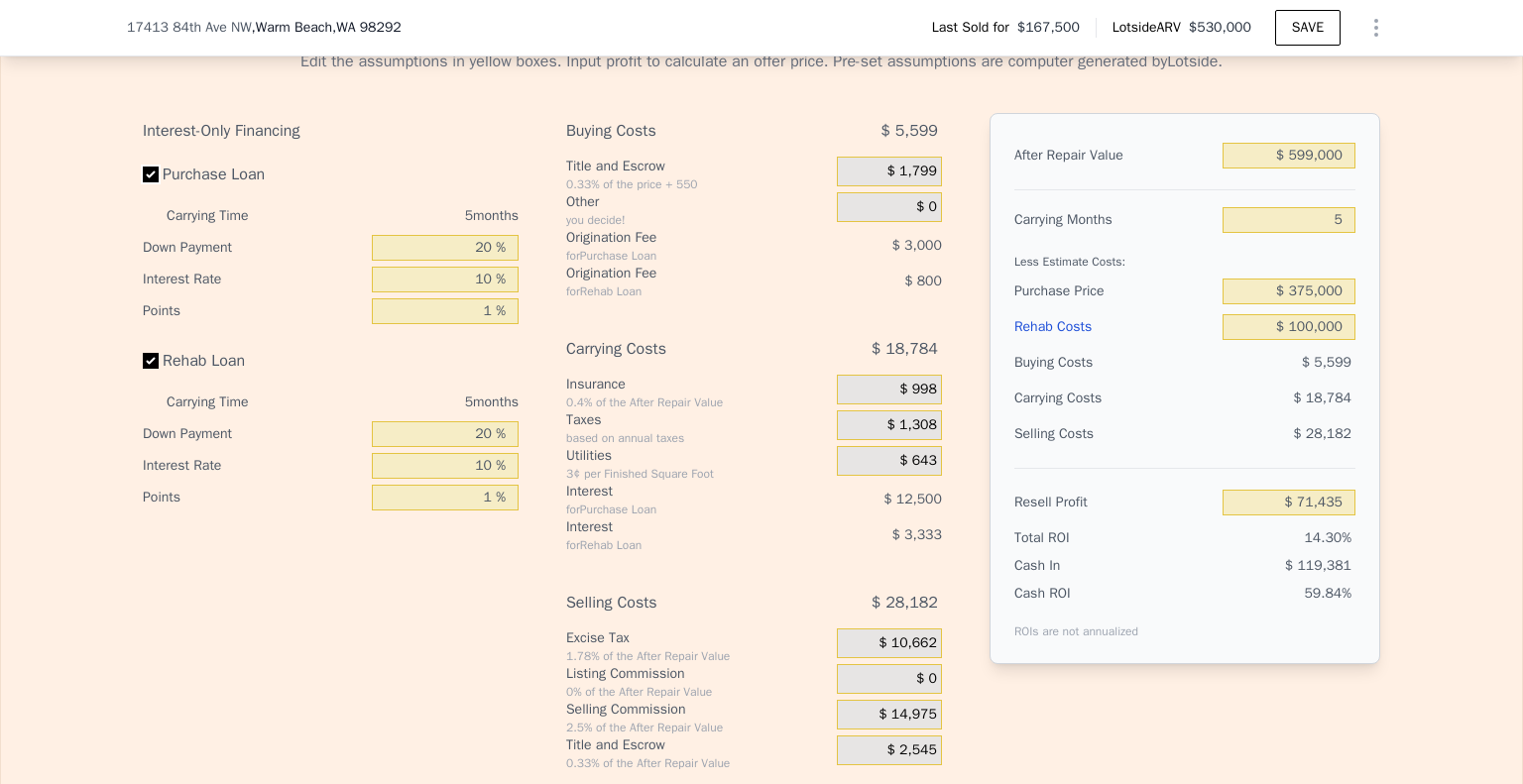 click on "Purchase Loan" at bounding box center (151, 174) 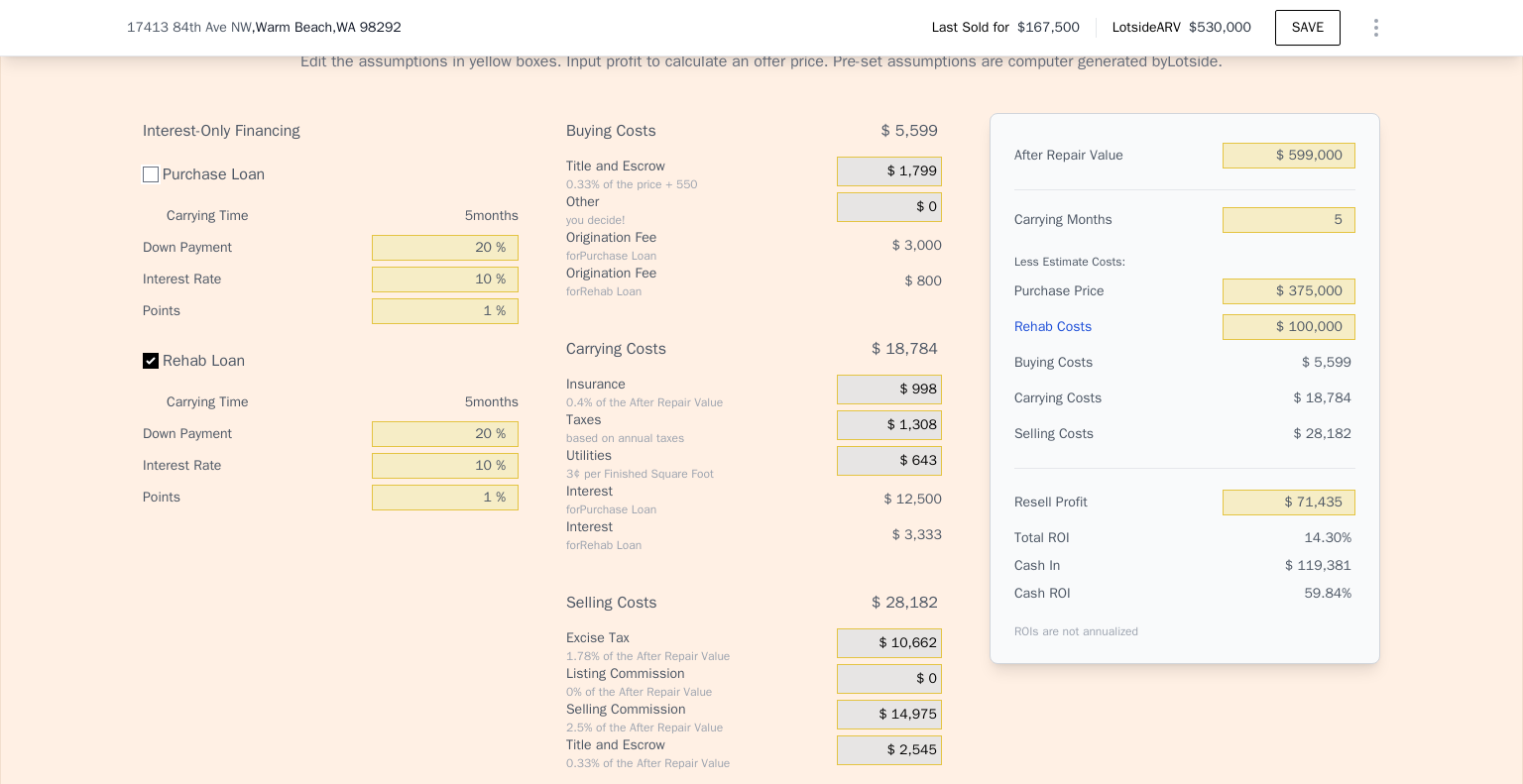 checkbox on "false" 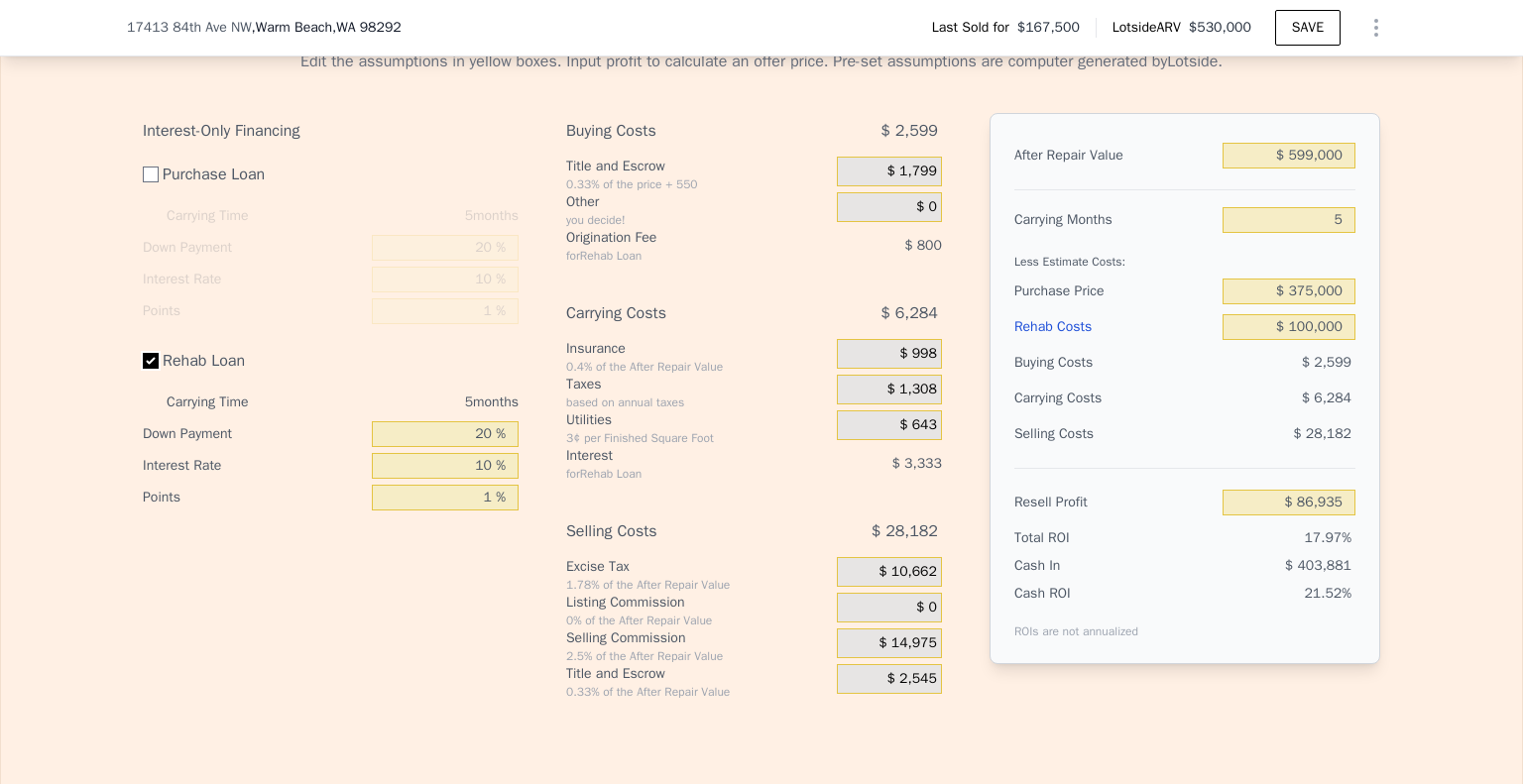 click on "Rehab Loan" at bounding box center (151, 361) 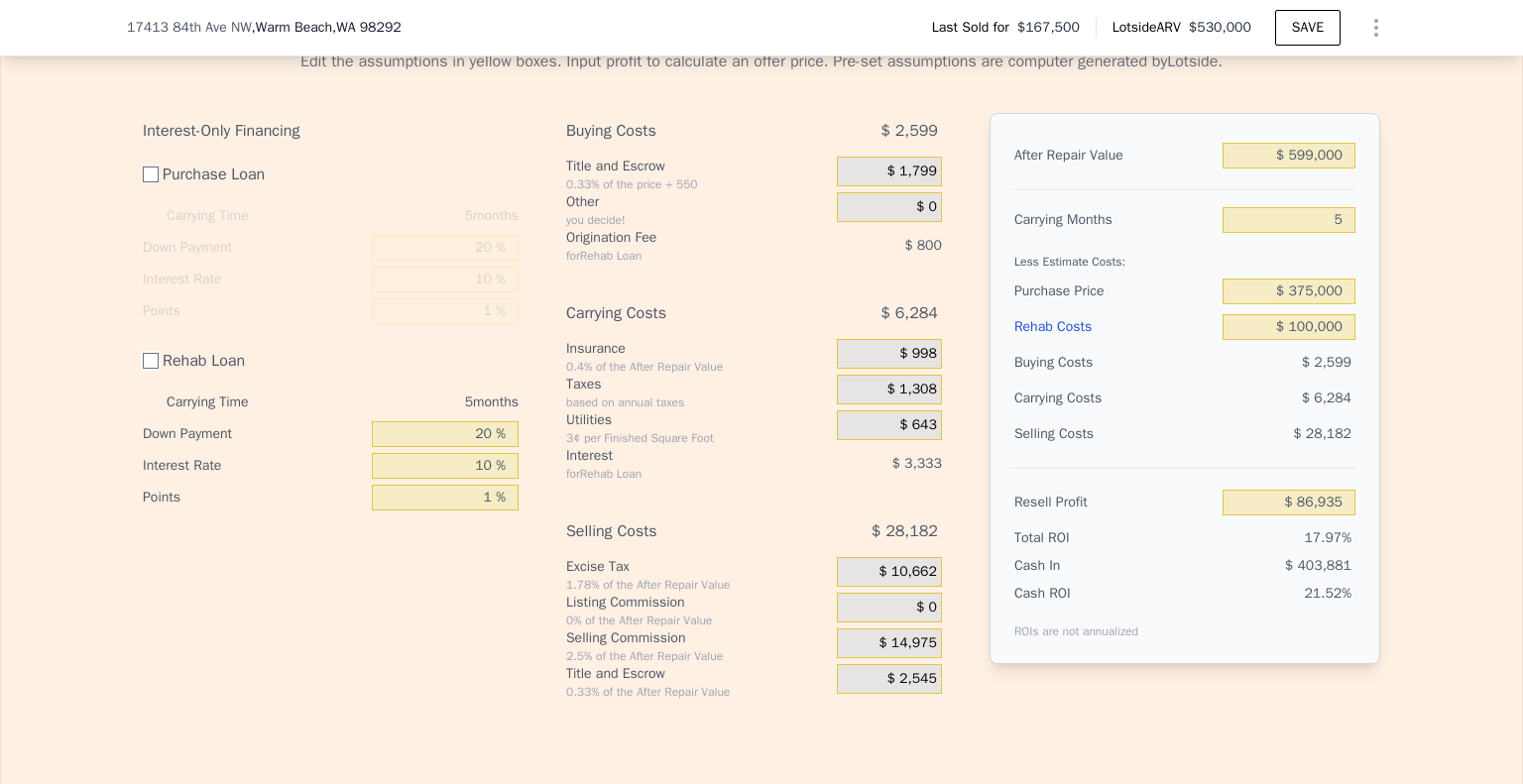 checkbox on "false" 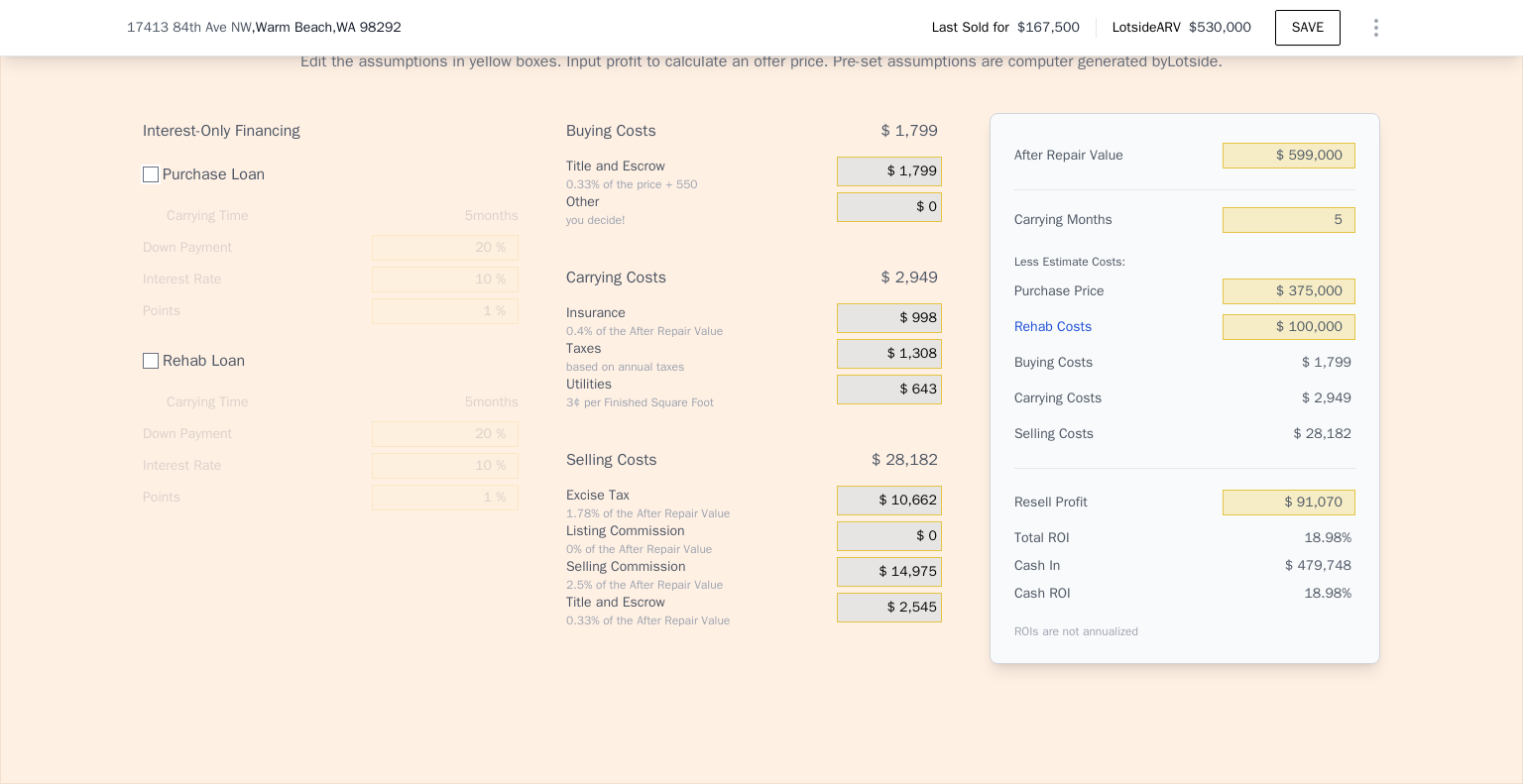click on "Purchase Loan" at bounding box center [151, 174] 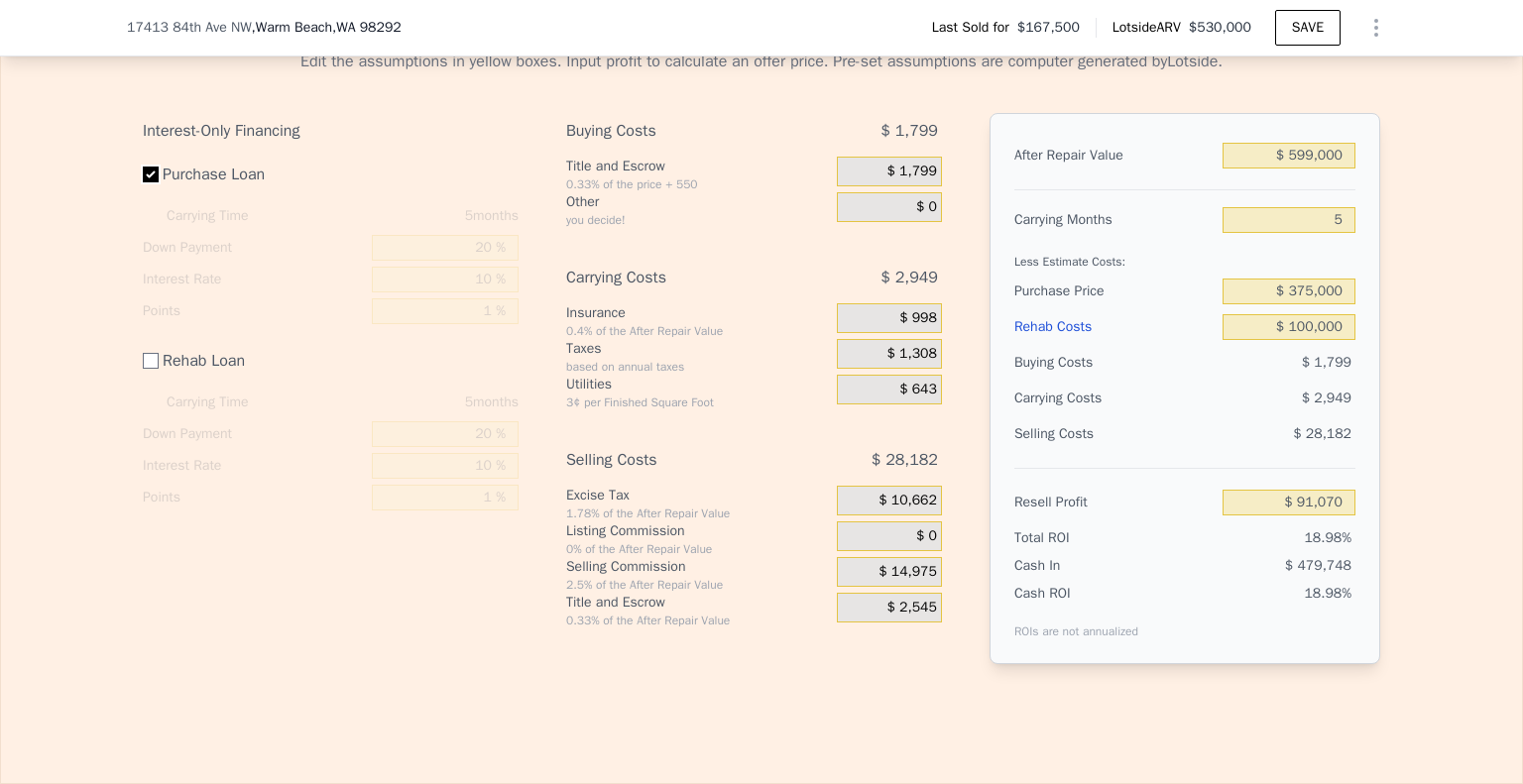 checkbox on "true" 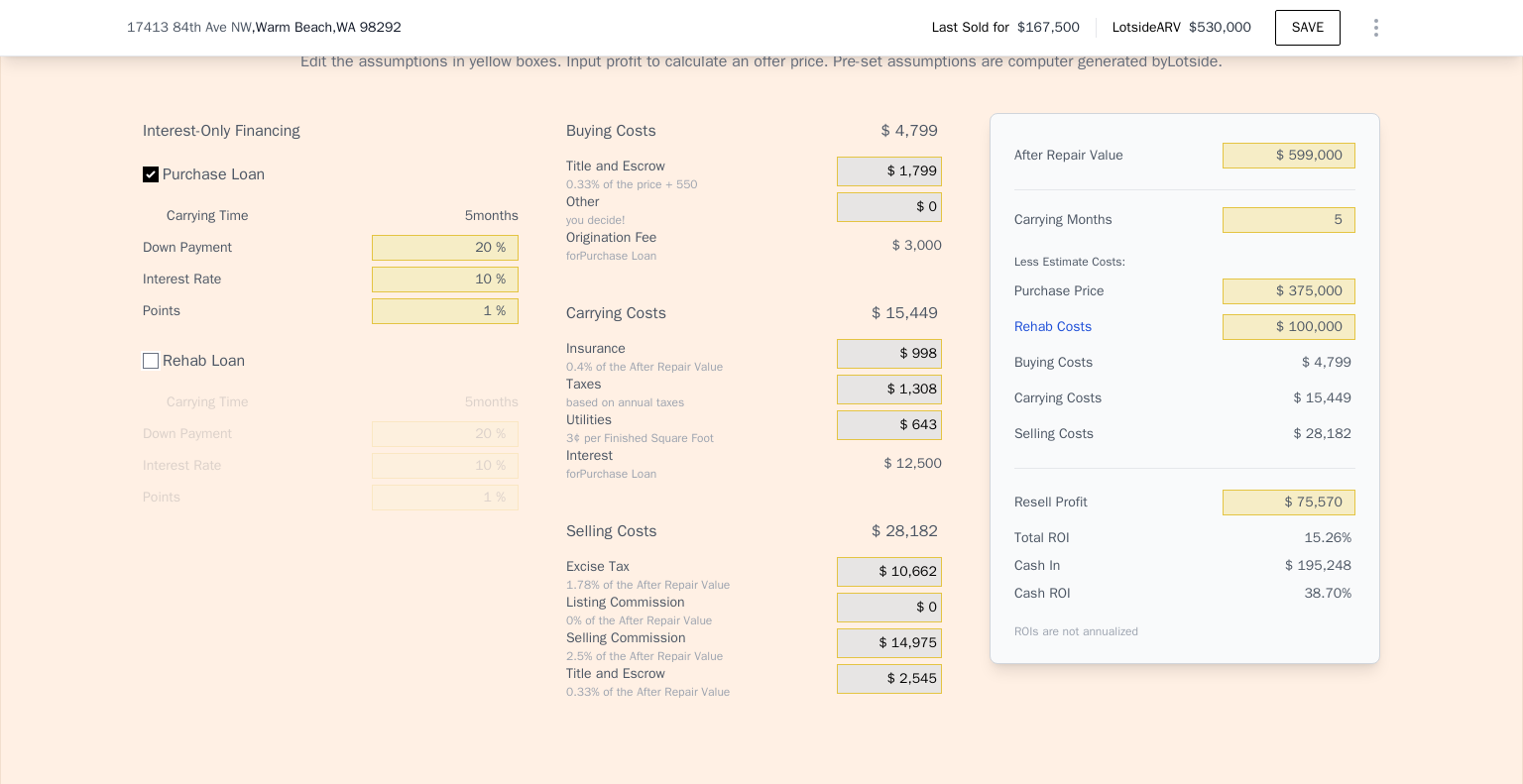 click on "Rehab Loan" at bounding box center [151, 361] 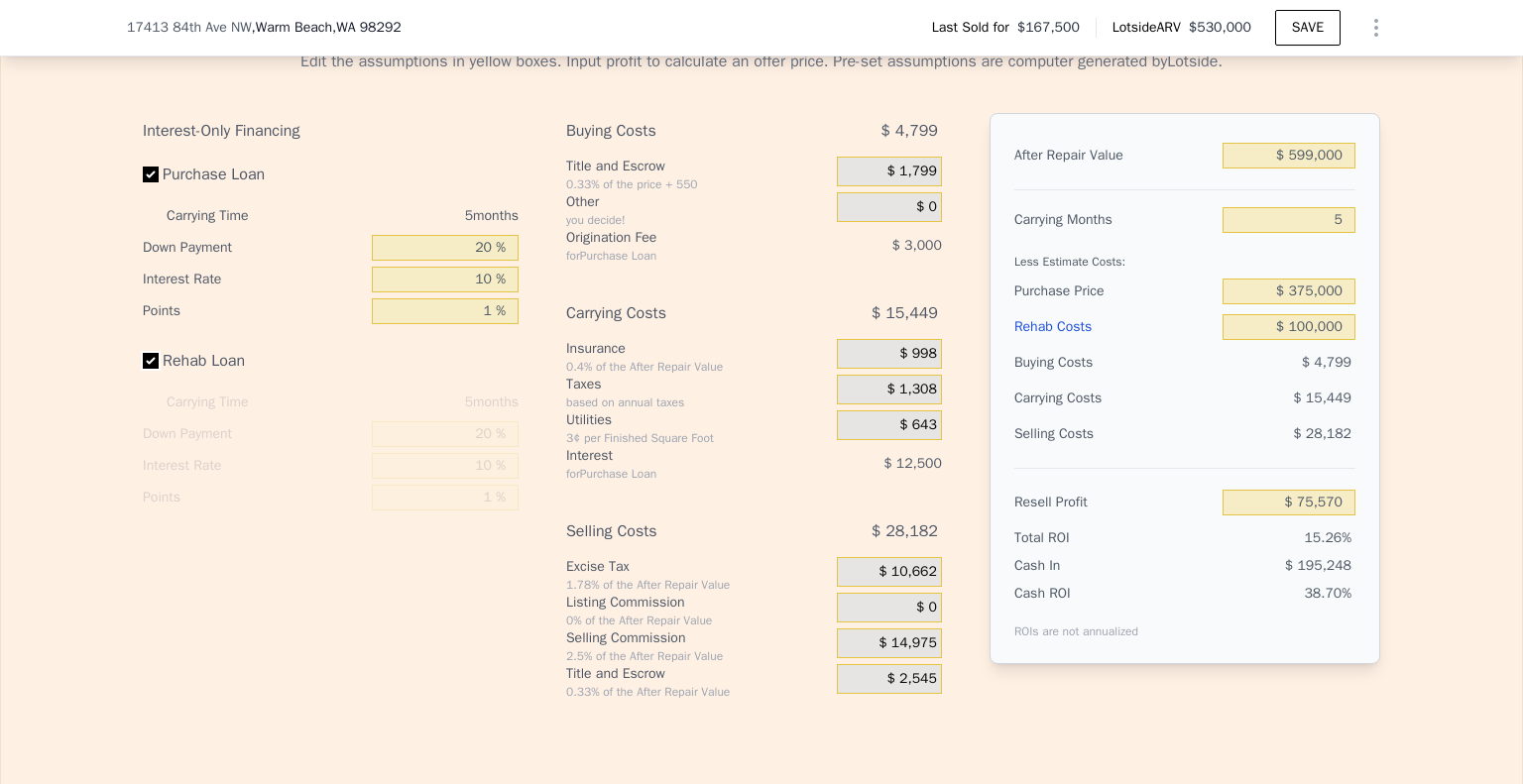checkbox on "true" 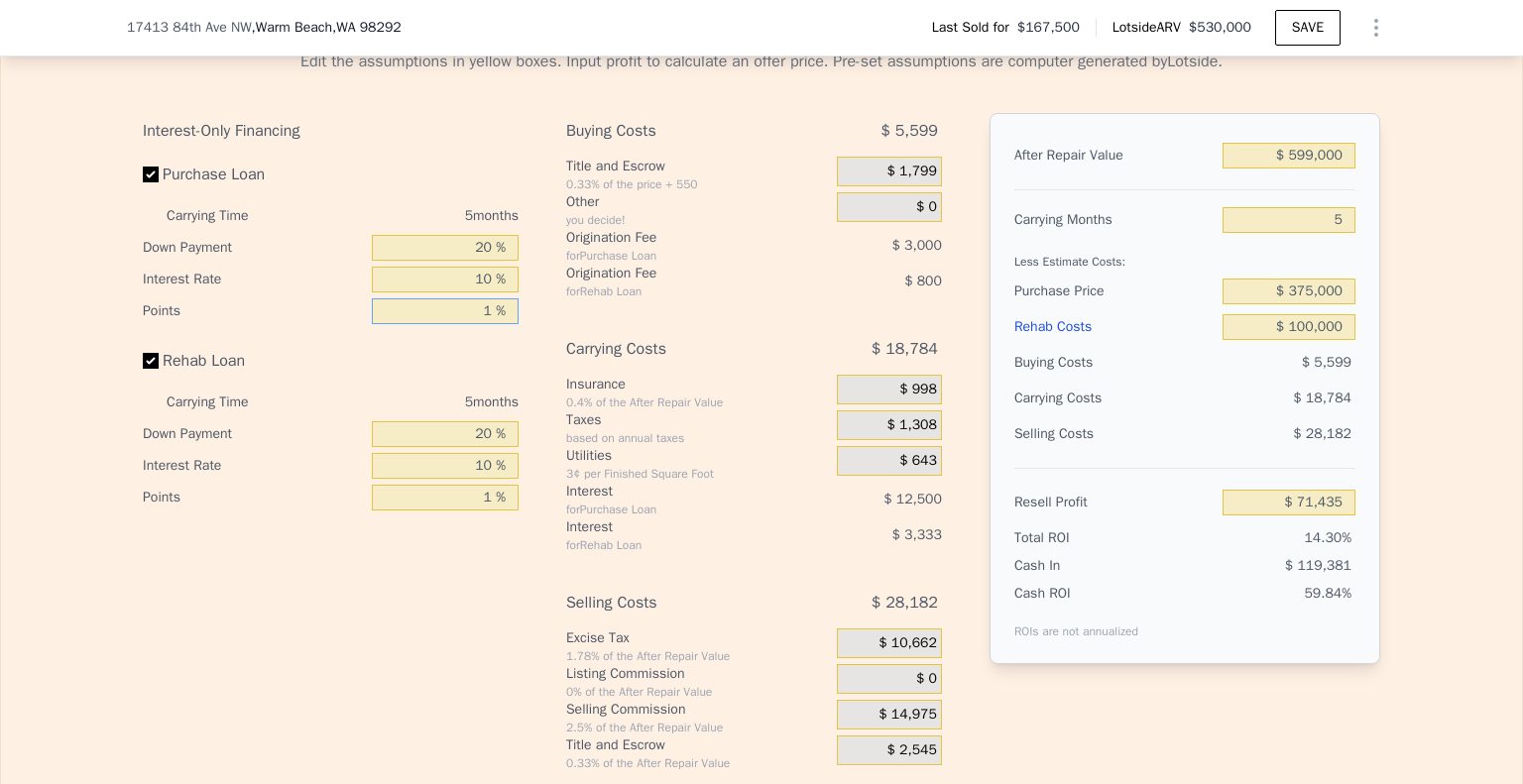 click on "1 %" at bounding box center [445, 311] 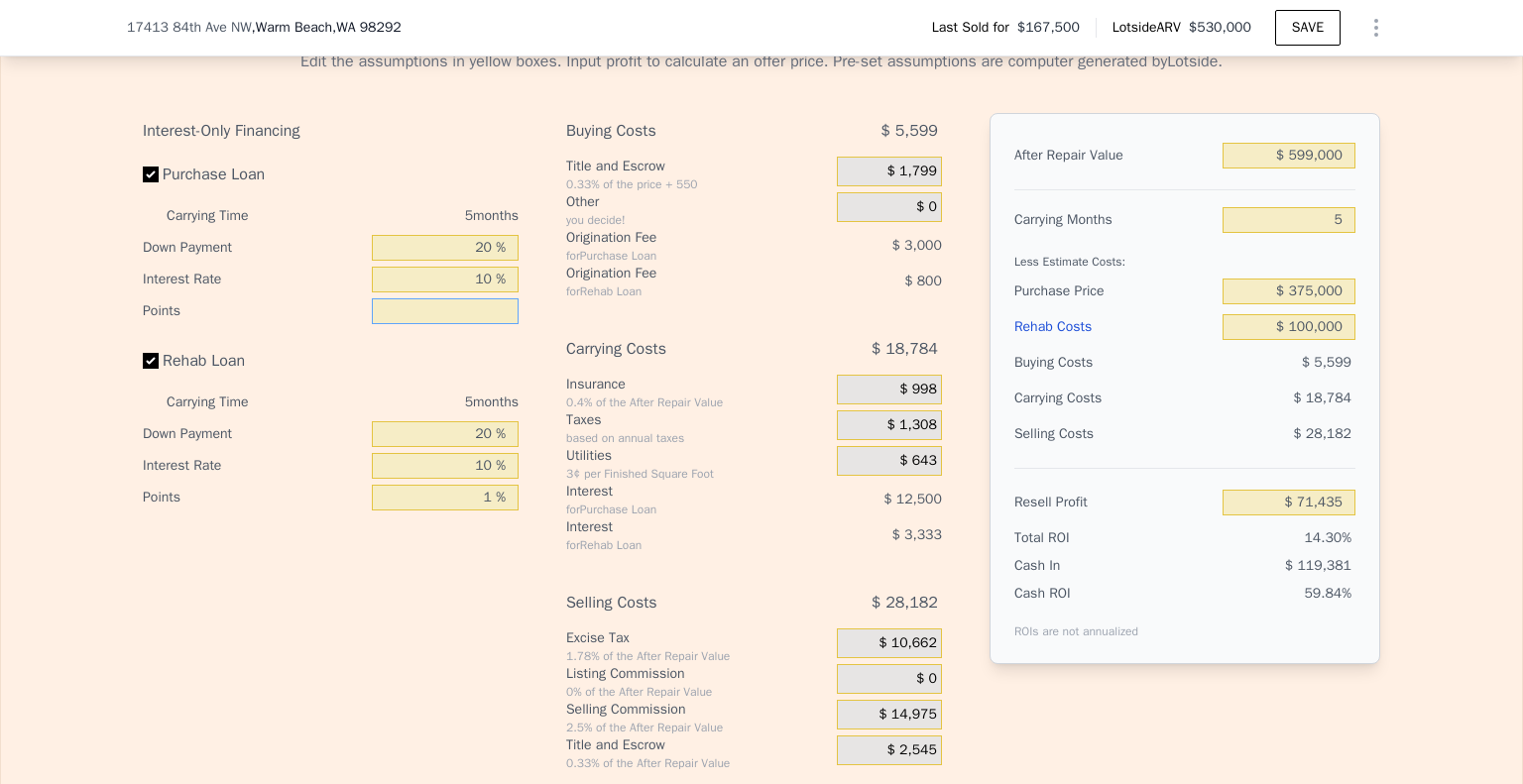 type 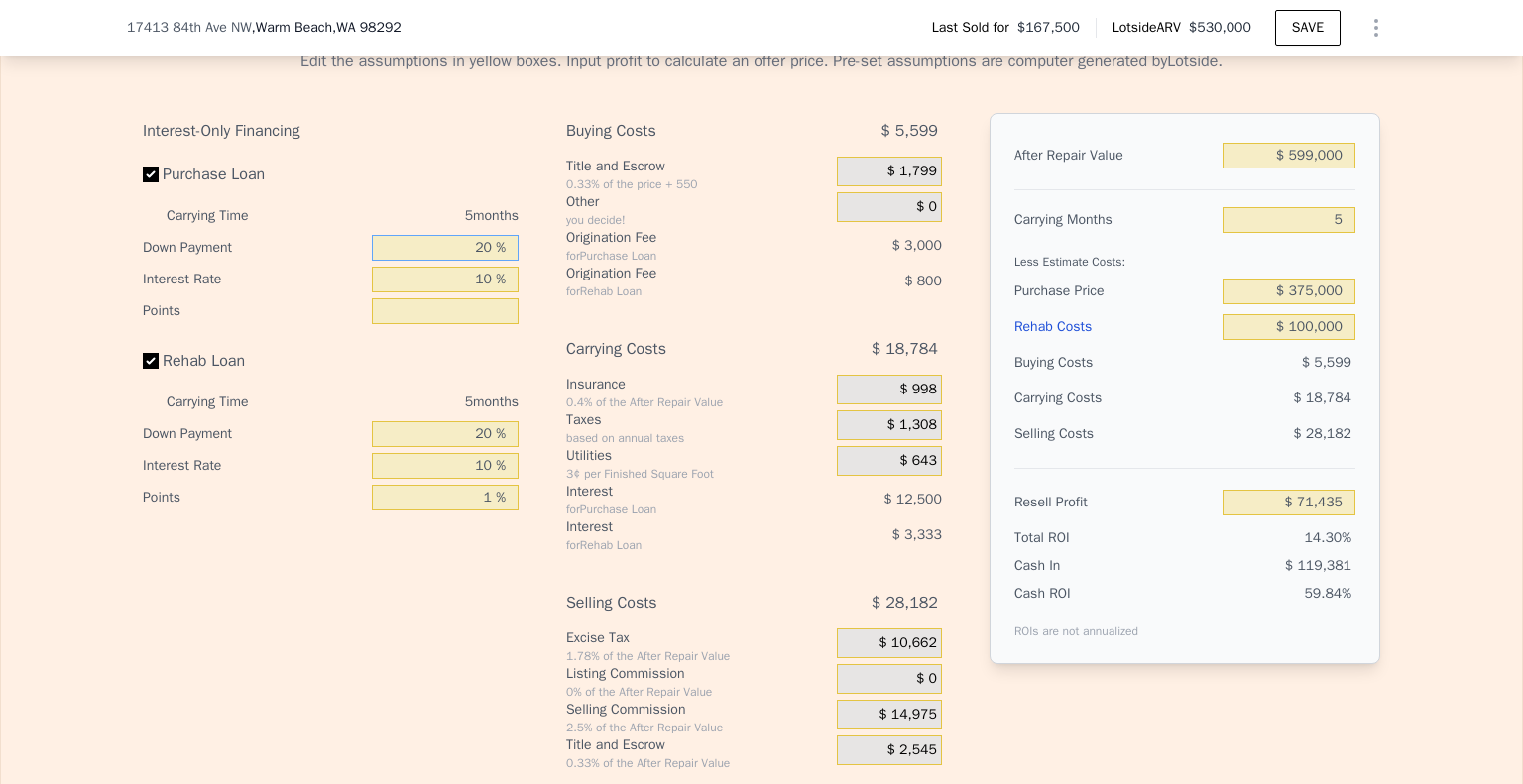 click on "20 %" at bounding box center [445, 248] 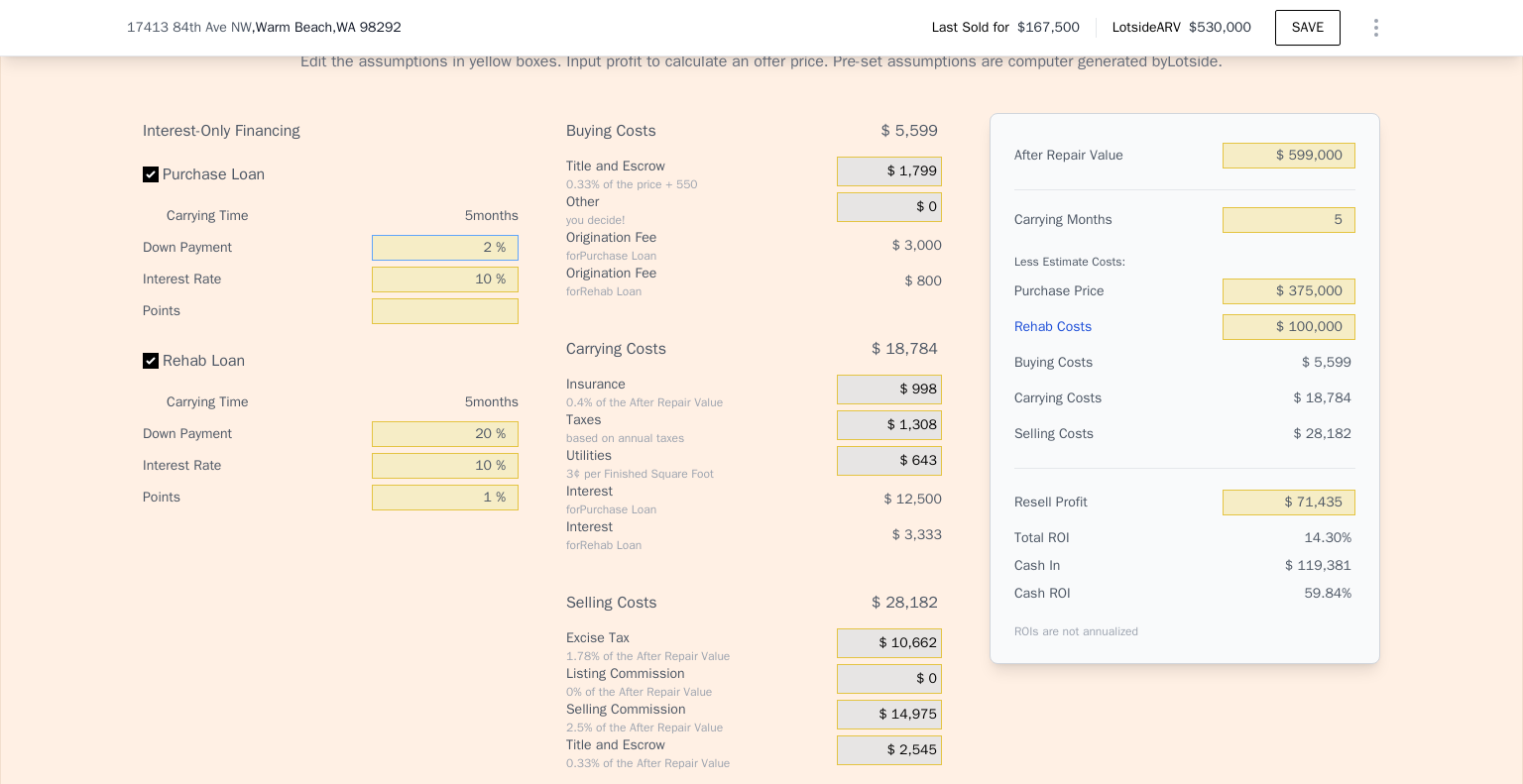 type 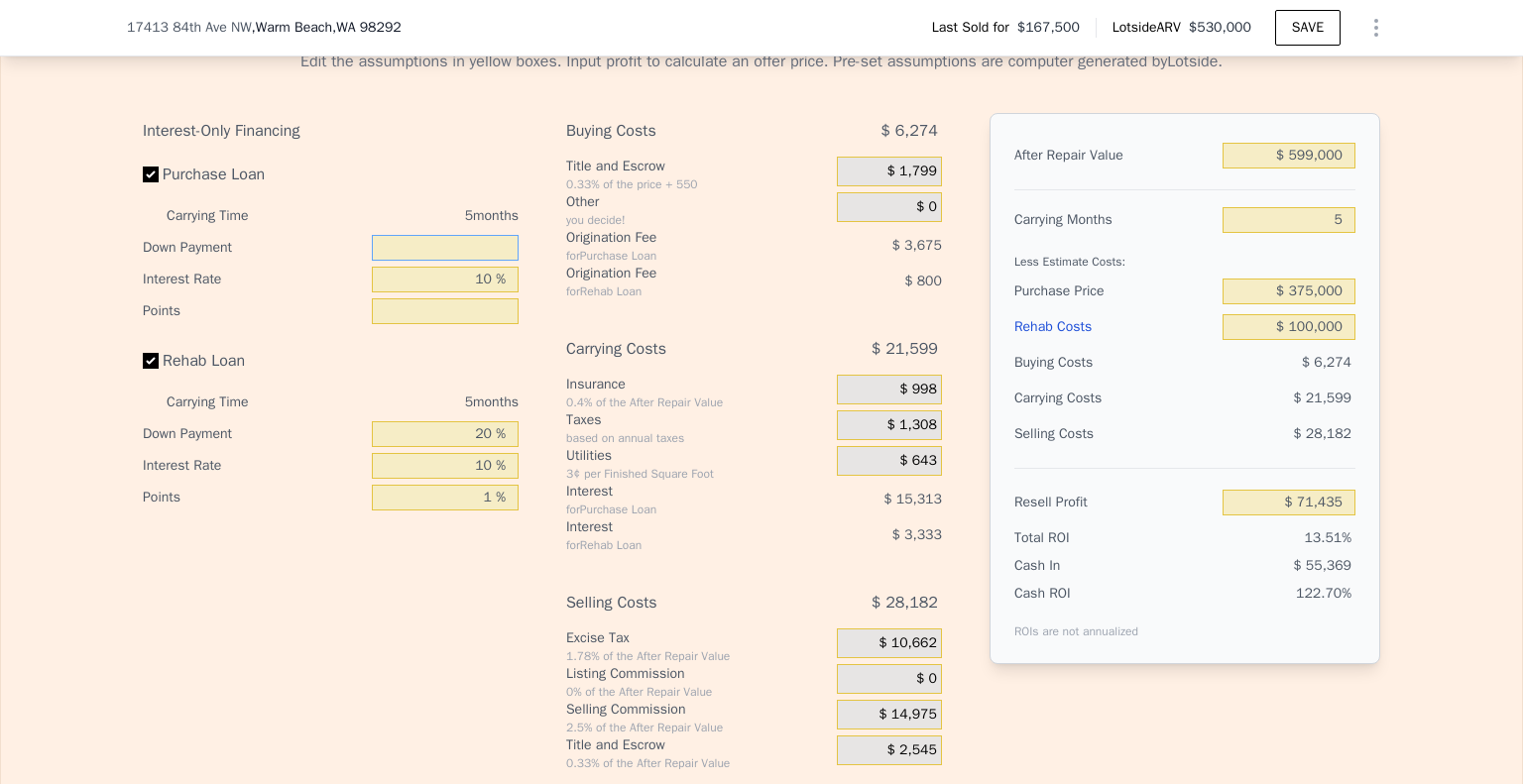 type on "$ 67,945" 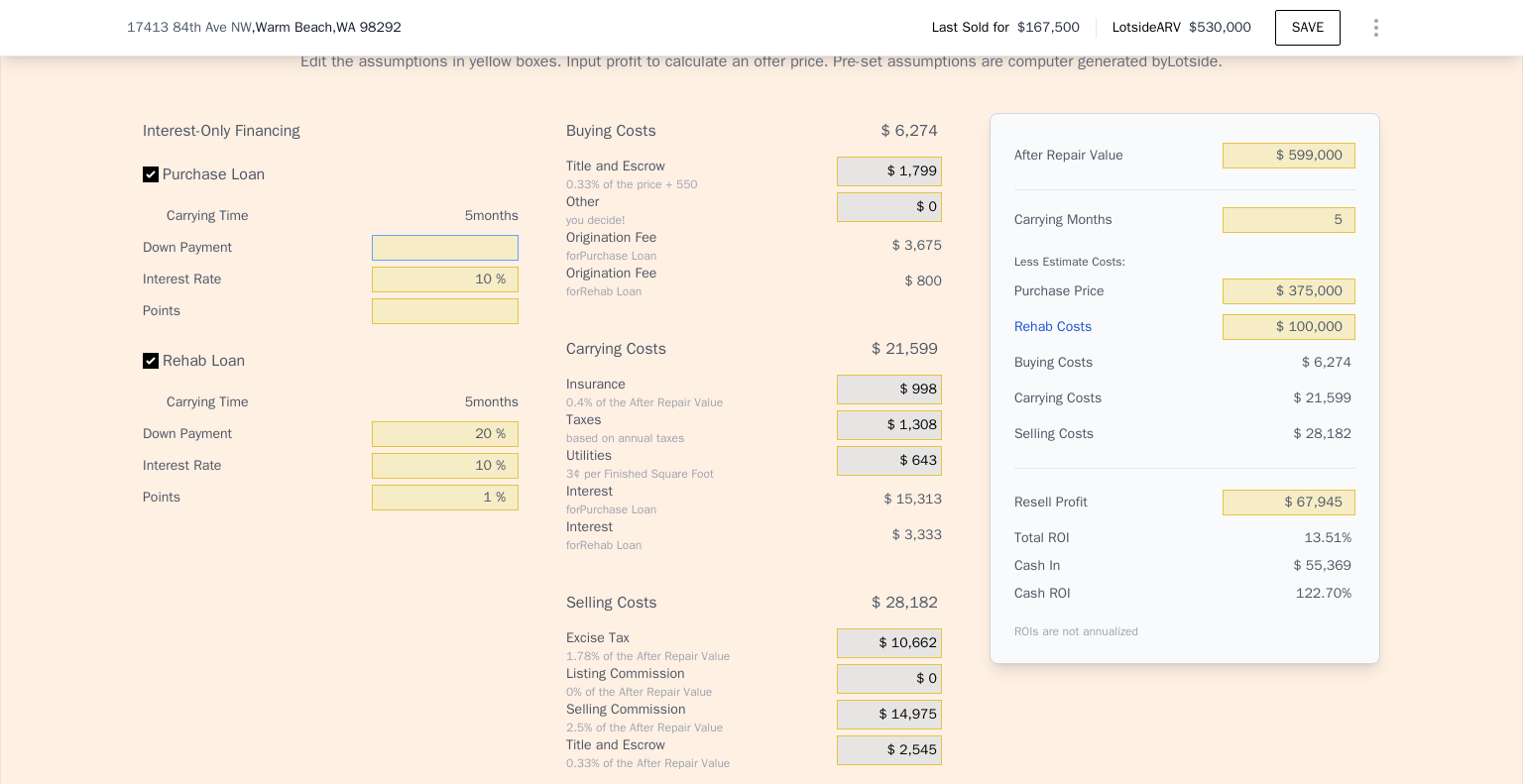 type 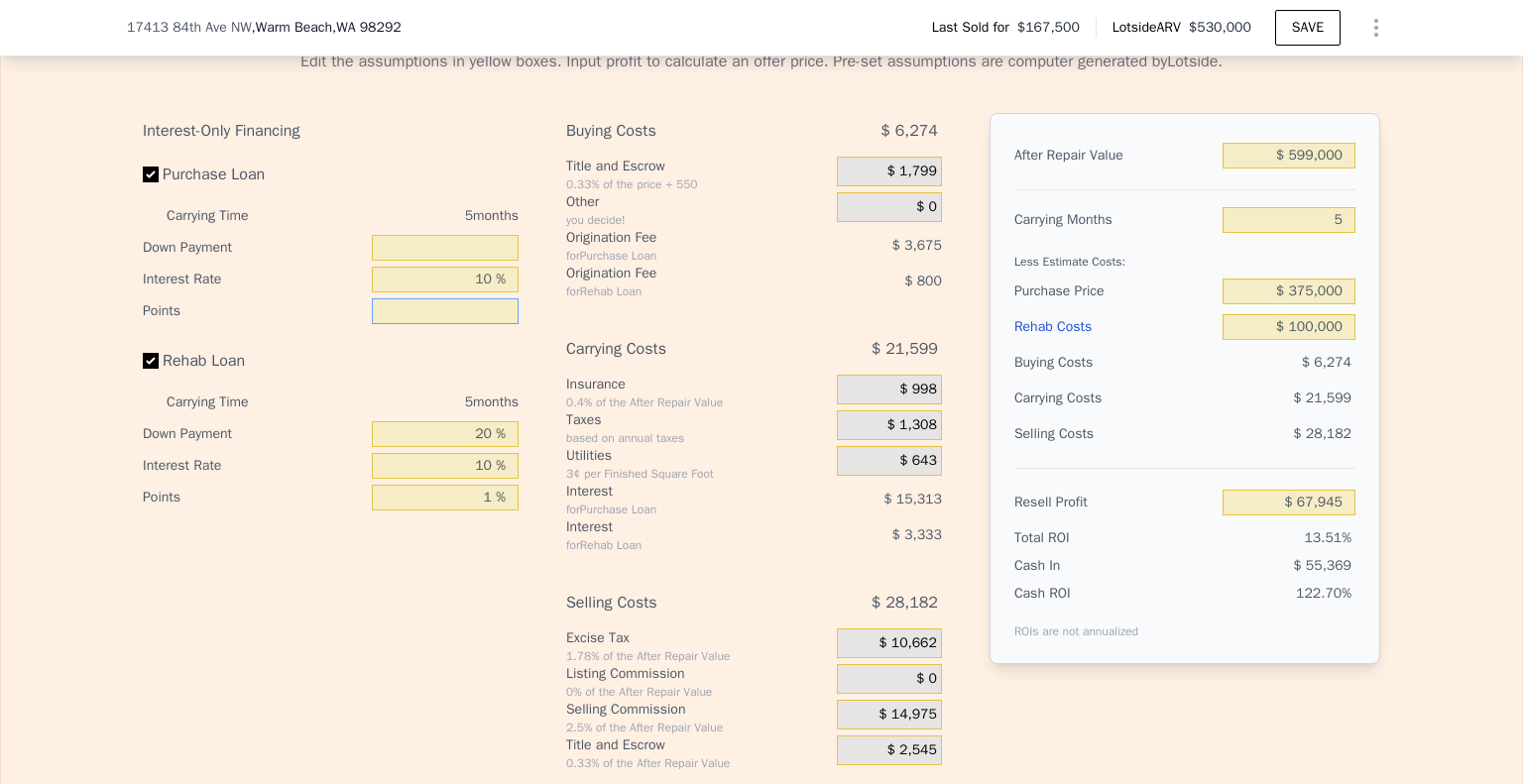 click at bounding box center [445, 311] 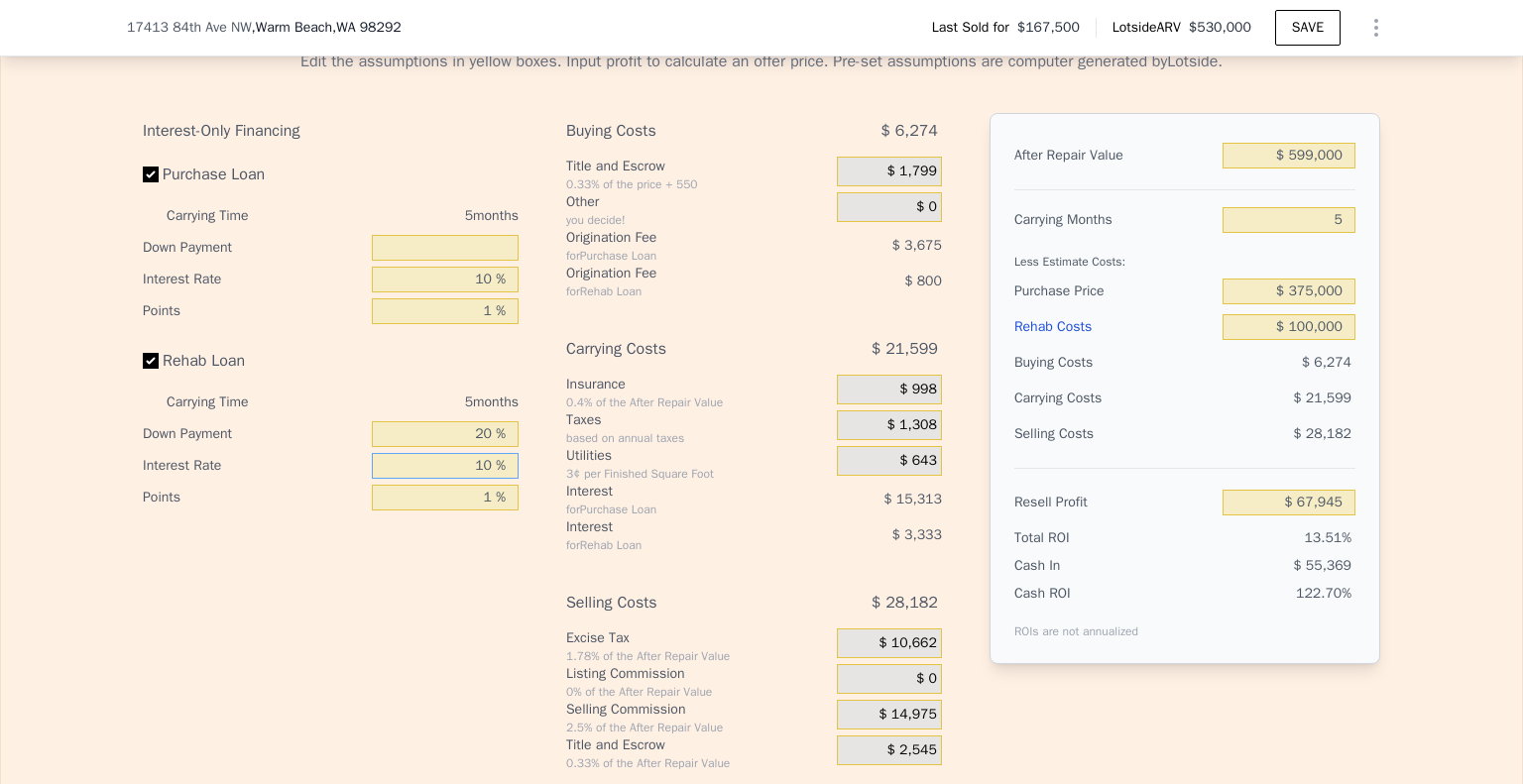 click on "10 %" at bounding box center (445, 466) 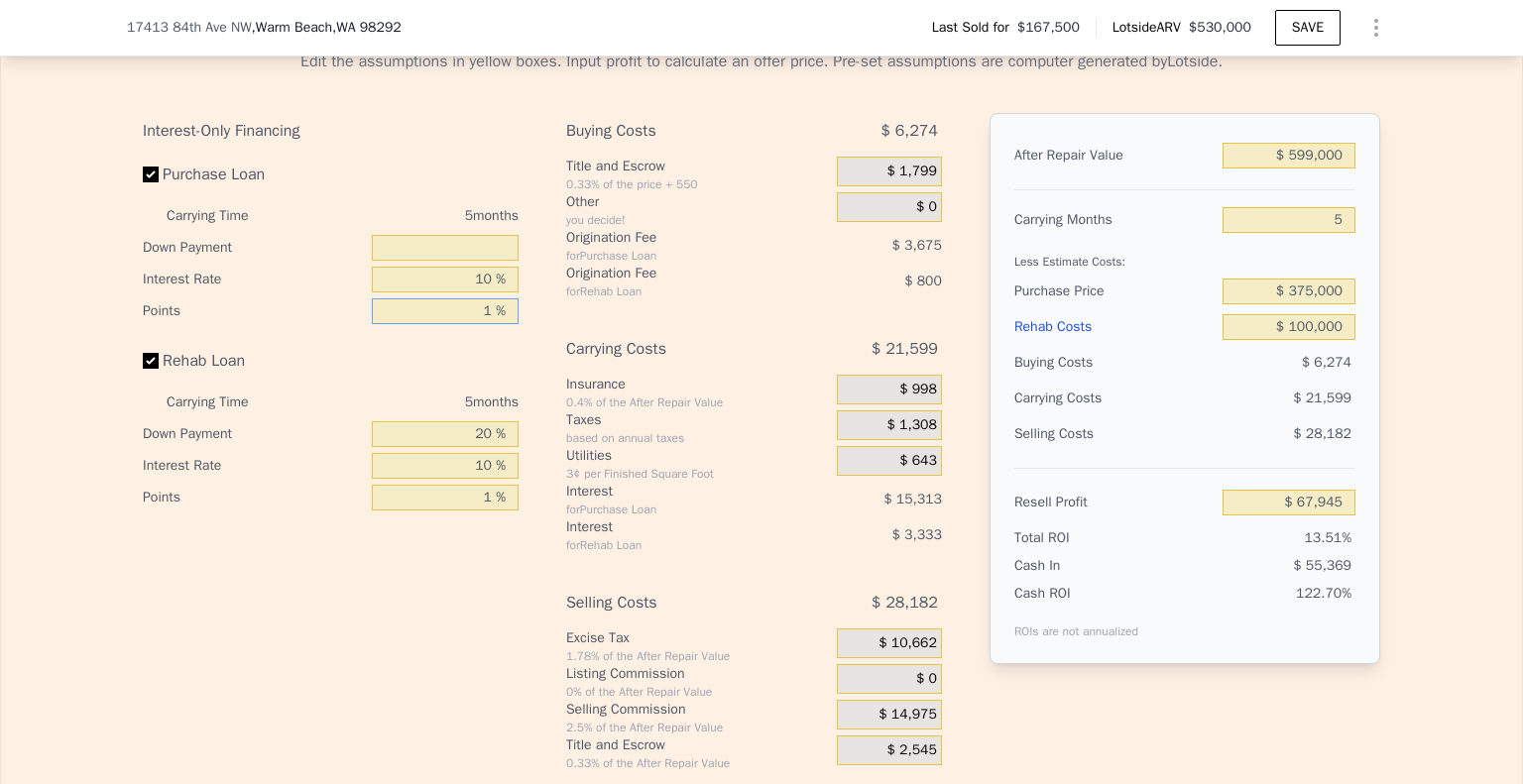click on "1 %" at bounding box center (445, 311) 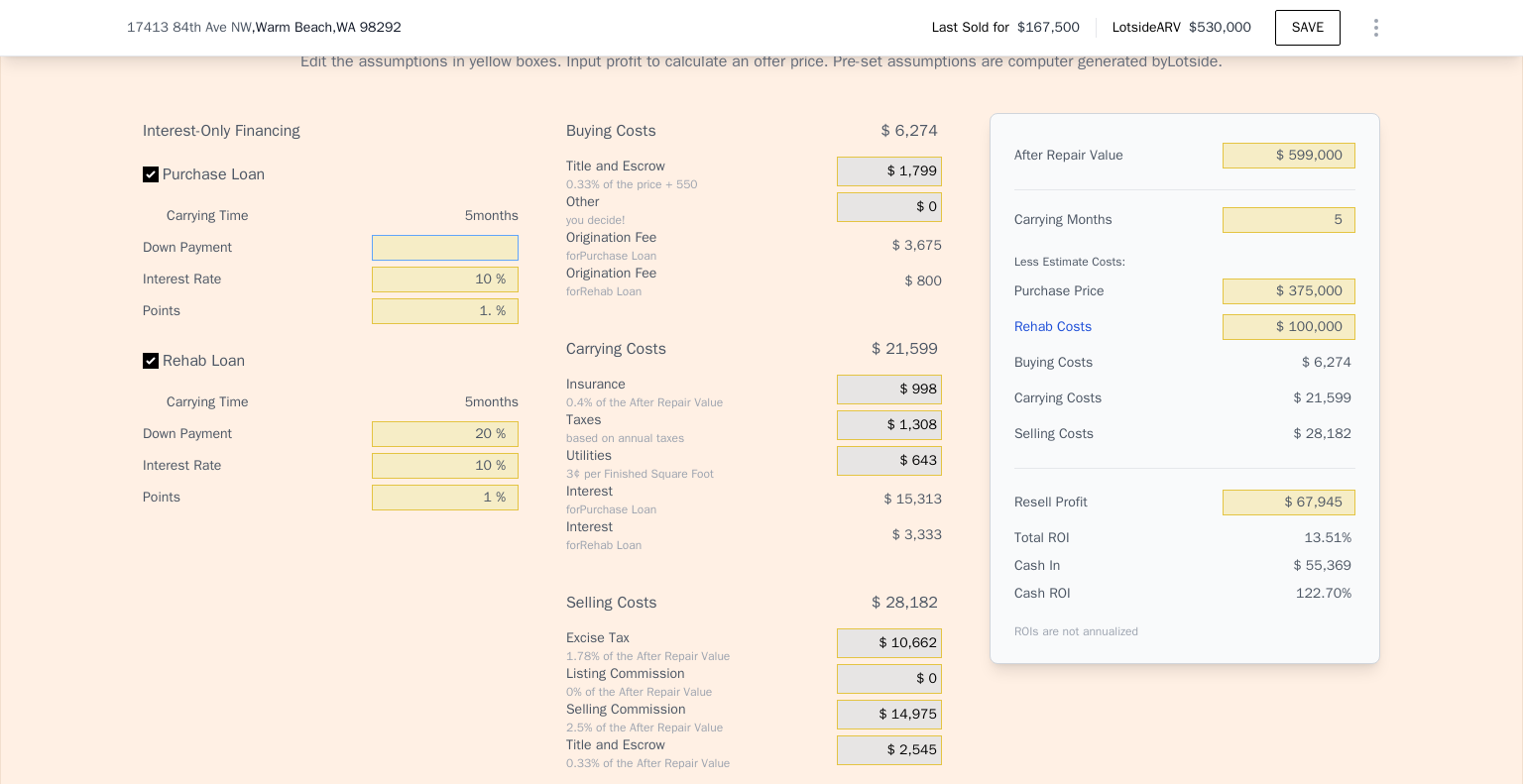 click at bounding box center (445, 248) 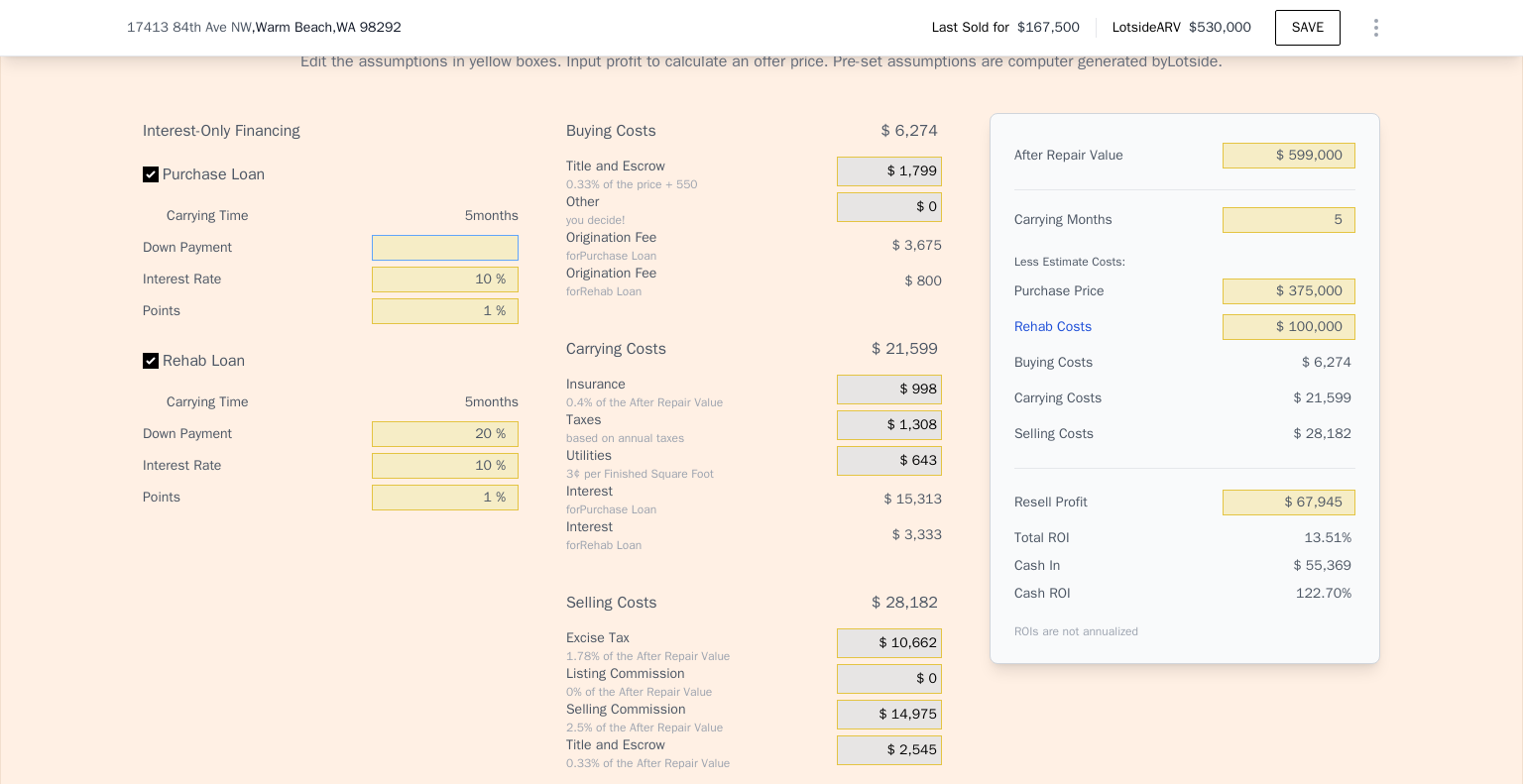type on "0 %" 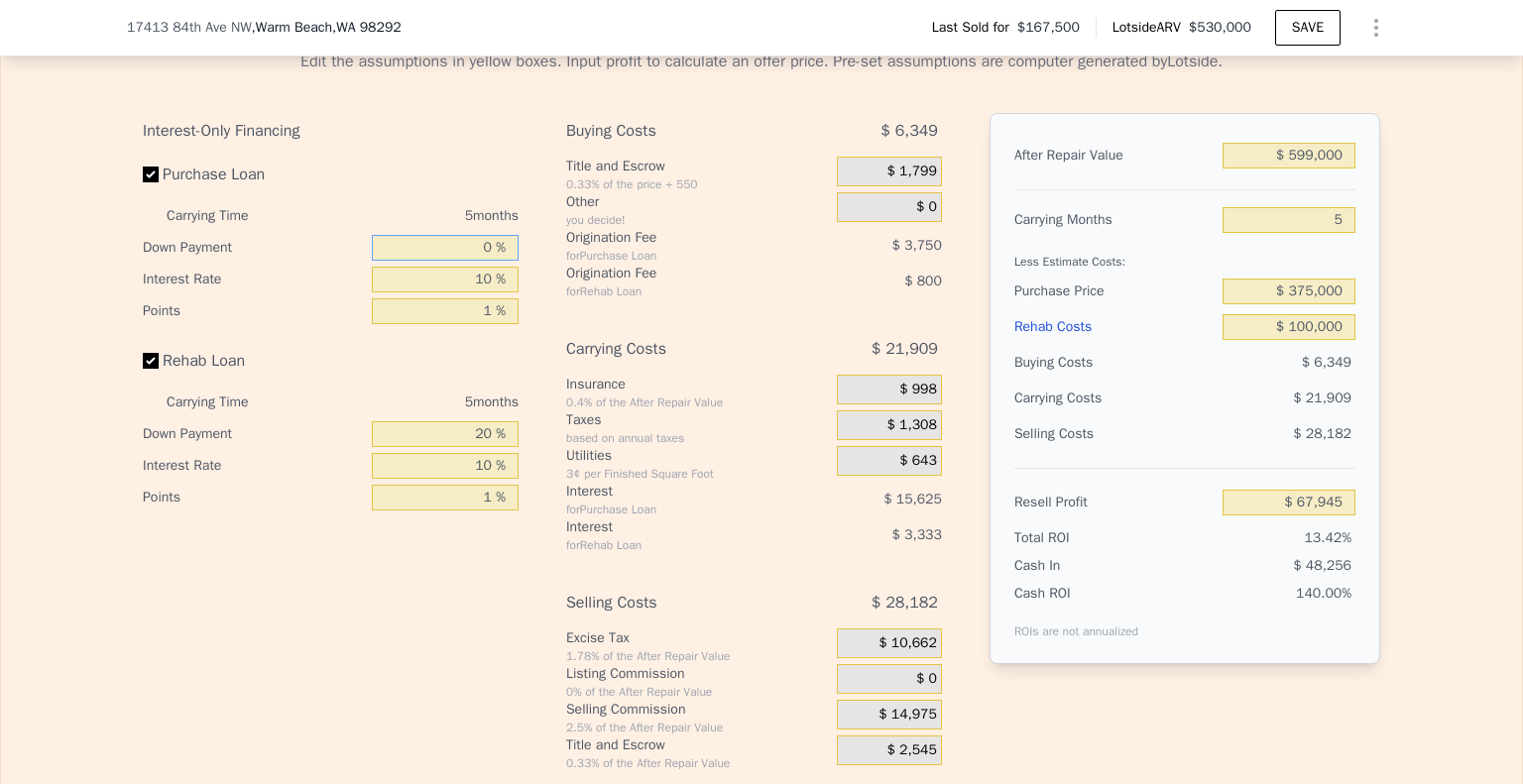 type on "$ 67,560" 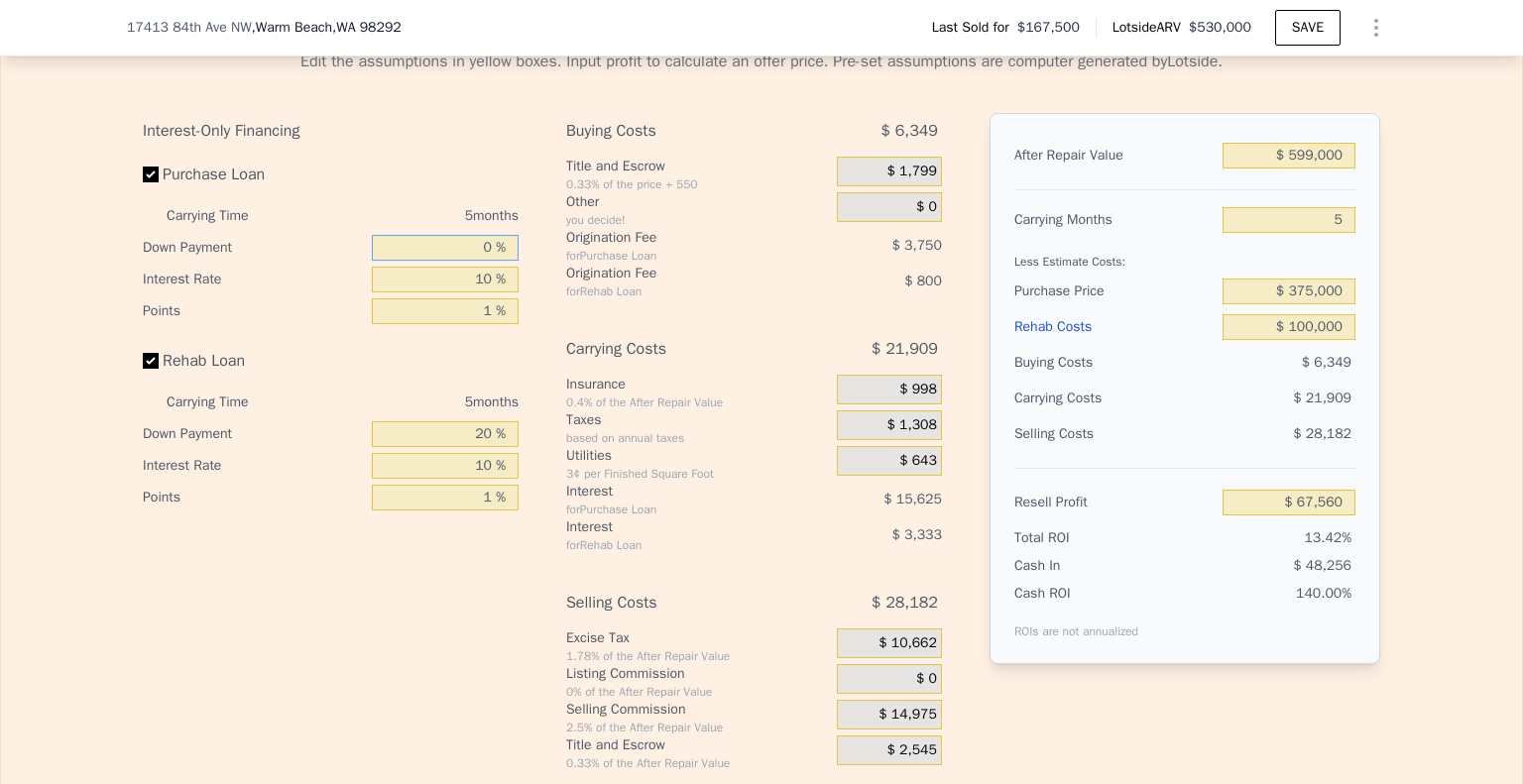 type on "0 %" 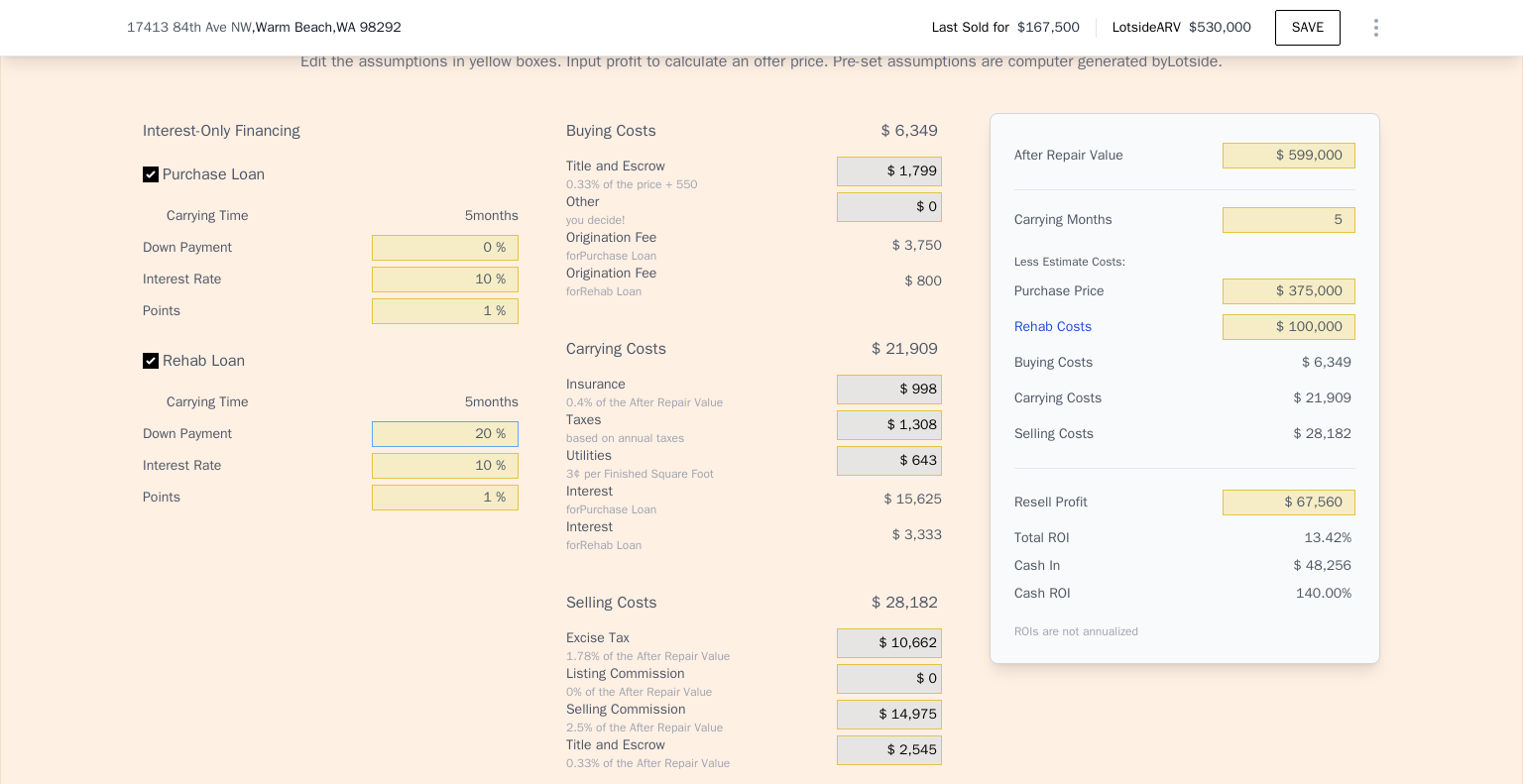 drag, startPoint x: 484, startPoint y: 437, endPoint x: 436, endPoint y: 423, distance: 50 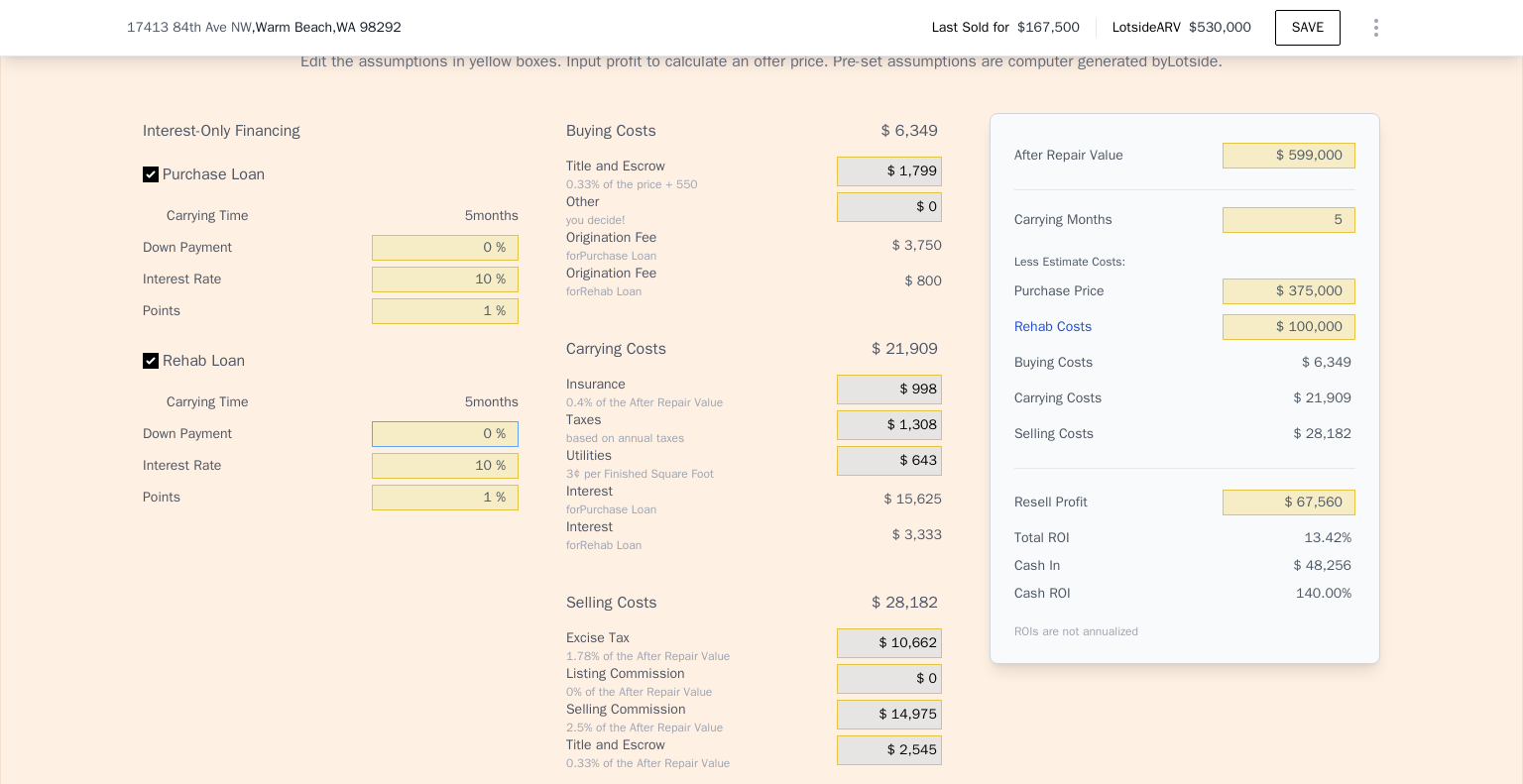 type on "$ 66,530" 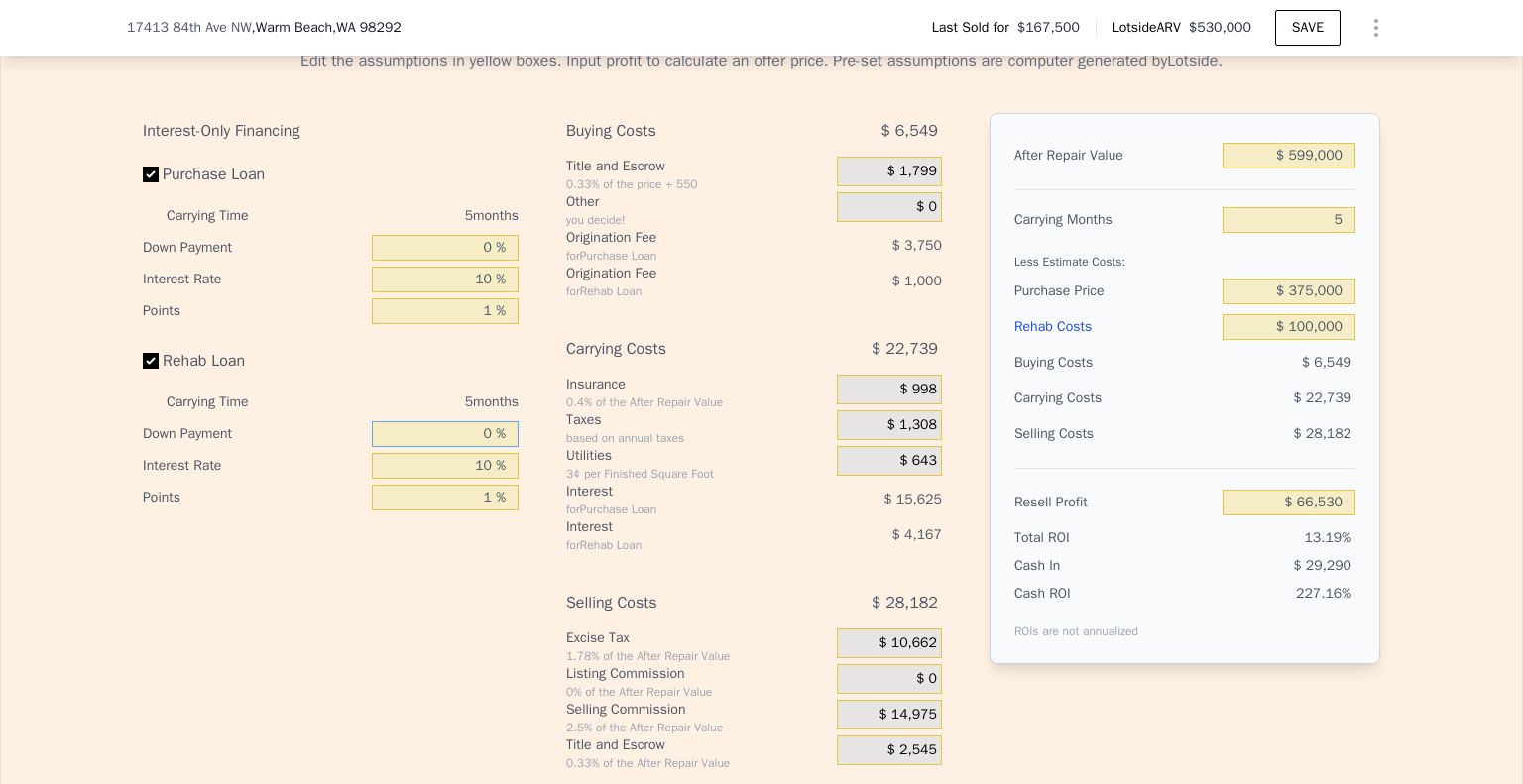 type on "0 %" 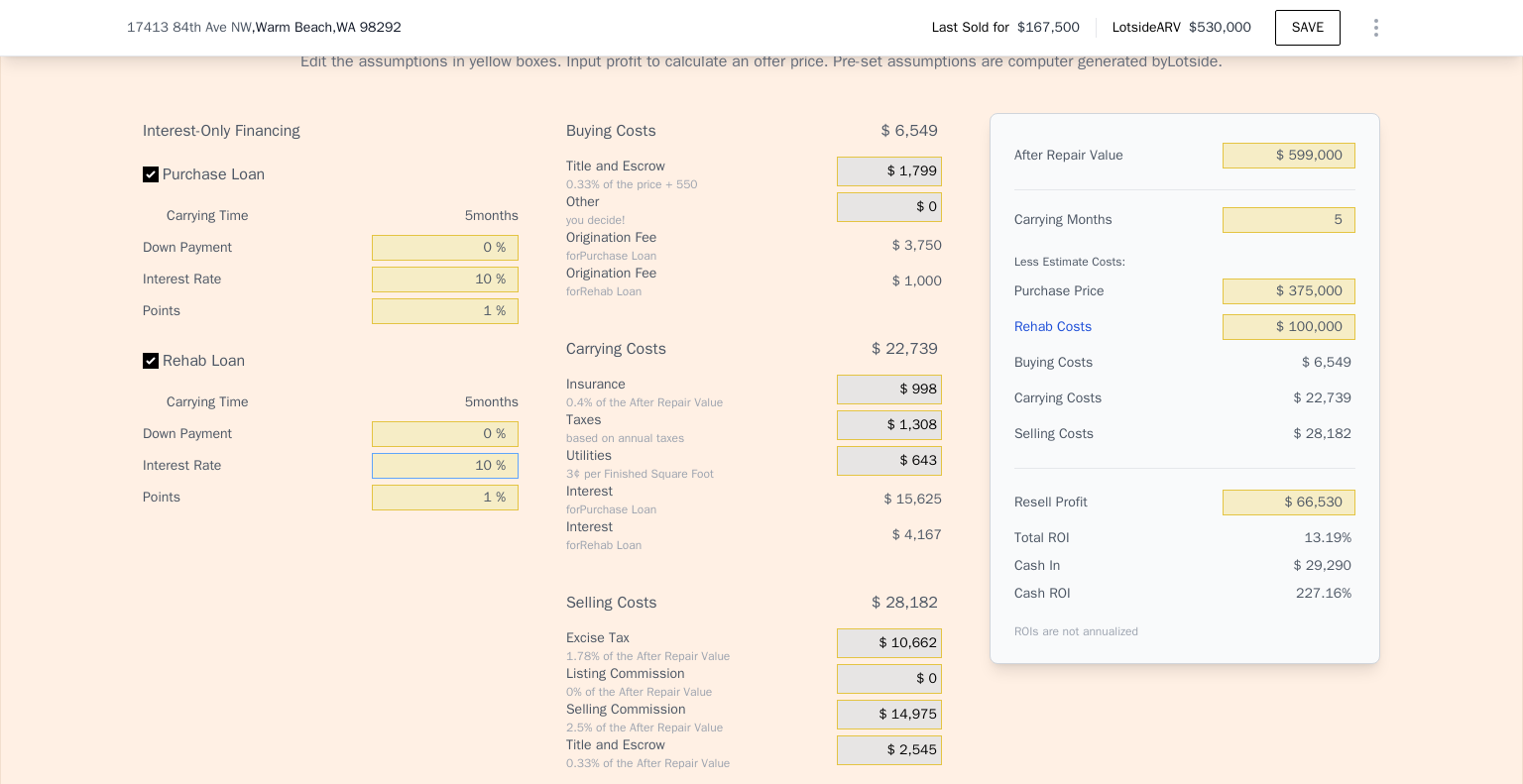 click on "10 %" at bounding box center (445, 466) 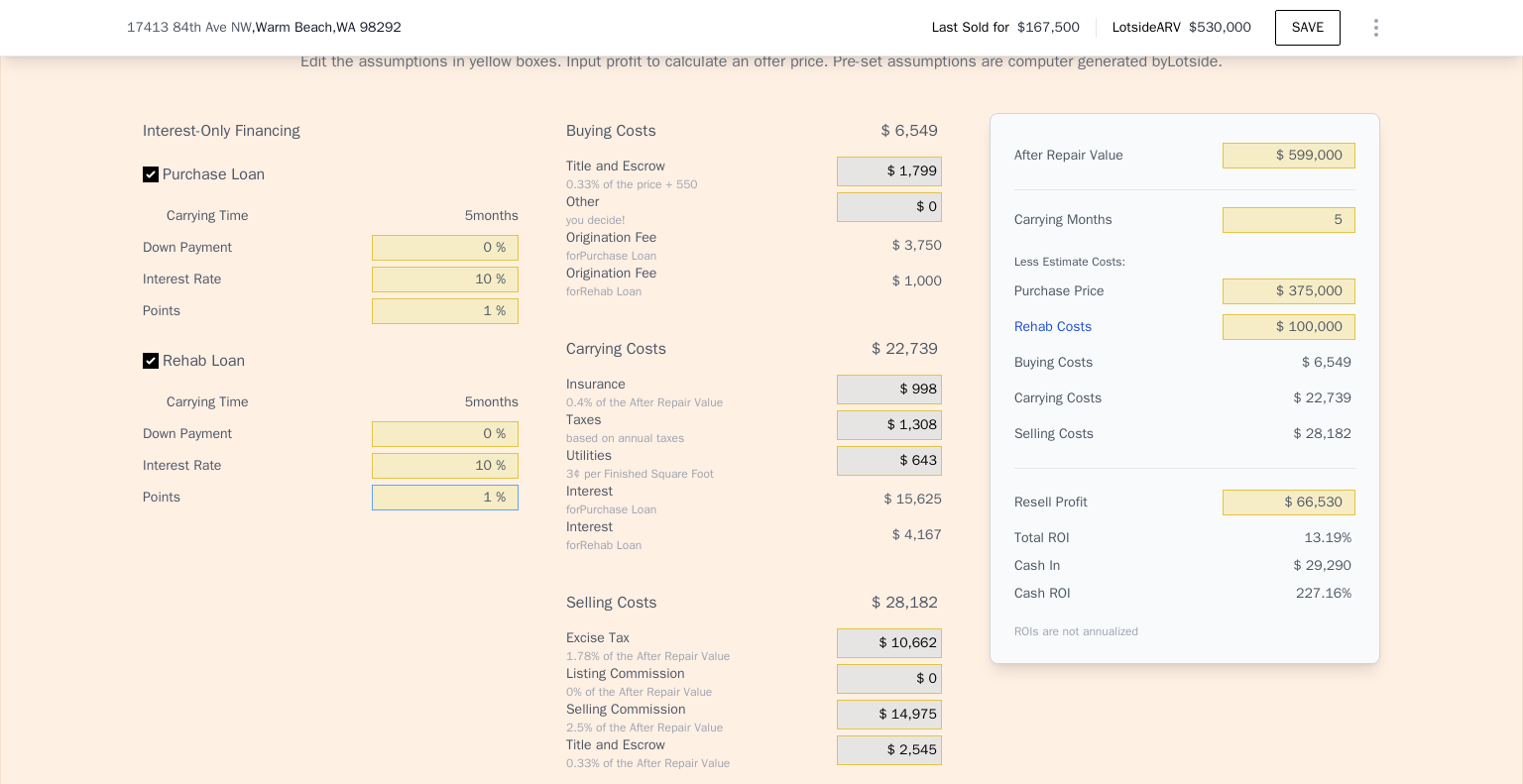 click on "1 %" at bounding box center (445, 498) 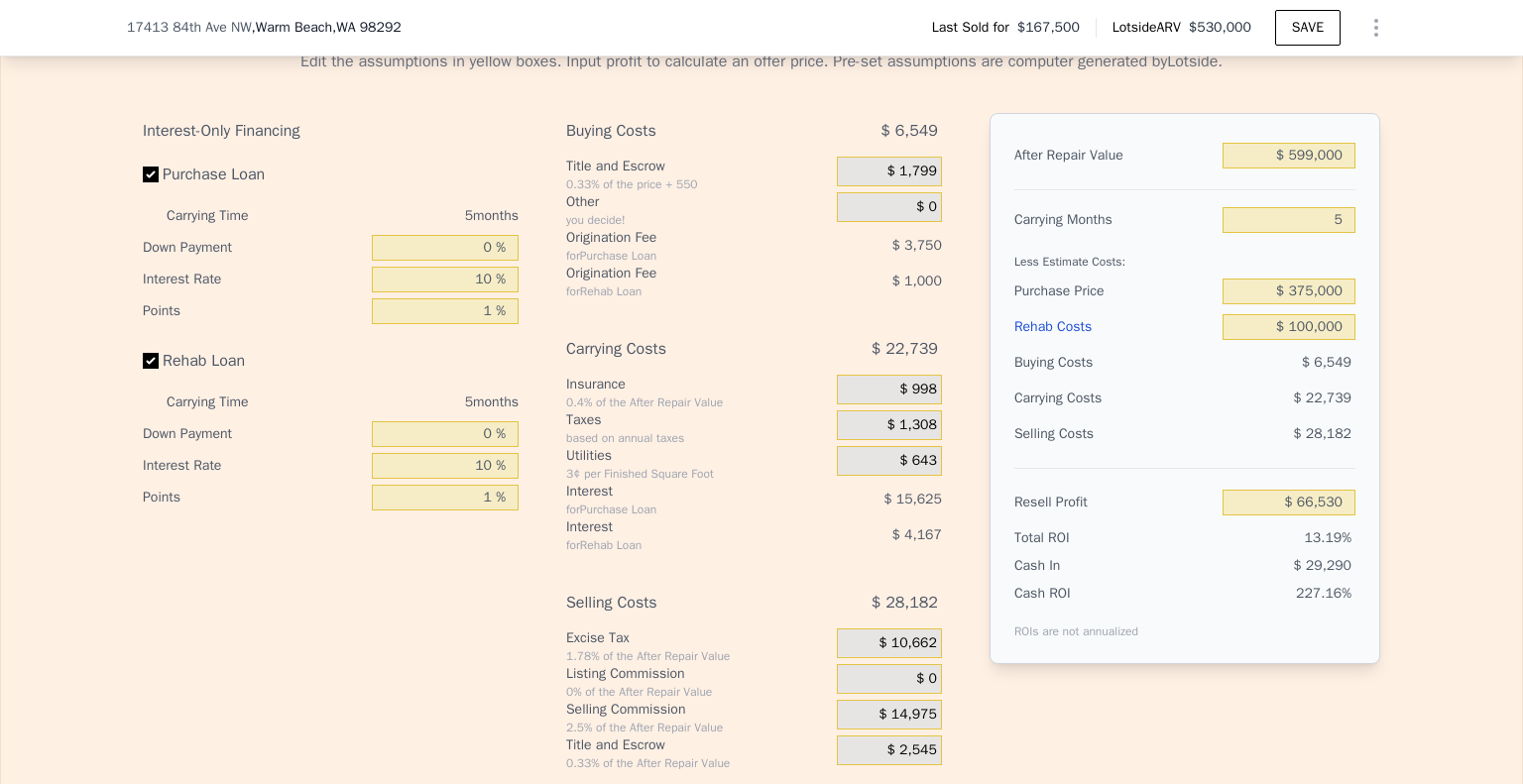 click on "Interest-Only Financing Purchase Loan Carrying Time 5  months Down Payment 0 % Interest Rate 10 % Points 1 % Rehab Loan Carrying Time 5  months Down Payment 0 % Interest Rate 10 % Points 1 %" at bounding box center (338, 442) 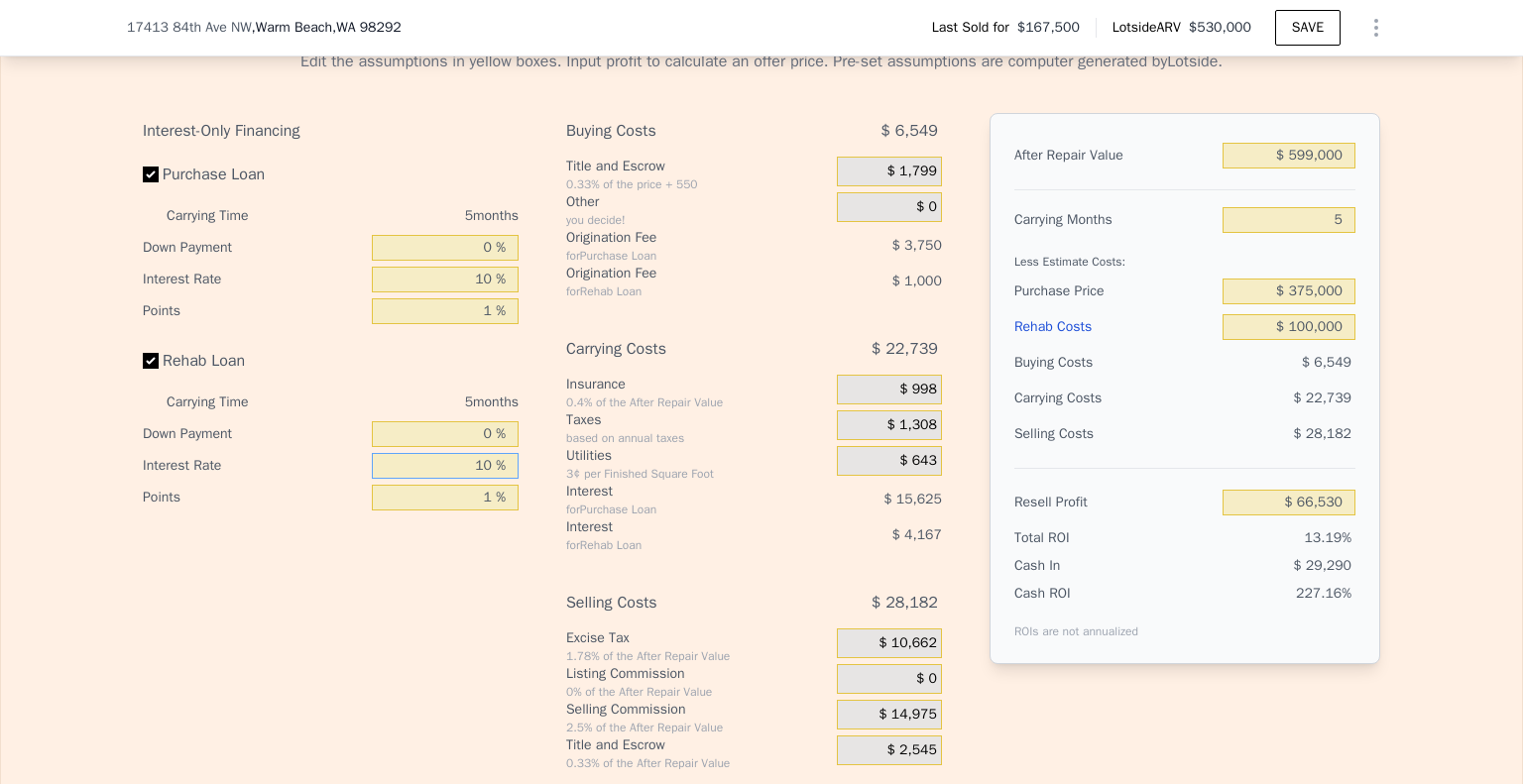 click on "10 %" at bounding box center (445, 466) 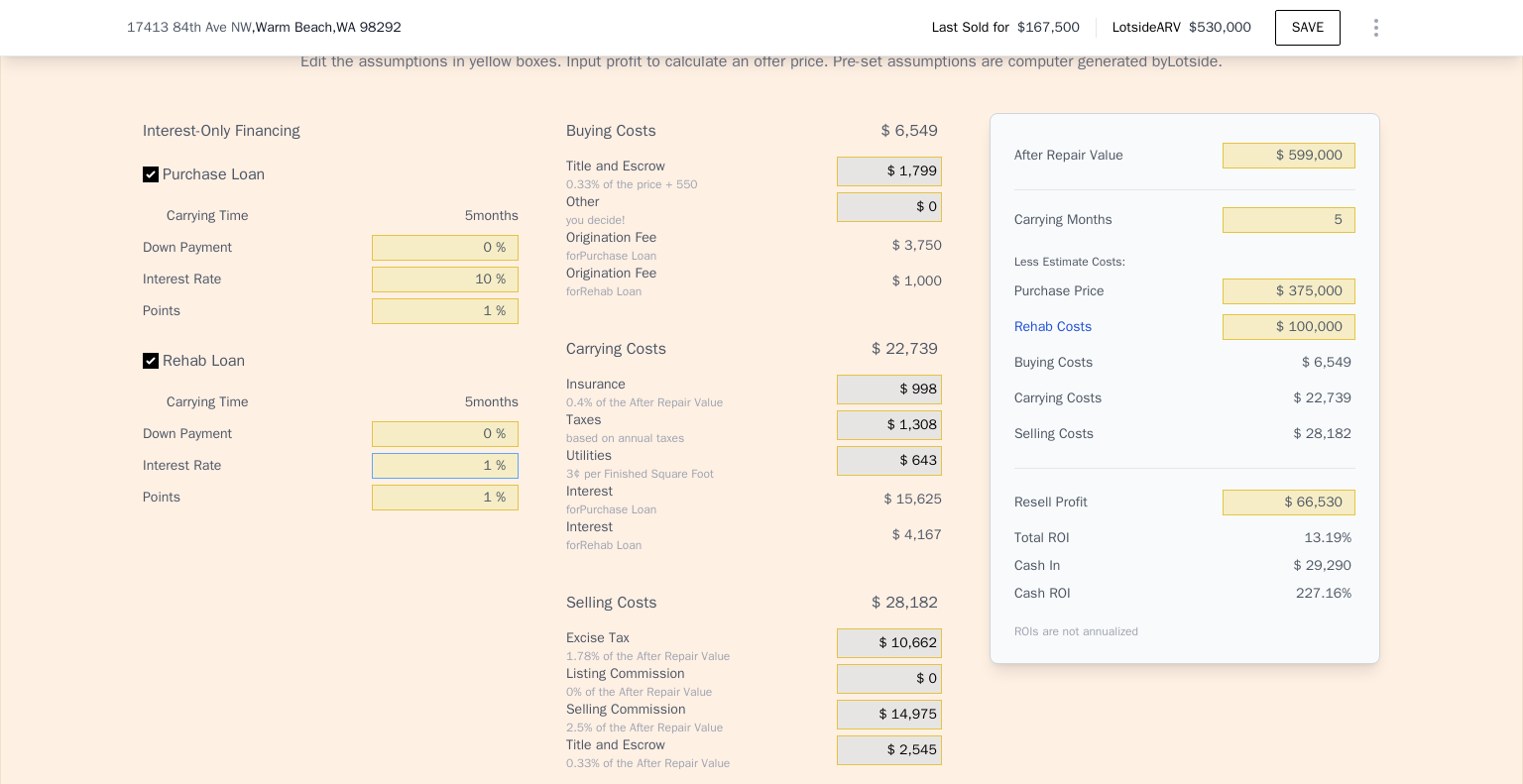type 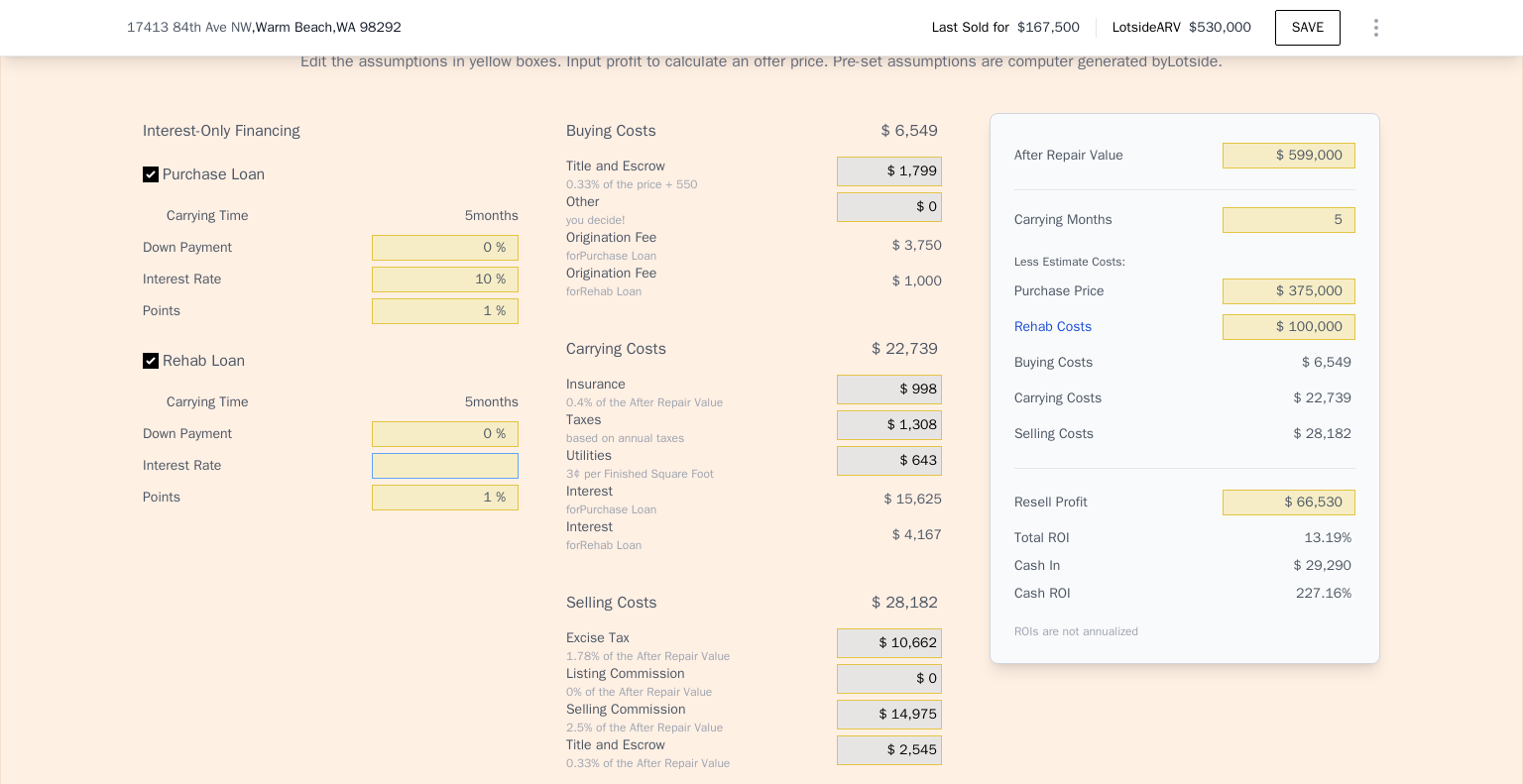 type on "$ 70,280" 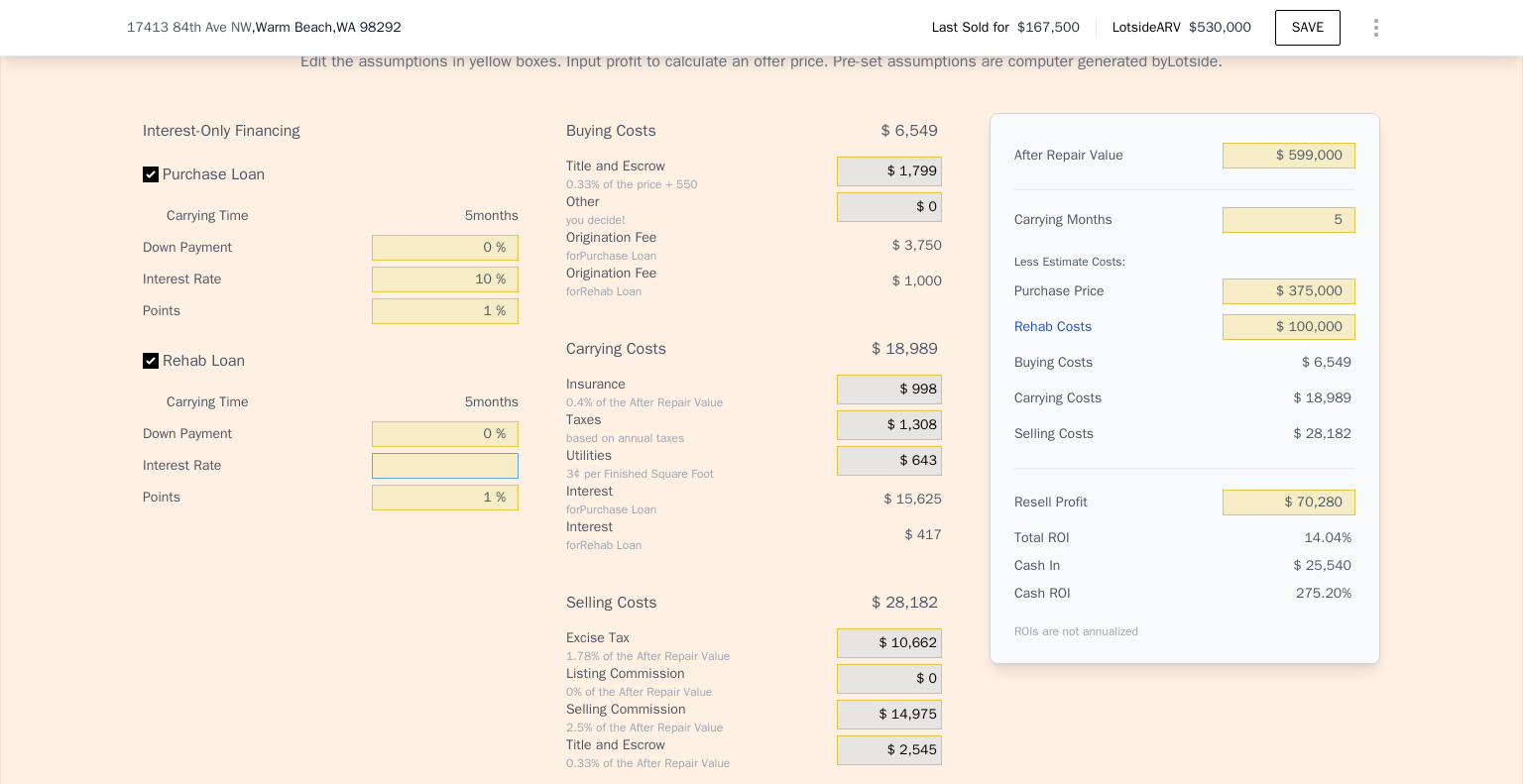 type on "9 %" 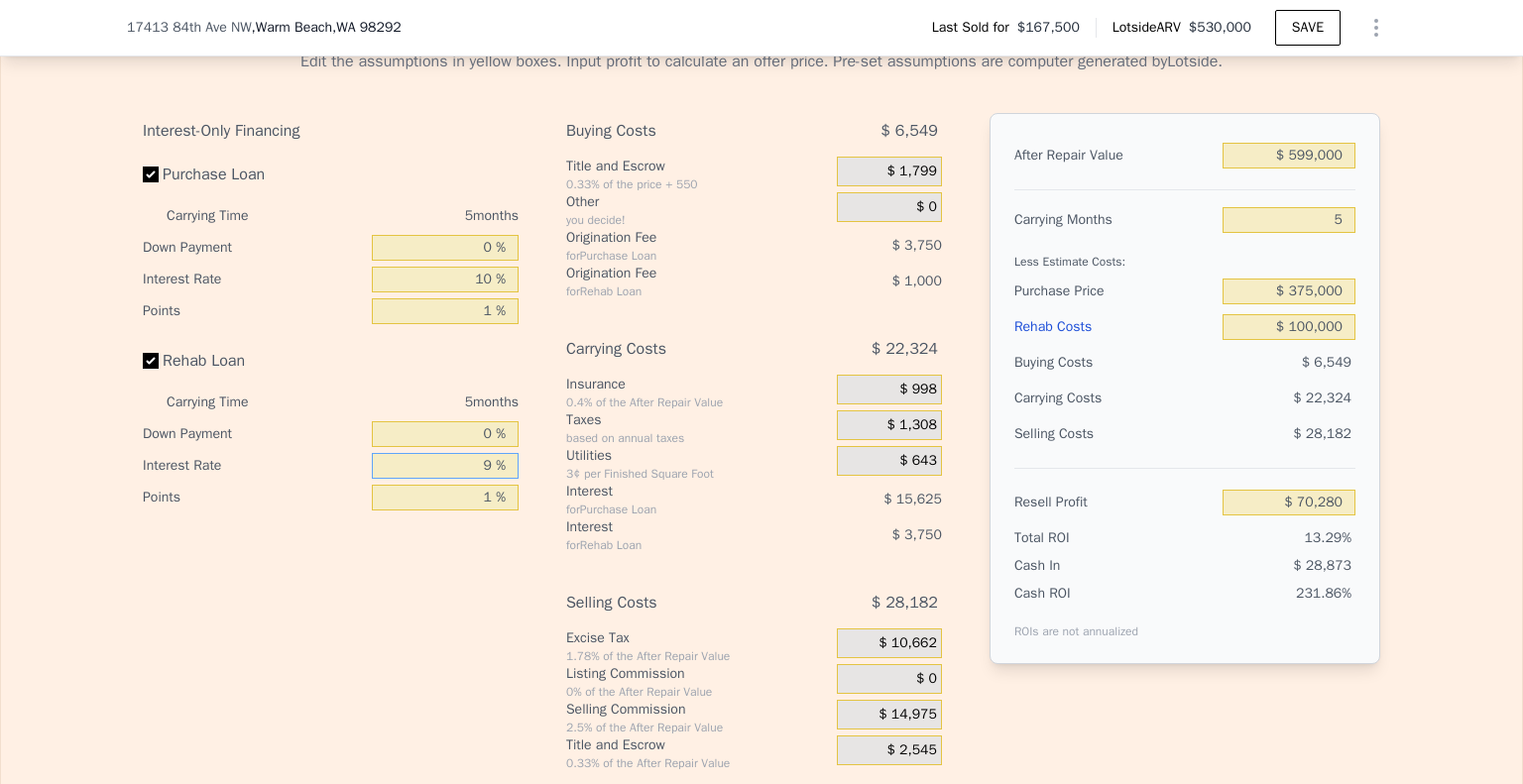 type on "$ 66,945" 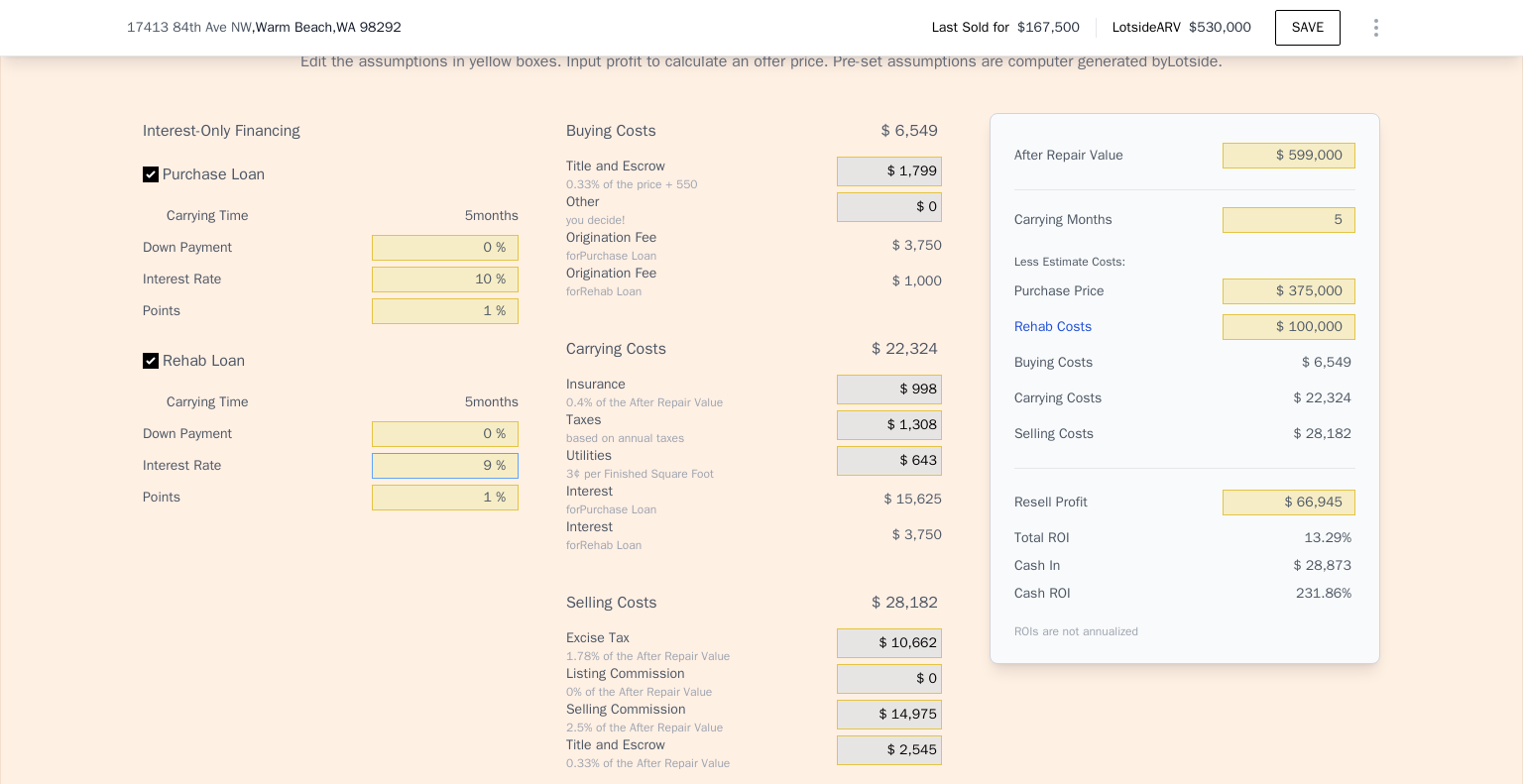 type on "9 %" 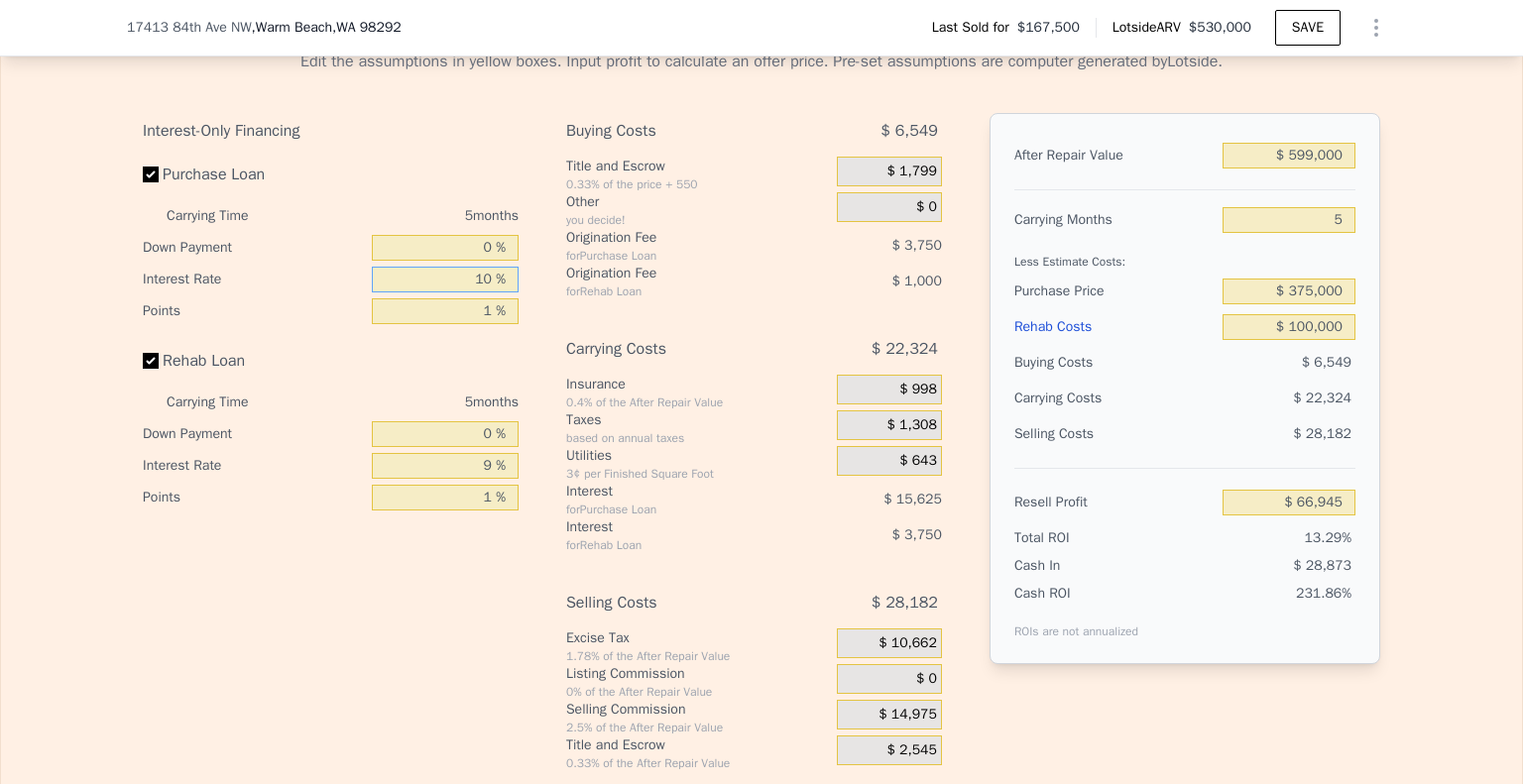 click on "10 %" at bounding box center (445, 280) 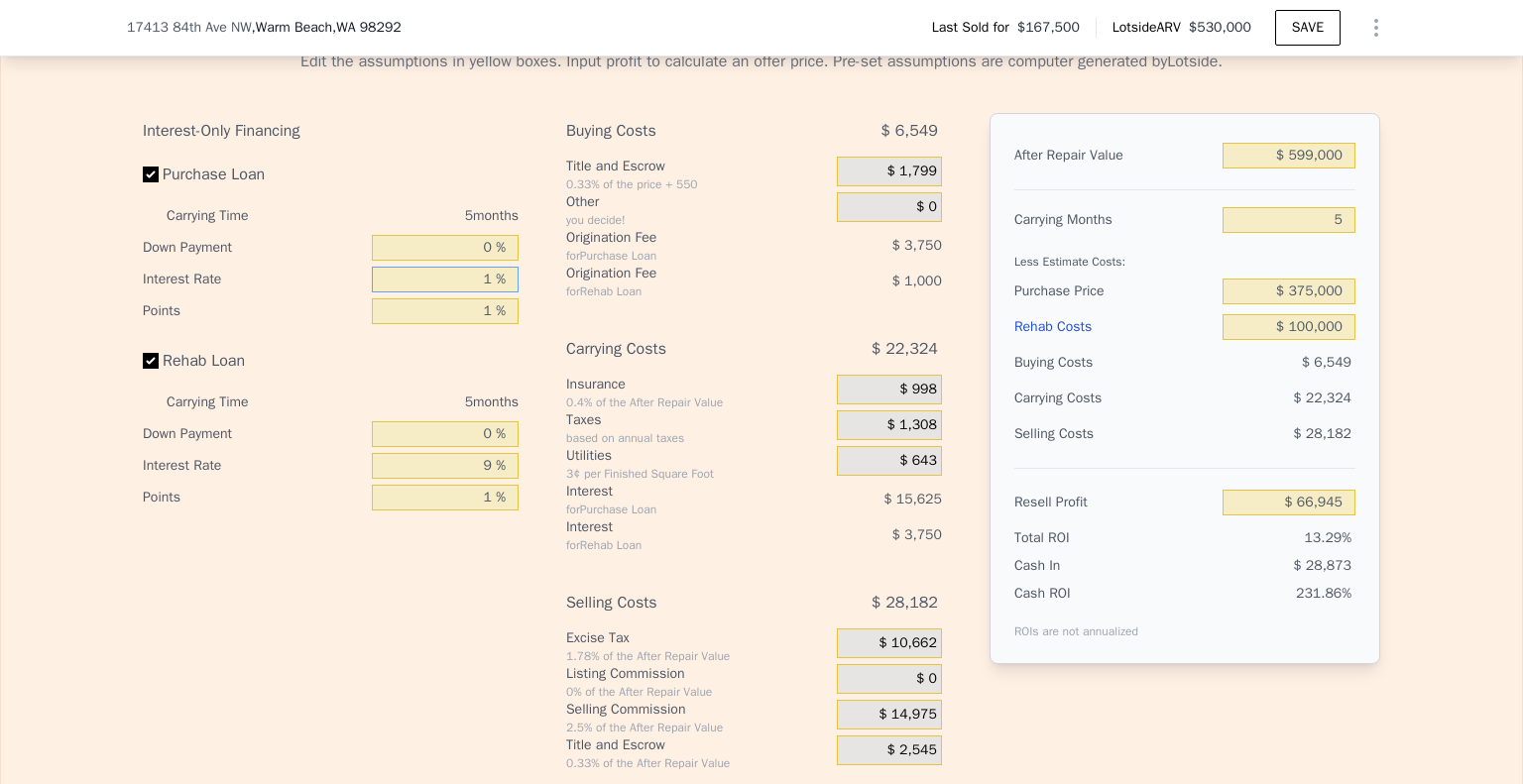 type 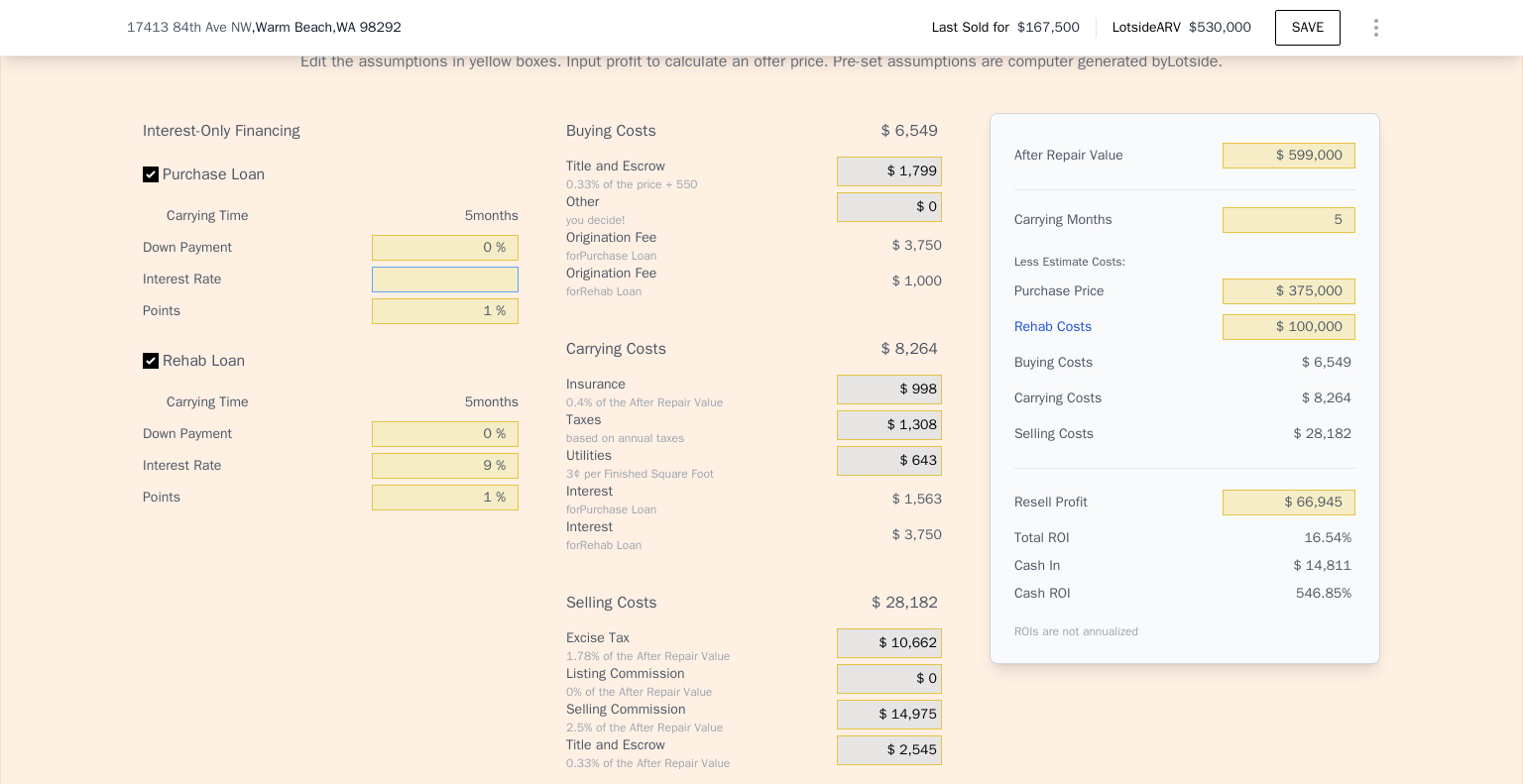 type on "$ 81,005" 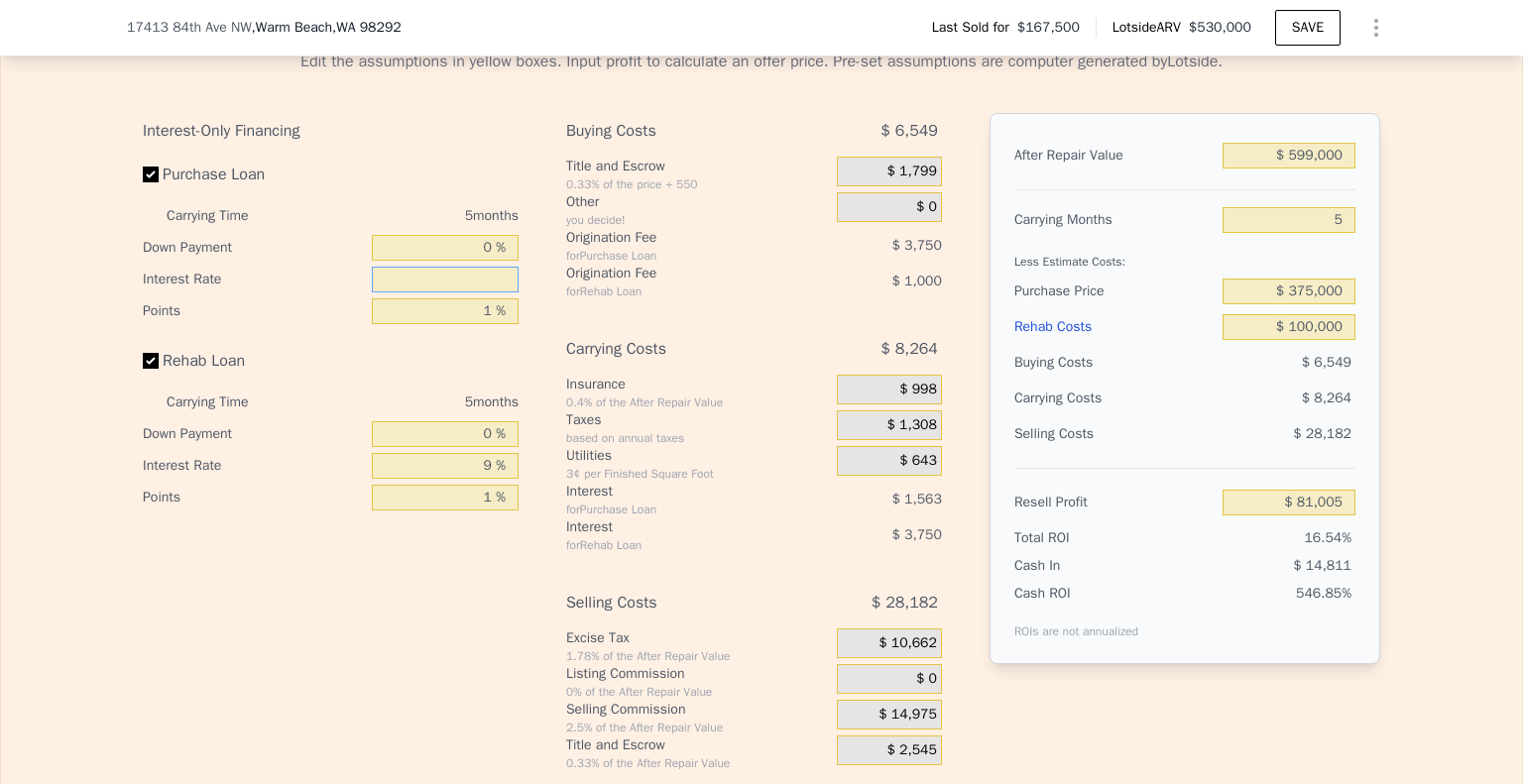 type on "9 %" 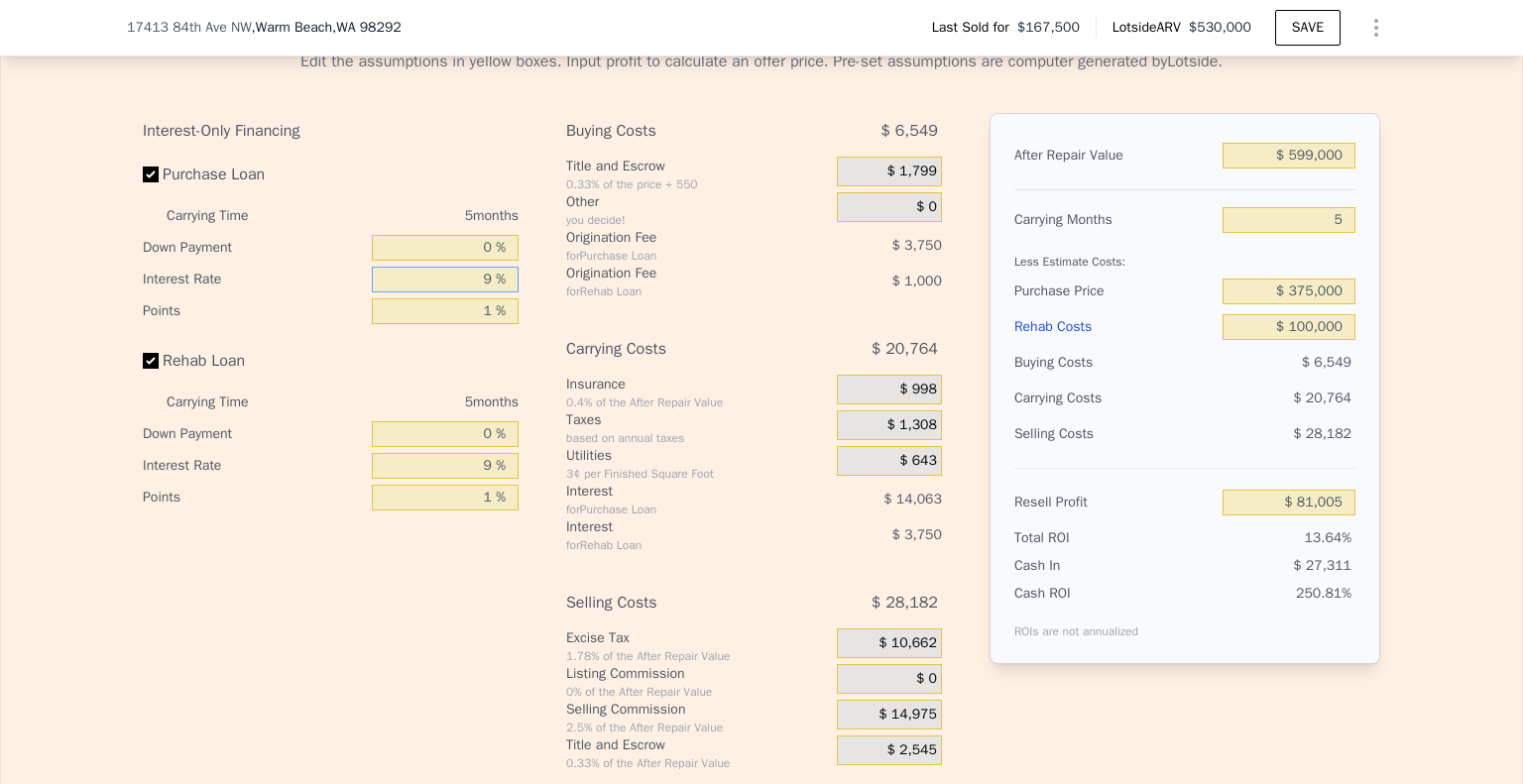 type on "$ 68,505" 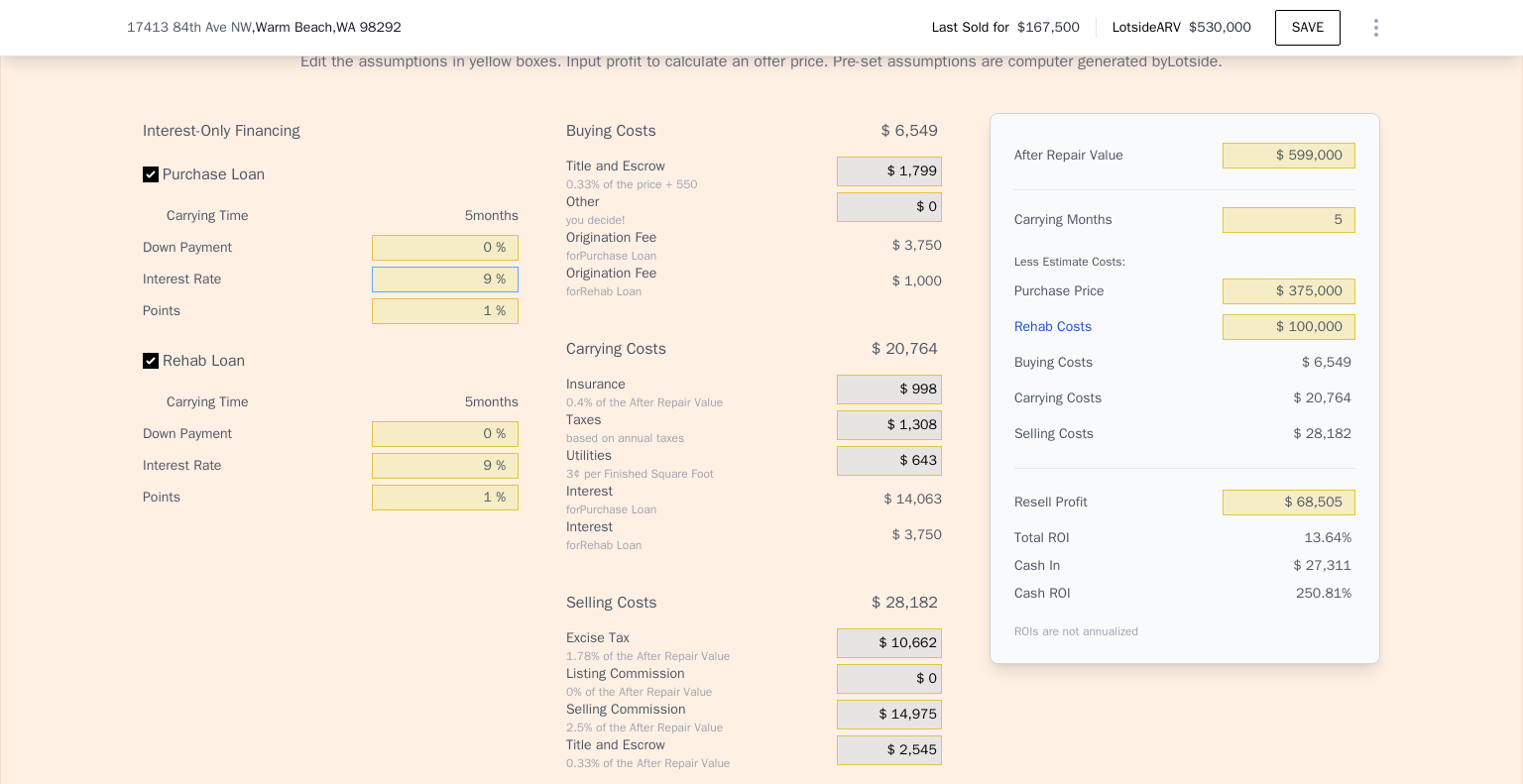 type on "9 %" 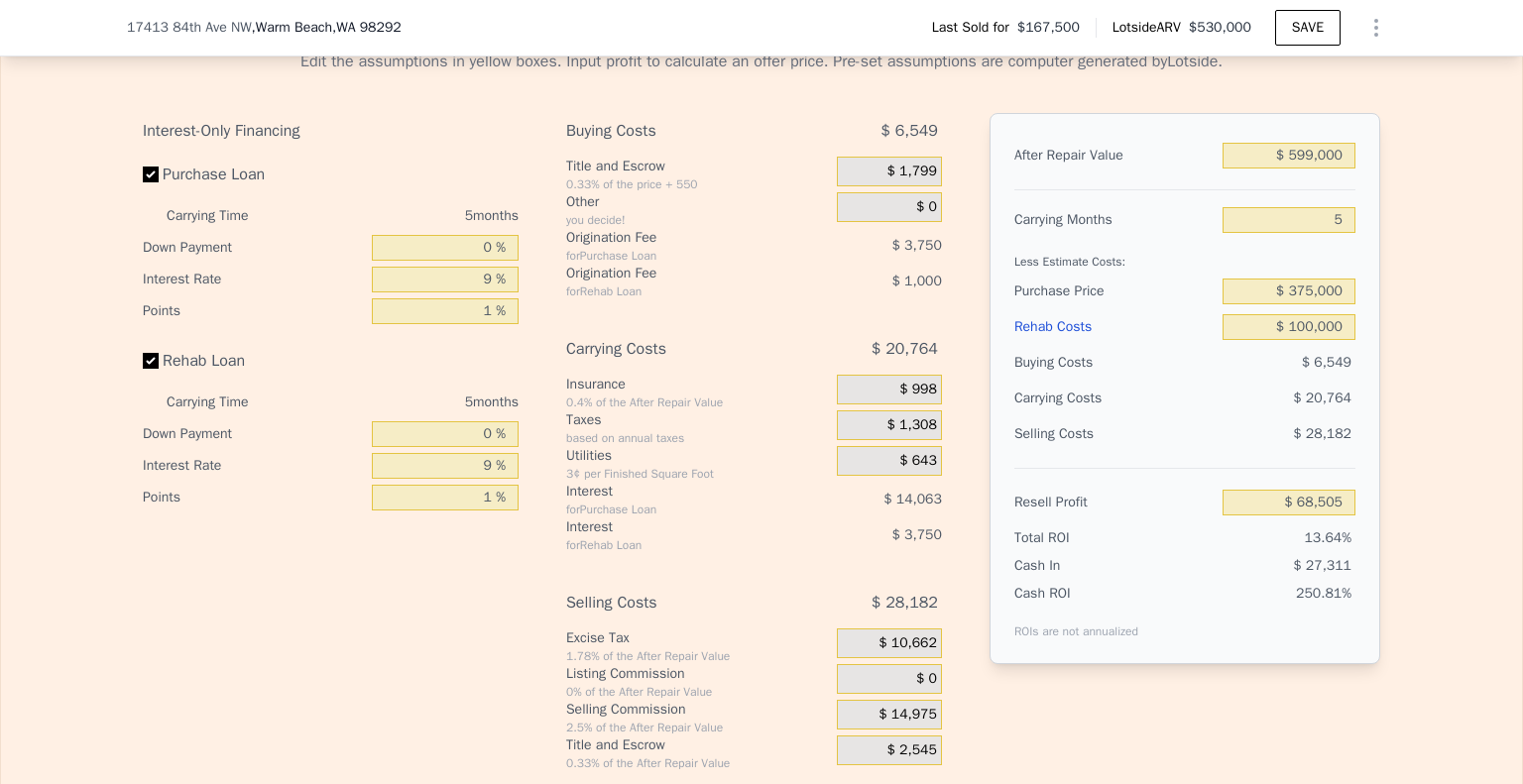 click on "Interest-Only Financing Purchase Loan Carrying Time 5  months Down Payment 0 % Interest Rate 9 % Points 1 % Rehab Loan Carrying Time 5  months Down Payment 0 % Interest Rate 9 % Points 1 % Buying Costs $ 6,549 Title and Escrow 0.33% of the price + 550 $ 1,799 Other you decide! $ 0 Origination Fee for  Purchase Loan $ 3,750 Origination Fee for  Rehab Loan $ 1,000 Carrying Costs $ 20,764 Insurance 0.4% of the After Repair Value $ 998 Taxes based on annual taxes $ 1,308 Utilities 3¢ per Finished Square Foot $ 643 Interest for  Purchase Loan $ 14,063 Interest for  Rehab Loan $ 3,750 Selling Costs $ 28,182 Excise Tax 1.78% of the After Repair Value $ 10,662 Listing Commission 0% of the After Repair Value $ 0 Selling Commission 2.5% of the After Repair Value $ 14,975 Title and Escrow 0.33% of the After Repair Value $ 2,545 After Repair Value $ 599,000 Carrying Months 5 Less Estimate Costs: Purchase Price $ 375,000 Rehab Costs $ 100,000 Buying Costs $ 6,549 Carrying Costs $ 20,764 Selling Costs $ 28,182 $ 68,505" at bounding box center [762, 442] 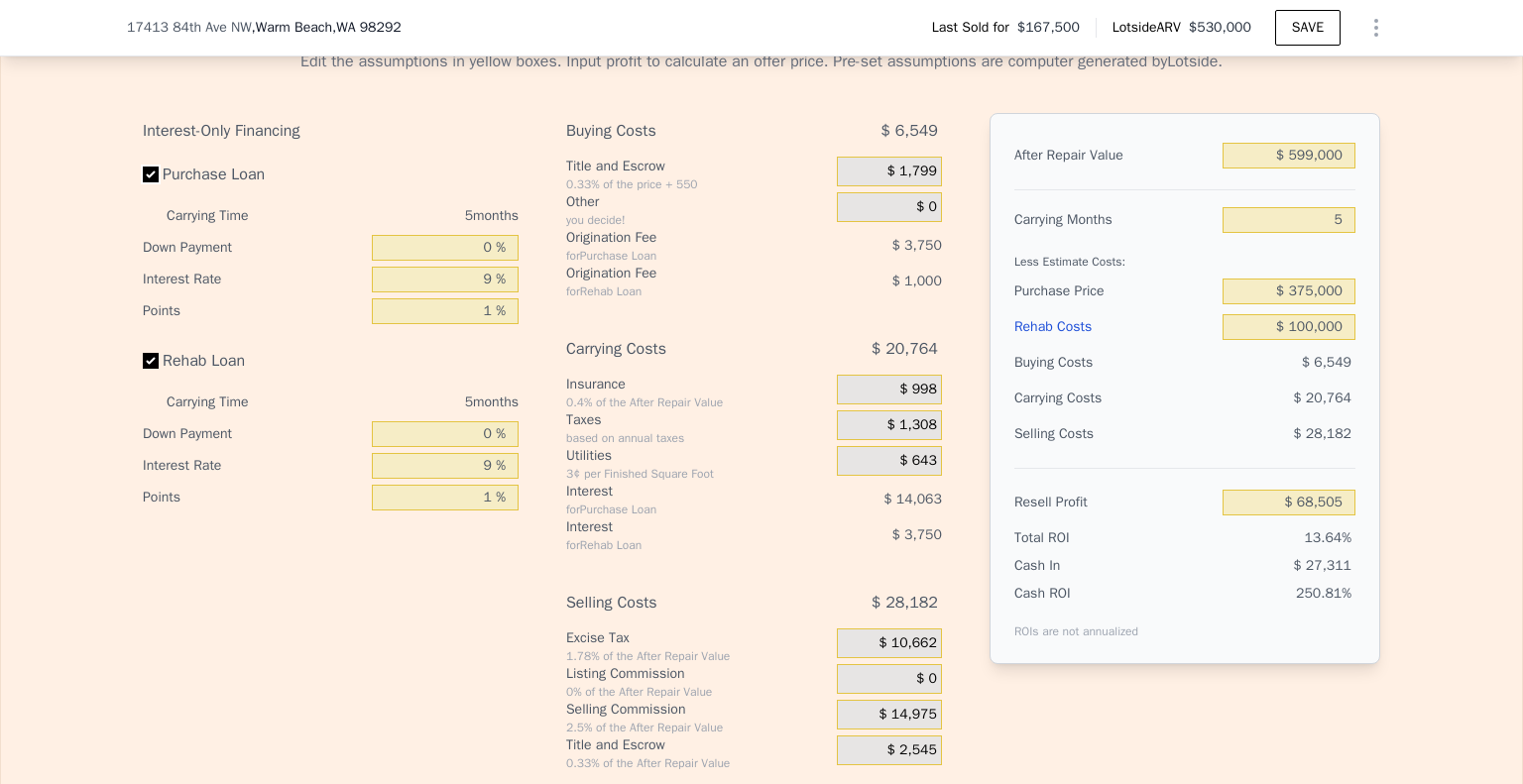 click on "Purchase Loan" at bounding box center [151, 174] 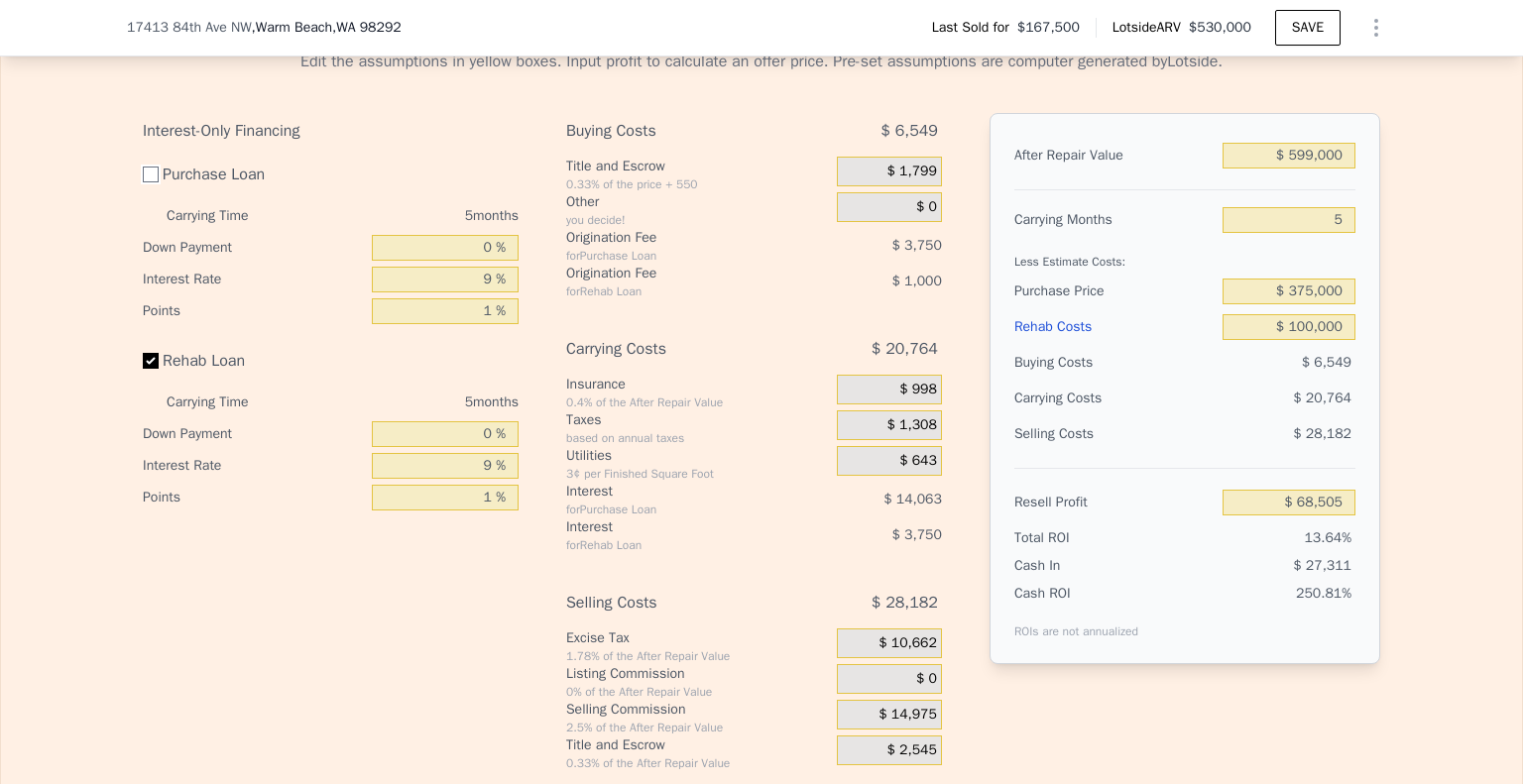 checkbox on "false" 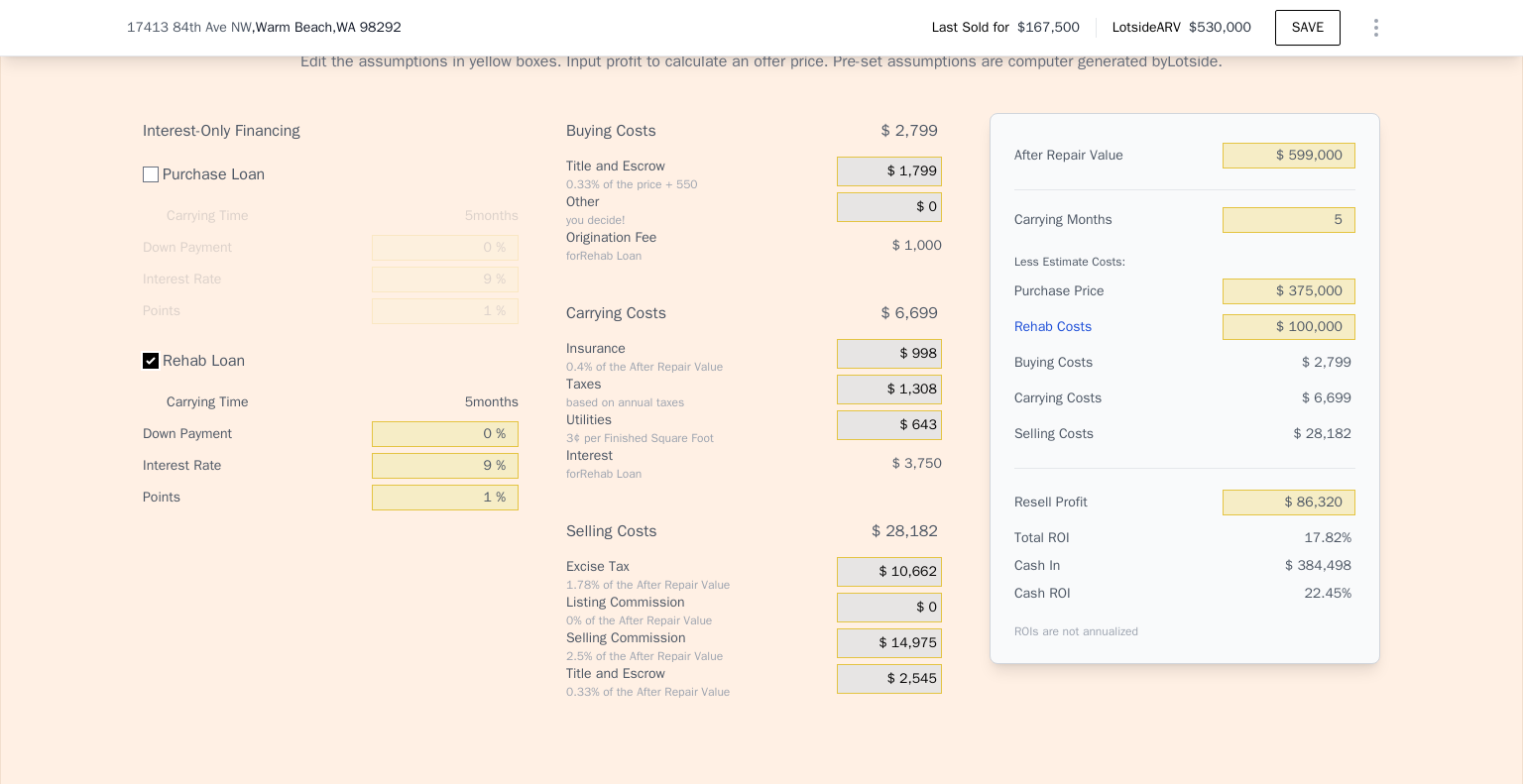 click on "Rehab Loan" at bounding box center [151, 361] 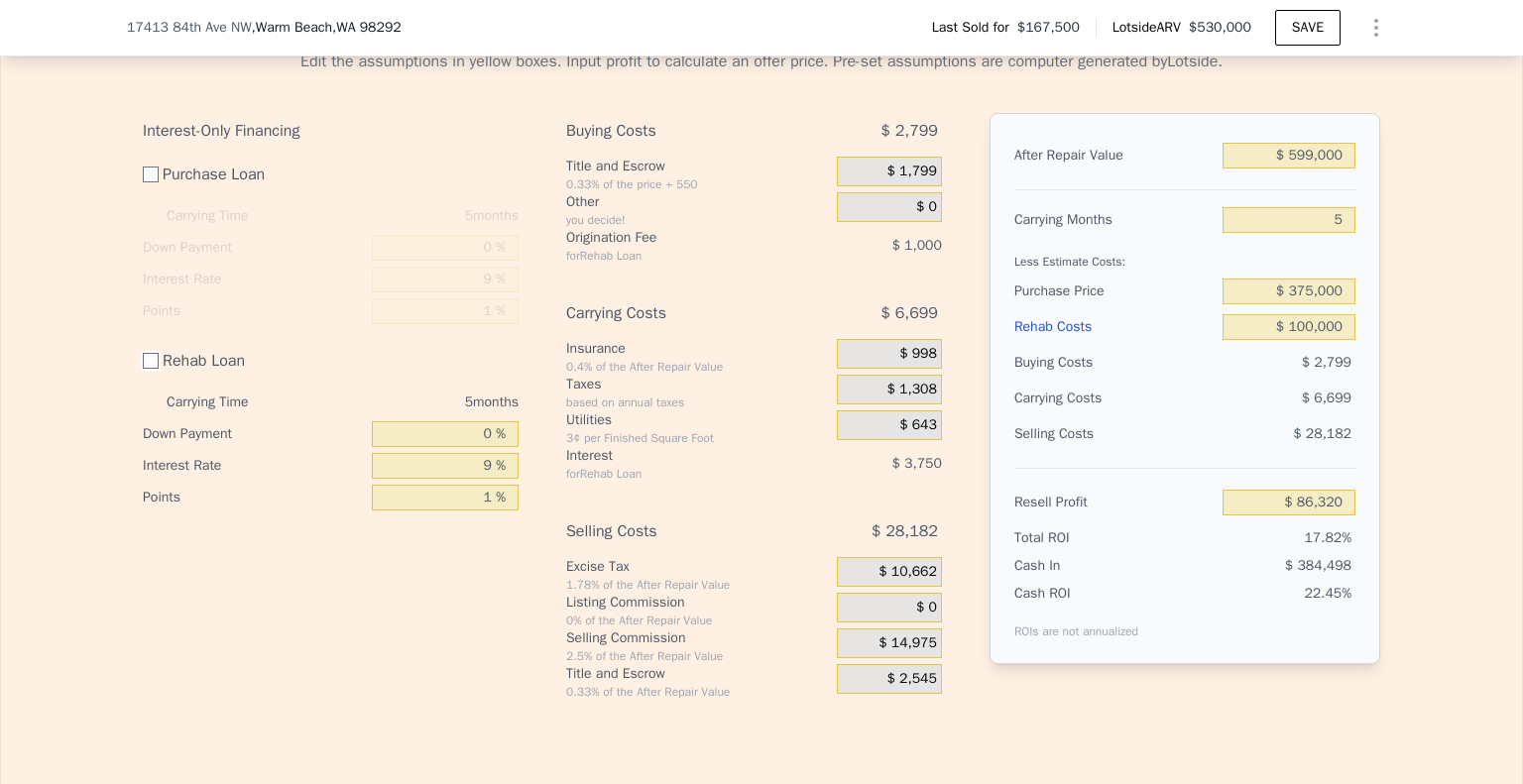 checkbox on "false" 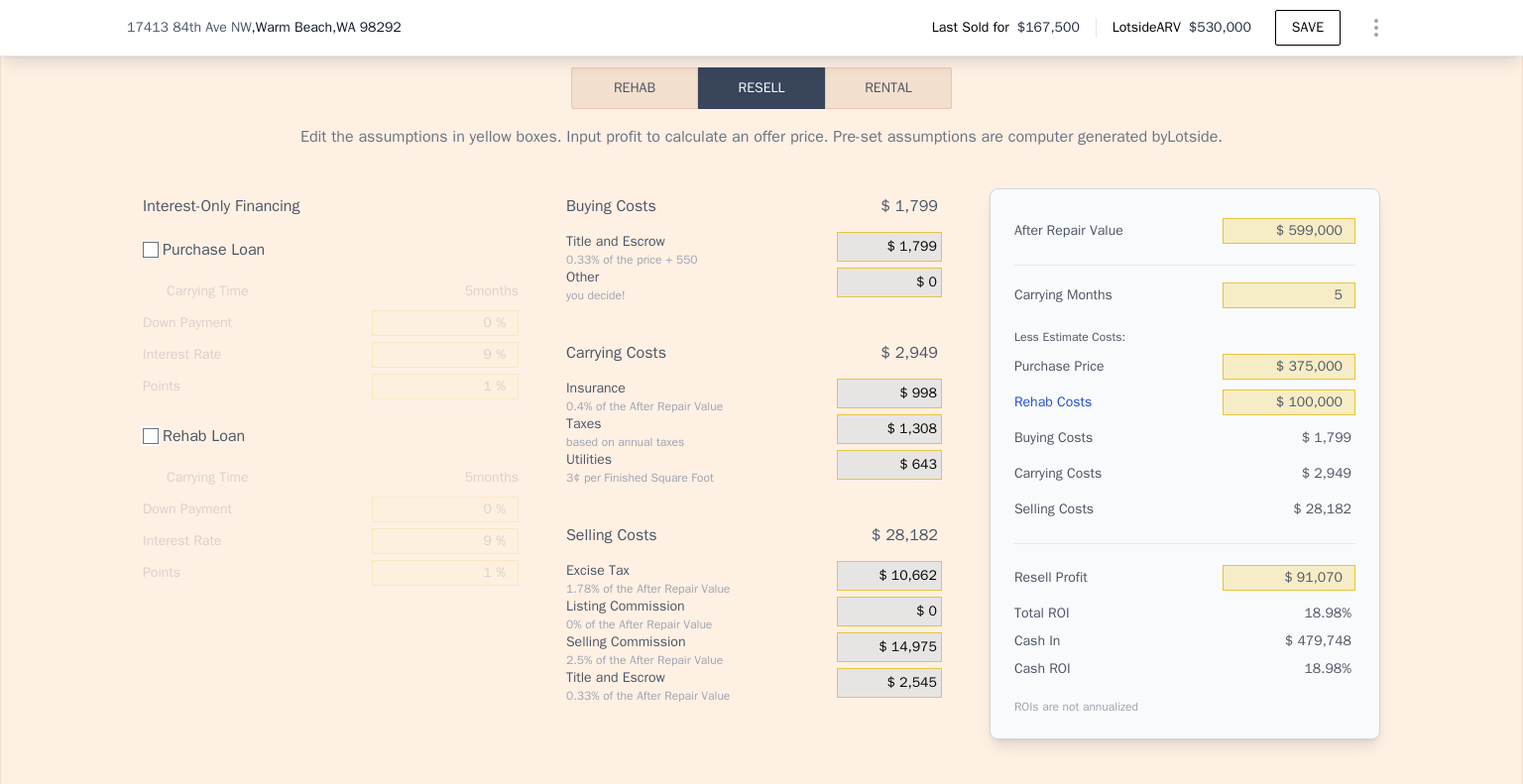 scroll, scrollTop: 2935, scrollLeft: 0, axis: vertical 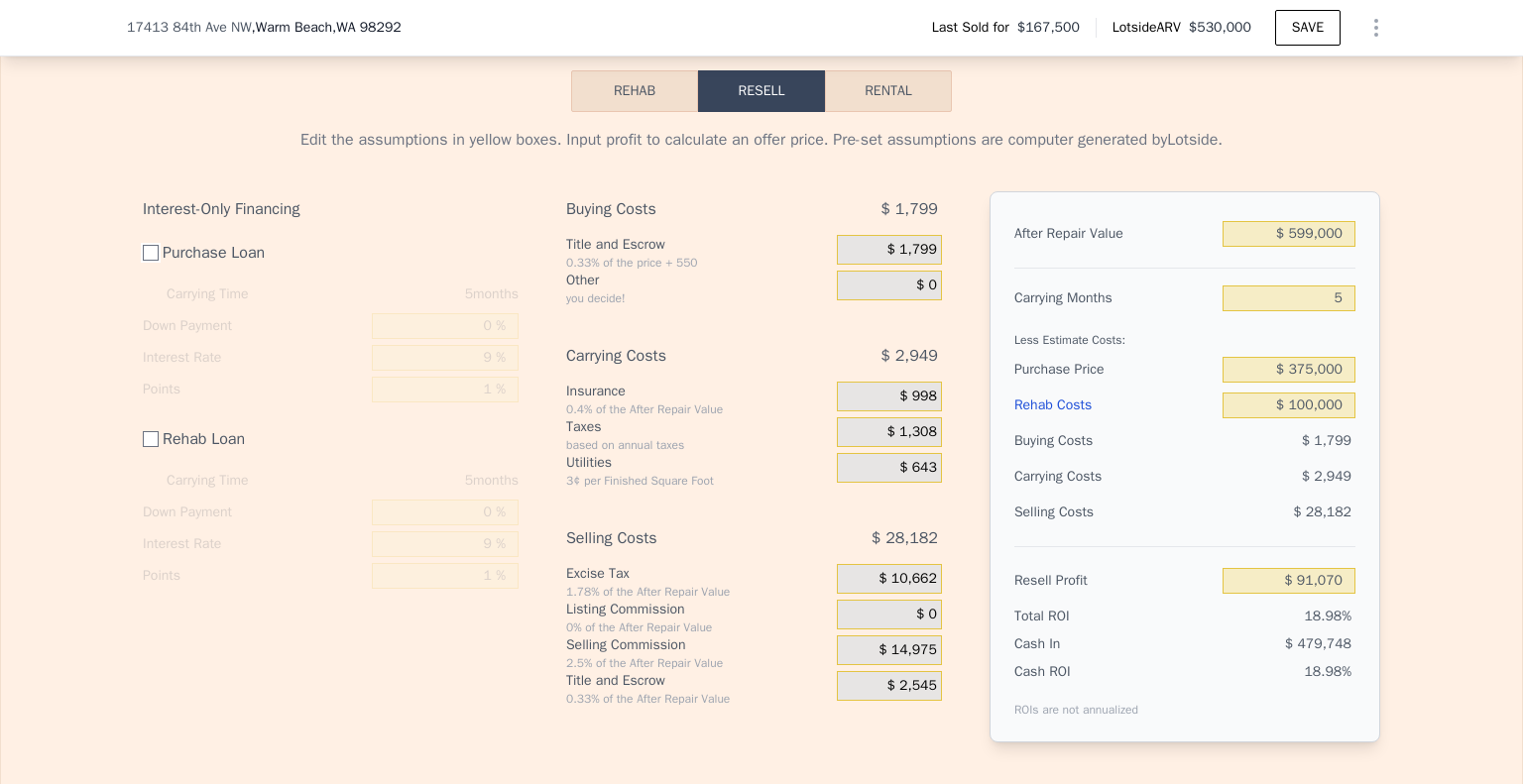 click on "Purchase Loan" at bounding box center (151, 253) 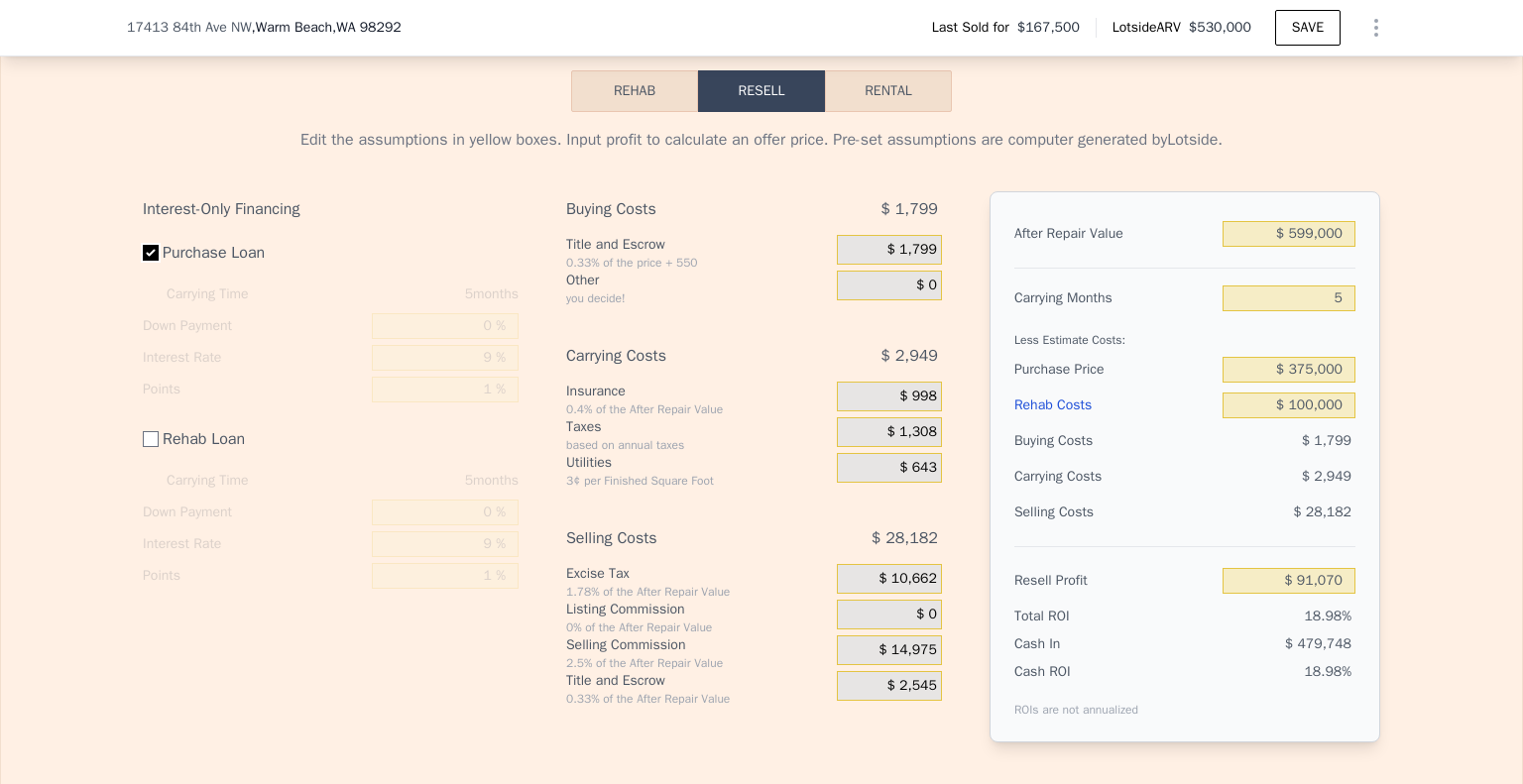 checkbox on "true" 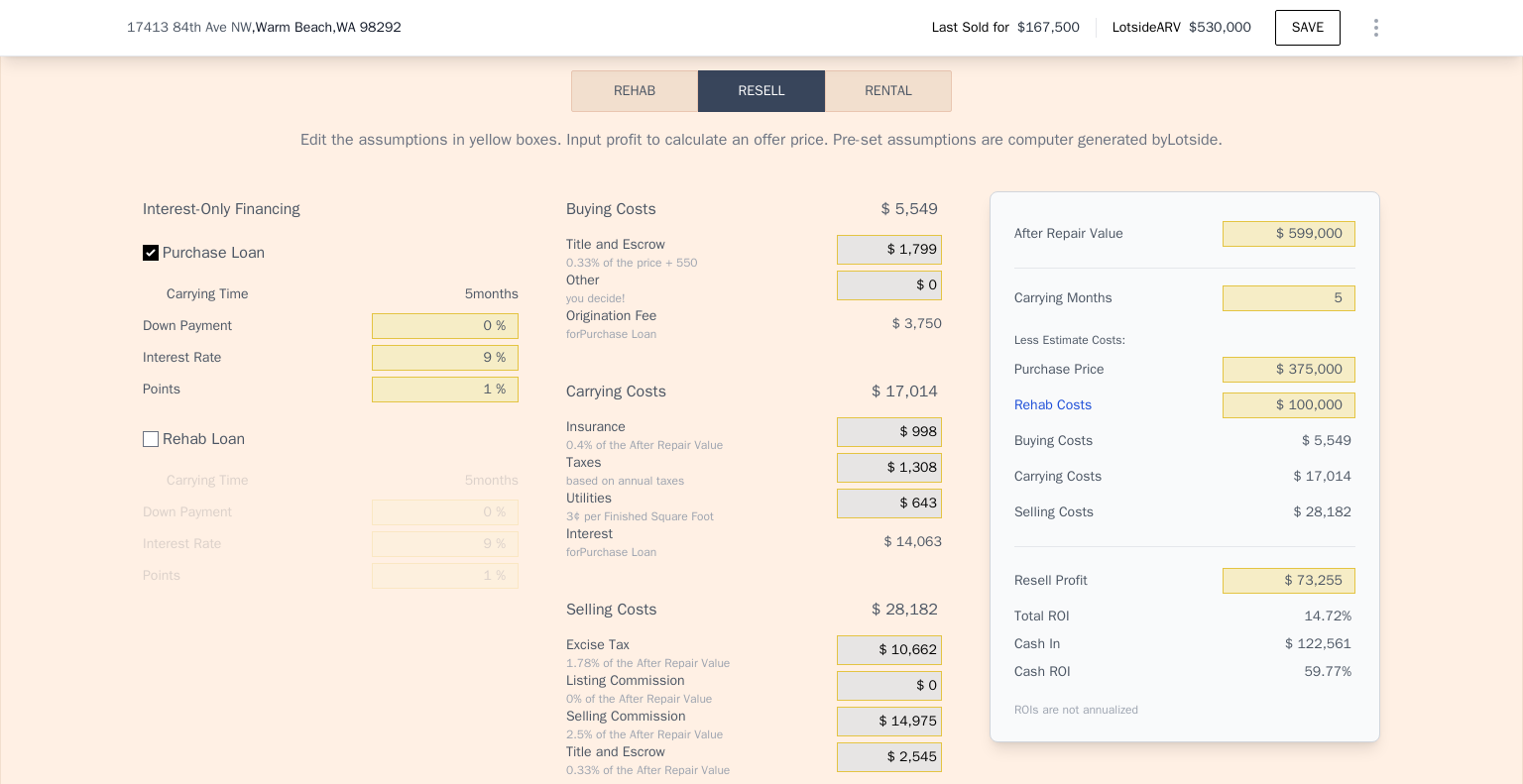 click on "Rehab Loan" at bounding box center (253, 439) 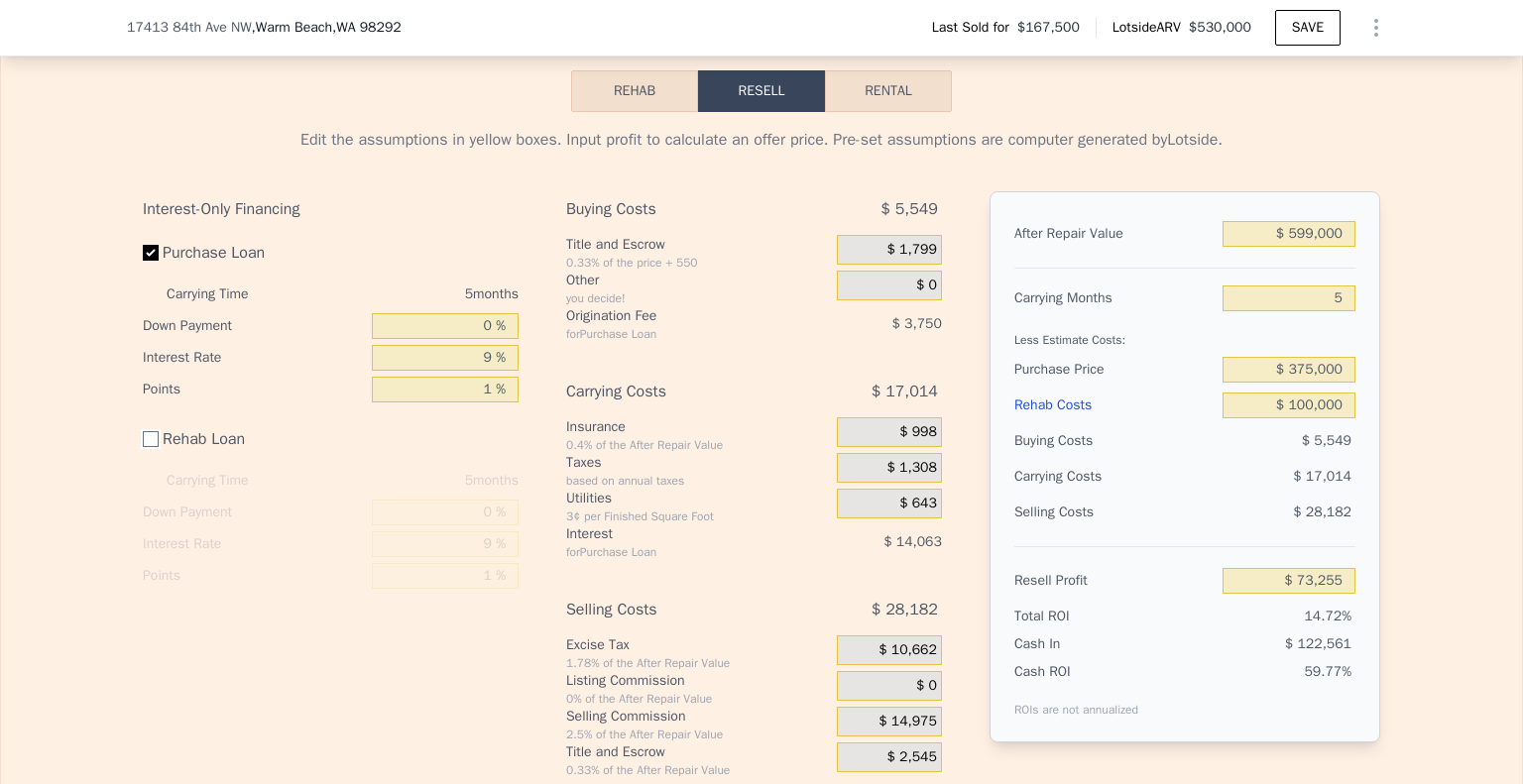 click on "Rehab Loan" at bounding box center [151, 439] 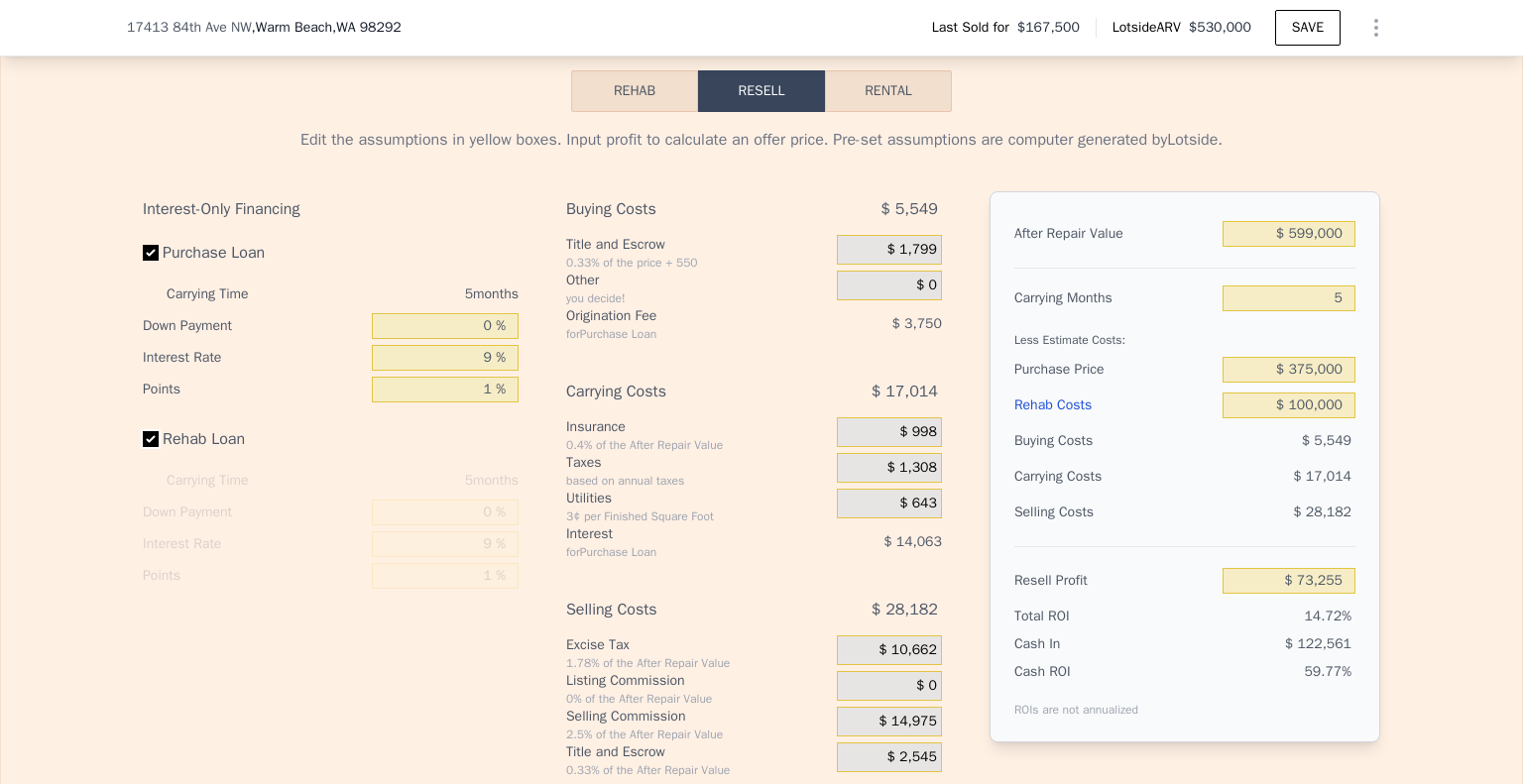 checkbox on "true" 